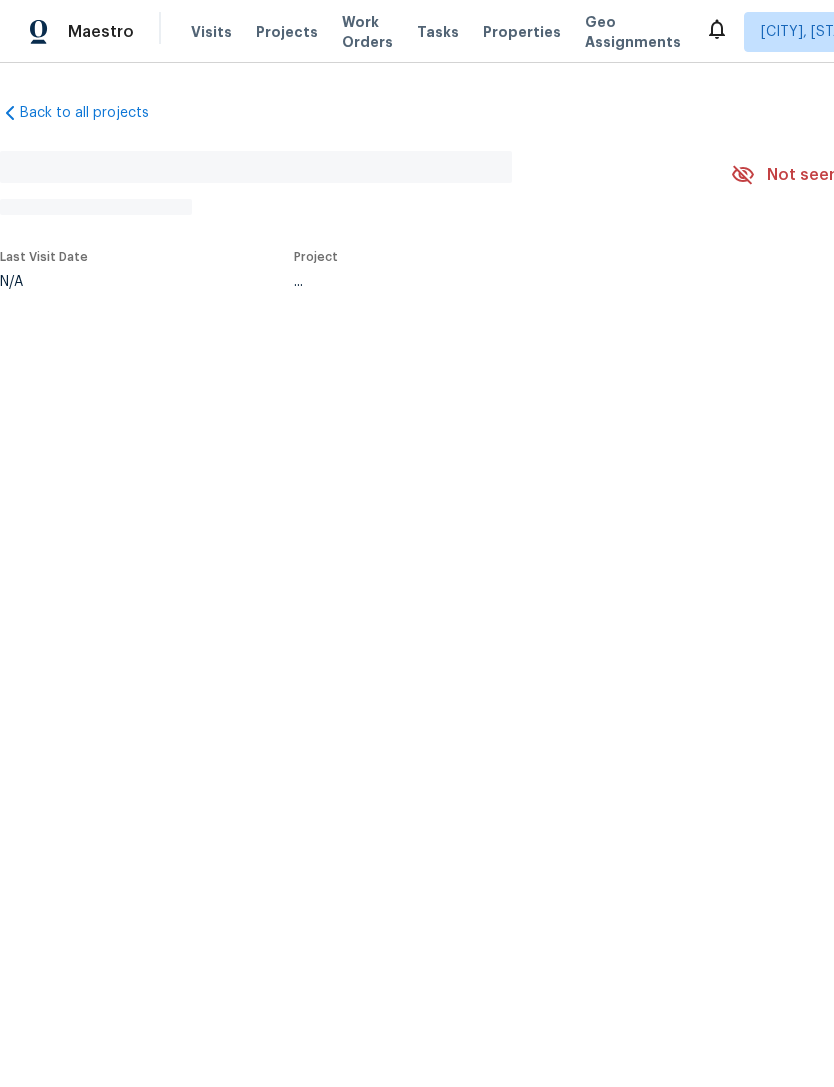 scroll, scrollTop: 0, scrollLeft: 0, axis: both 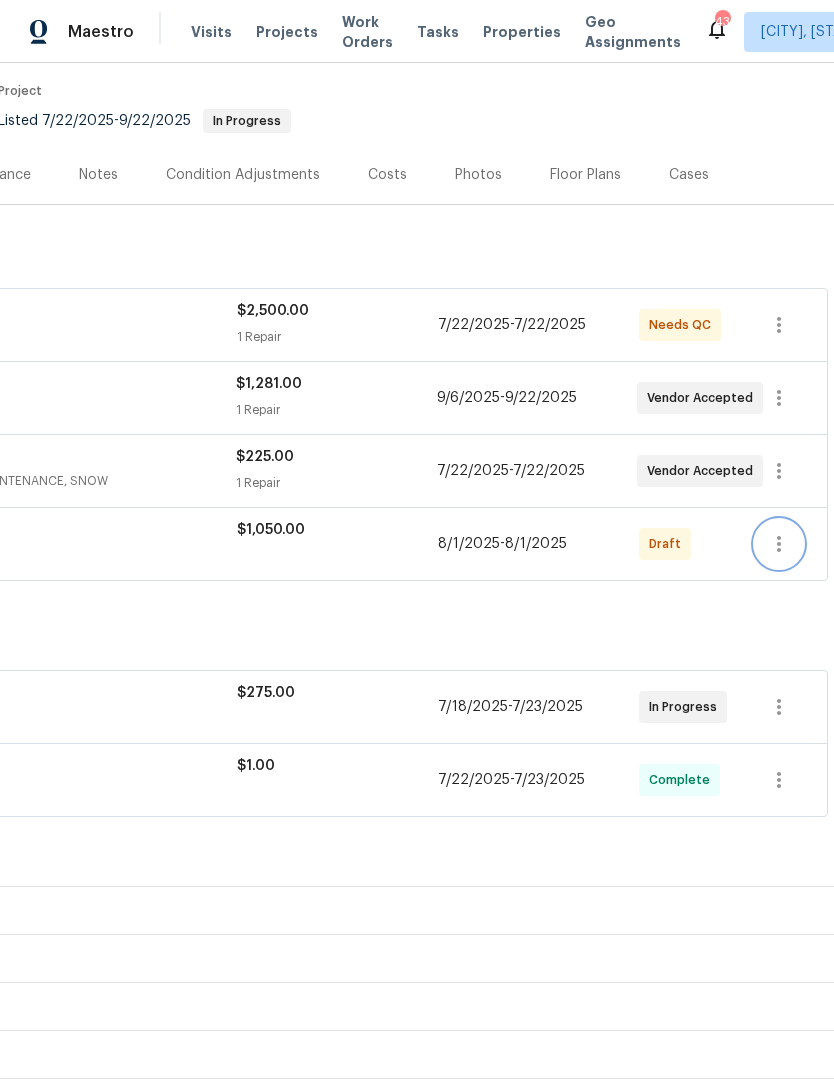click 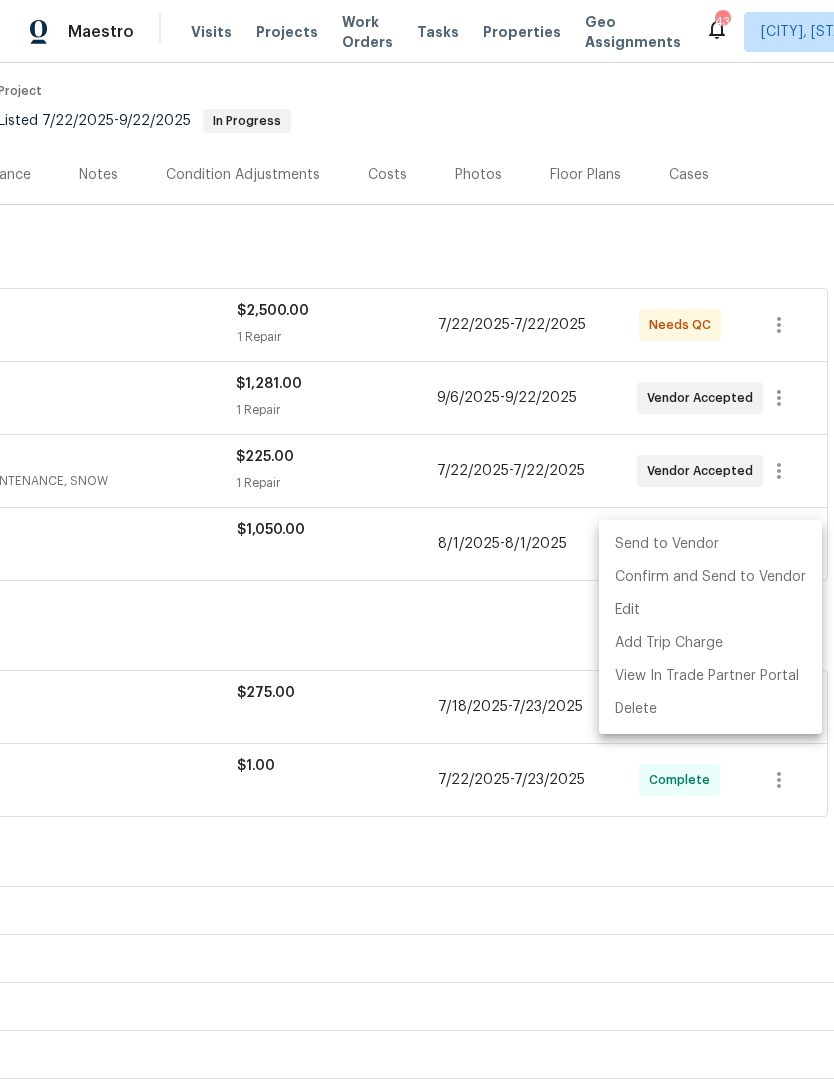 click on "Send to Vendor" at bounding box center (710, 544) 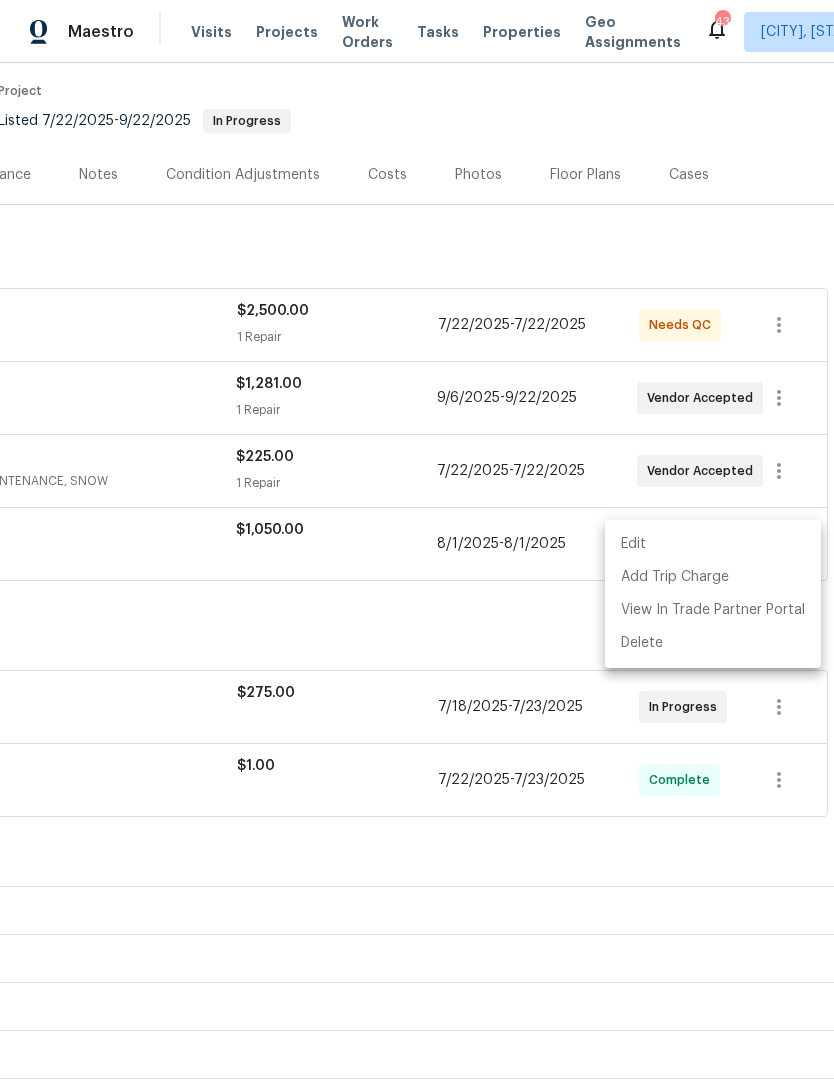 click at bounding box center (417, 543) 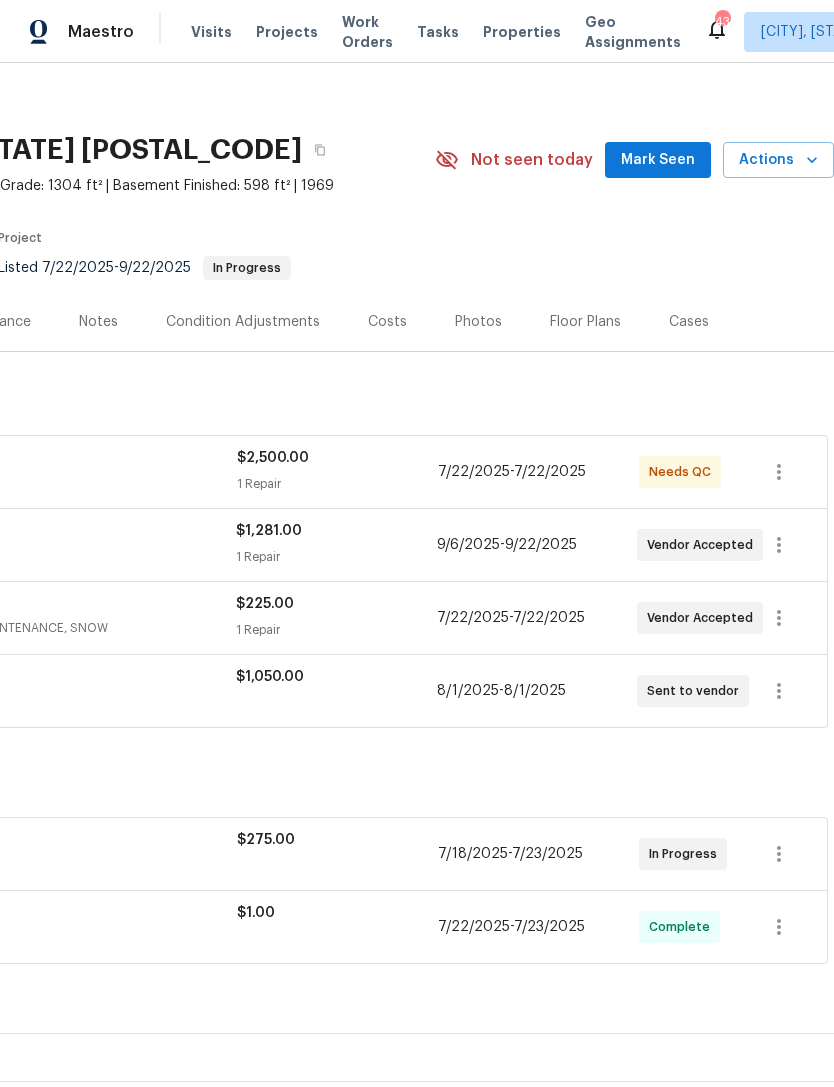 click on "Mark Seen" at bounding box center (658, 160) 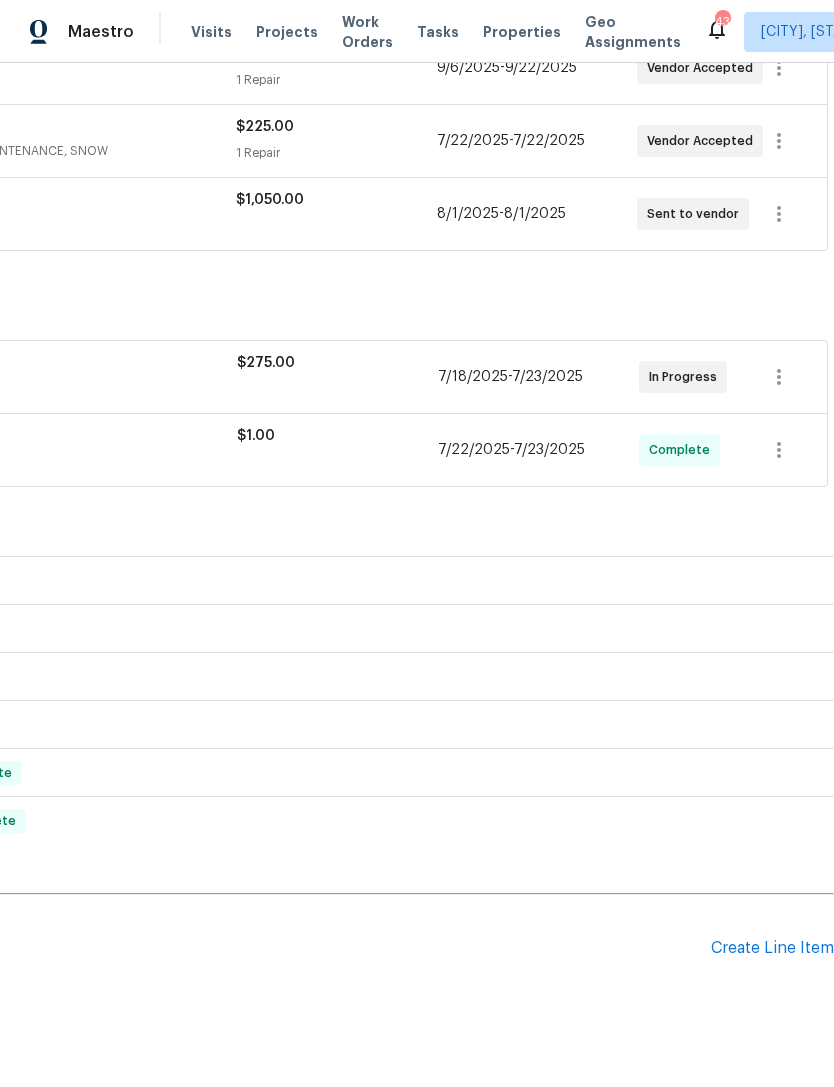 scroll, scrollTop: 487, scrollLeft: 296, axis: both 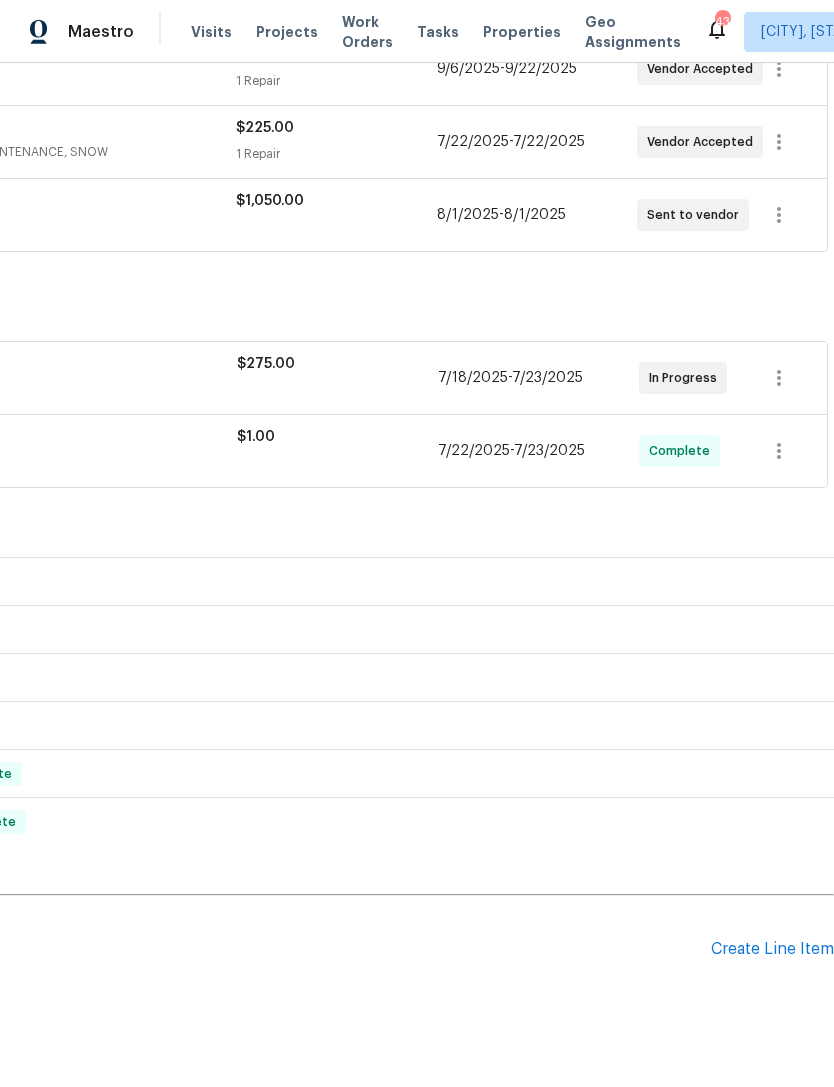 click on "Create Line Item" at bounding box center (772, 949) 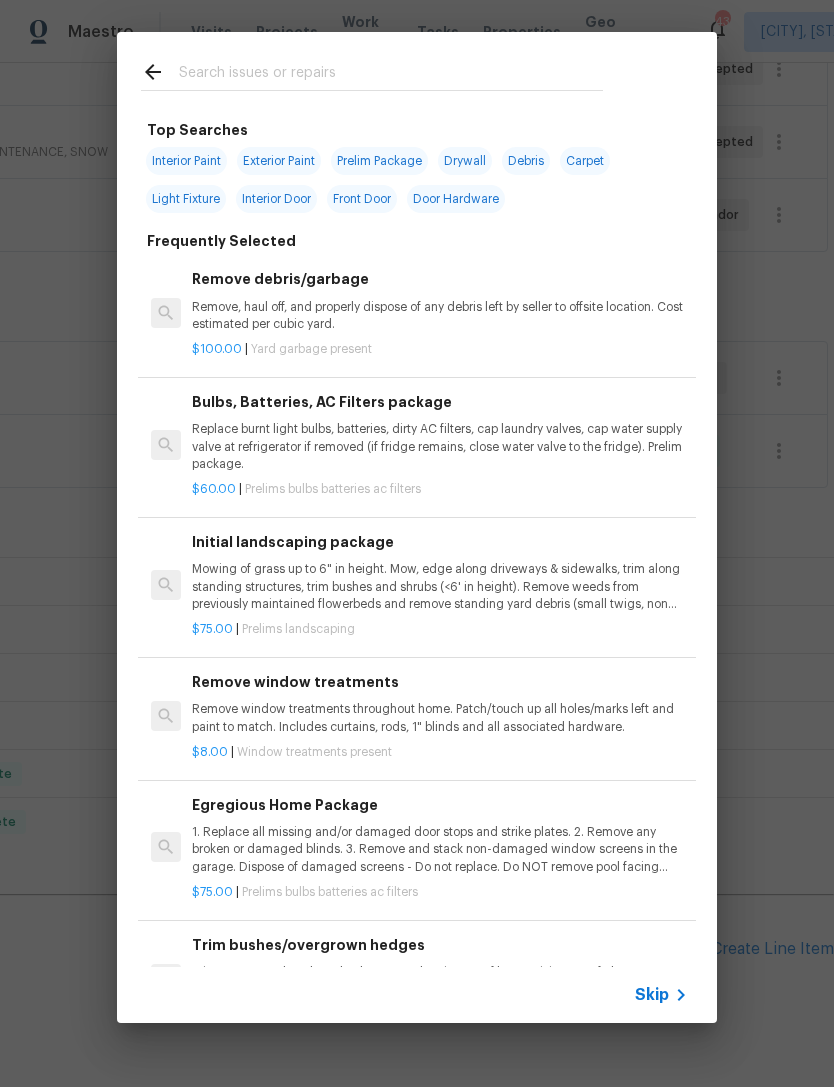 click at bounding box center (391, 75) 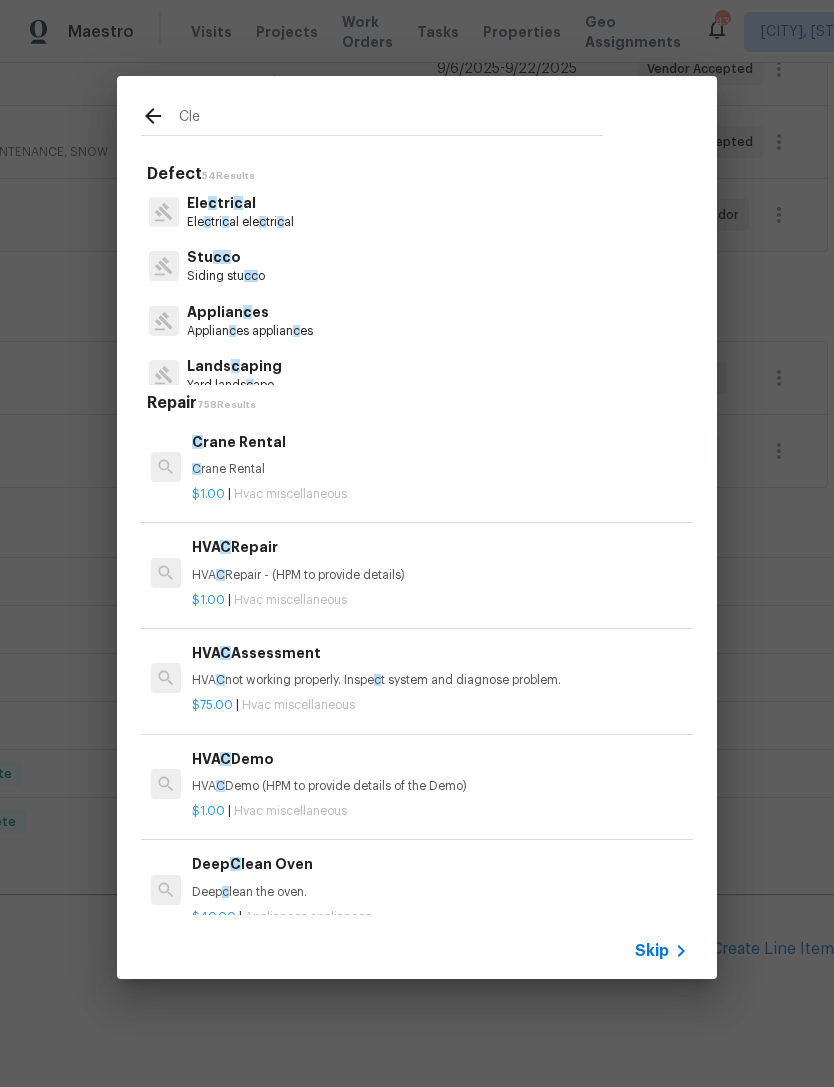 type on "Clea" 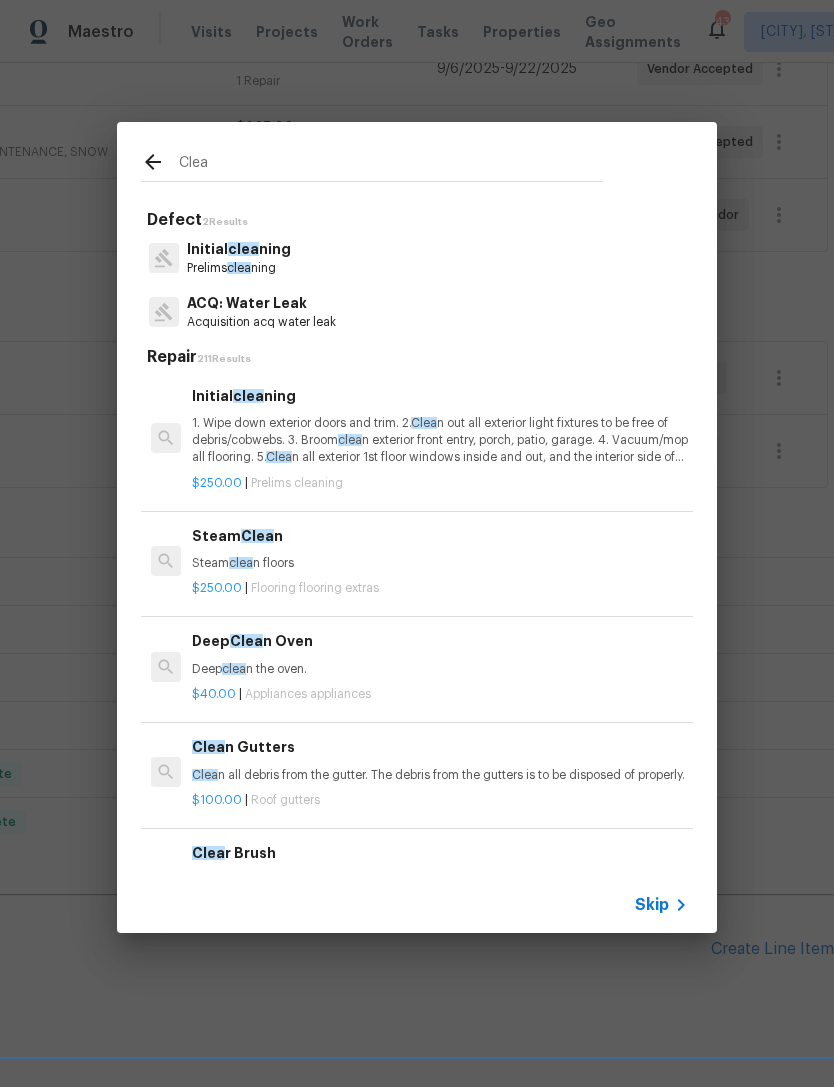 click on "1. Wipe down exterior doors and trim. 2.  Clea n out all exterior light fixtures to be free of debris/cobwebs. 3. Broom  clea n exterior front entry, porch, patio, garage. 4. Vacuum/mop all flooring. 5.  Clea n all exterior 1st floor windows inside and out, and the interior side of all above grade windows.  Clea n all tracks/frames. 6.  Clea n all air vent grills. 7.  Clea n all interior window, base, sill and trim. 8.  Clea n all switch/outlet plates and remove any paint. 9.  Clea n all light fixtures and ceiling fans. 10.  Clea n all doors, frames and trim. 11.  Clea n kitchen and laundry appliances - inside-outside and underneath. 12.  Clea n cabinetry inside and outside and top including drawers. 13.  Clea n counters, sinks, plumbing fixtures, toilets seat to remain down. 14.  Clea n showers, tubs, surrounds, wall tile free of grime and soap scum. 15.  Clea n window coverings if left in place. 16.  Clea n baseboards. 17.  Clea" at bounding box center (440, 440) 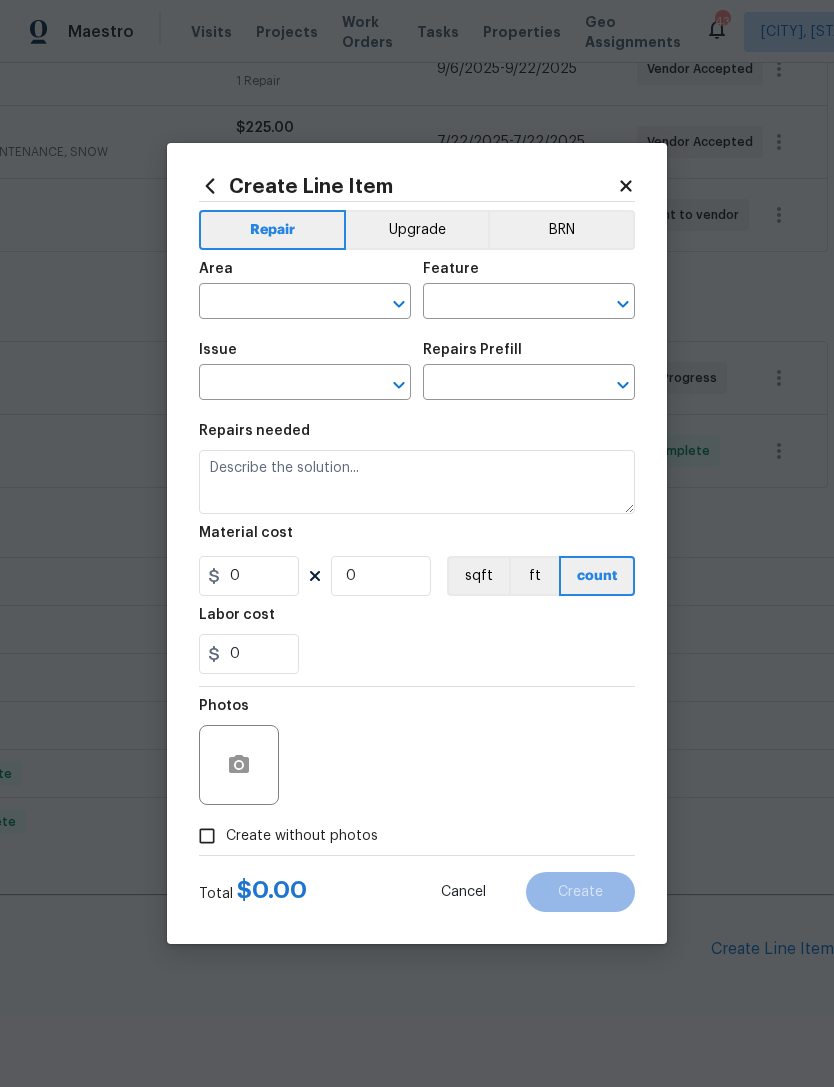 type on "Home Readiness Packages" 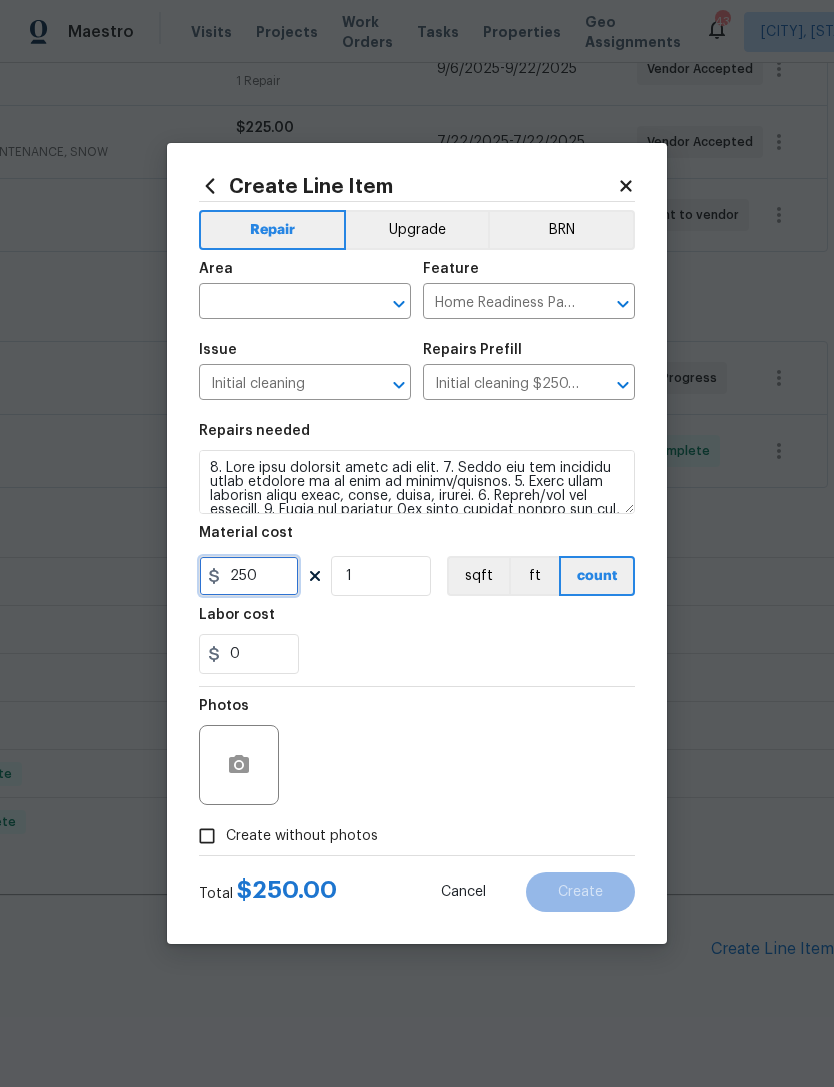 click on "250" at bounding box center (249, 576) 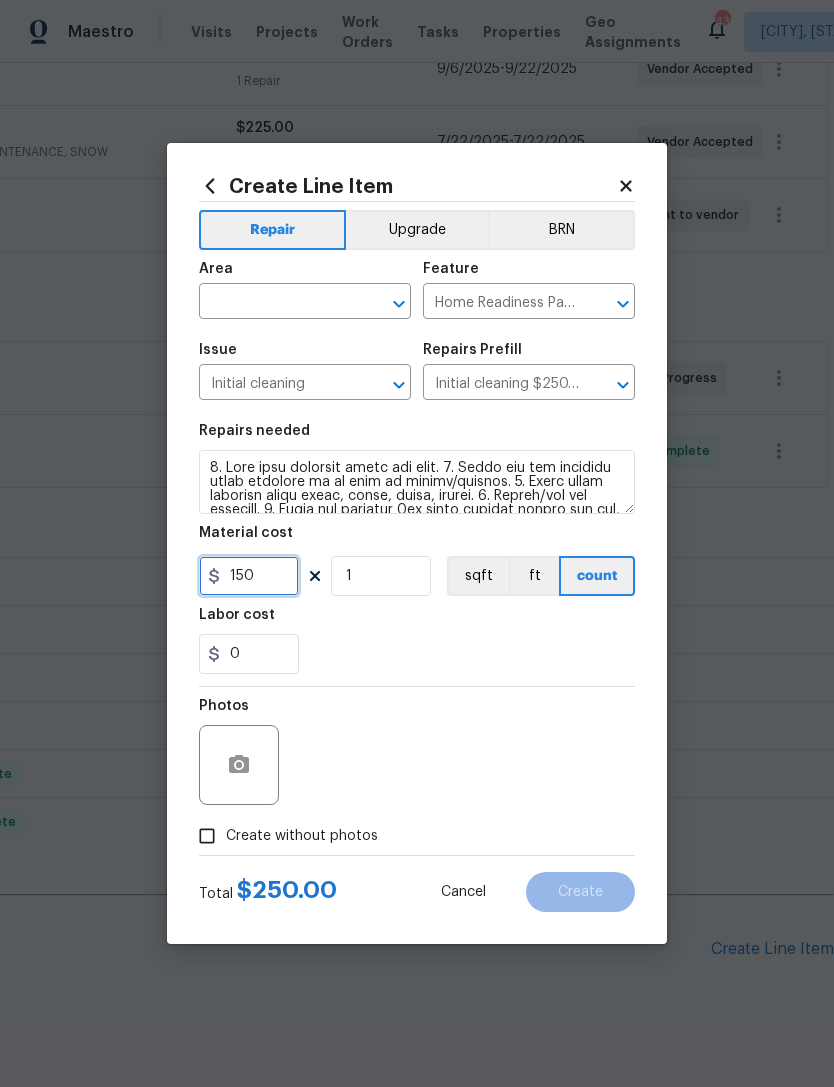 type on "150" 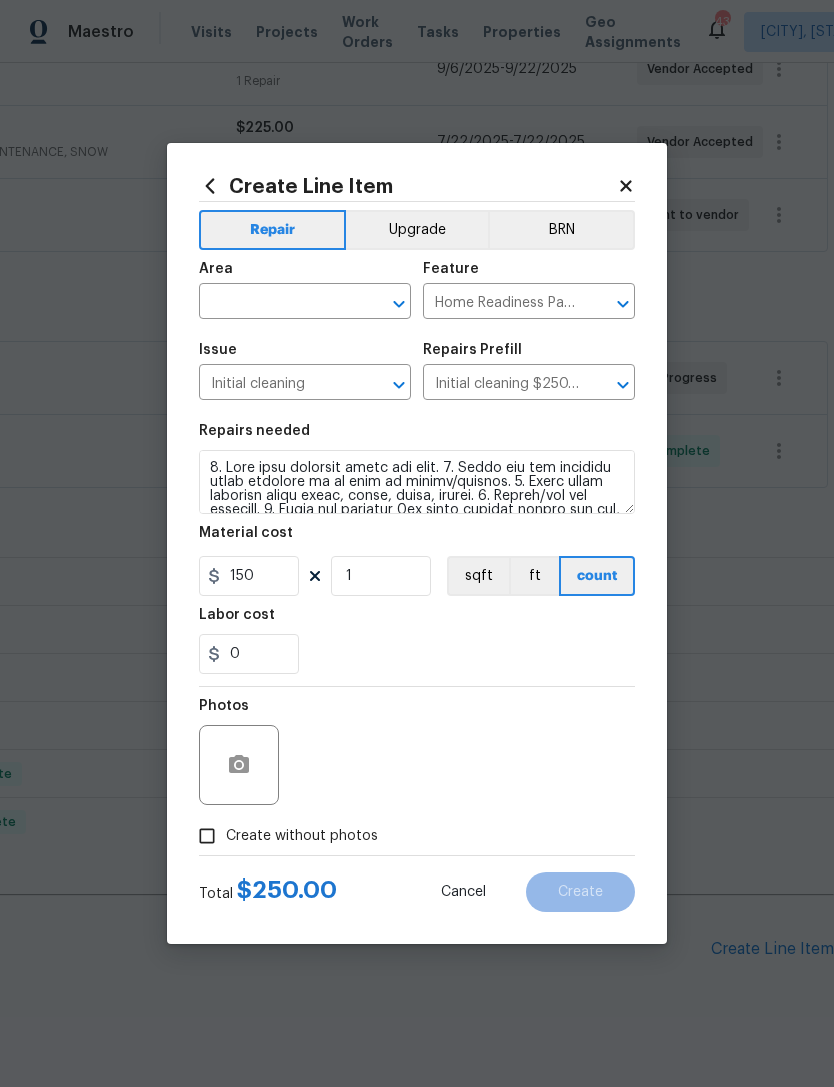 click at bounding box center [277, 303] 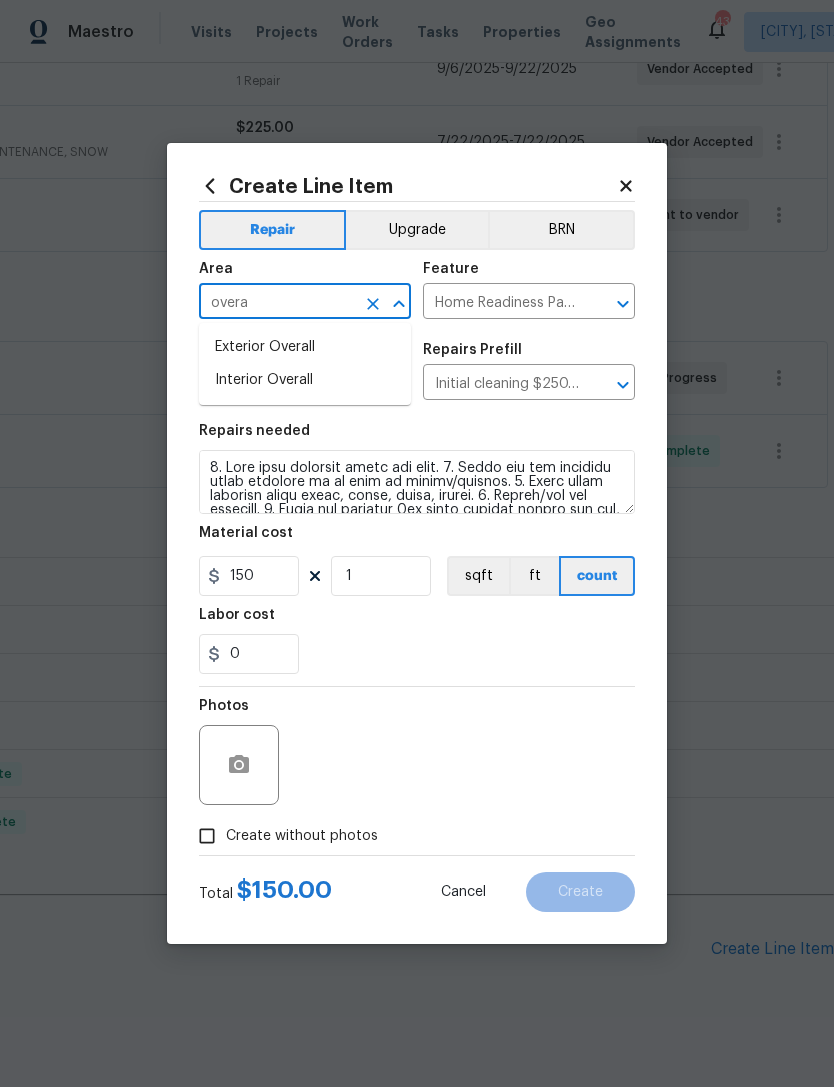 click on "Interior Overall" at bounding box center (305, 380) 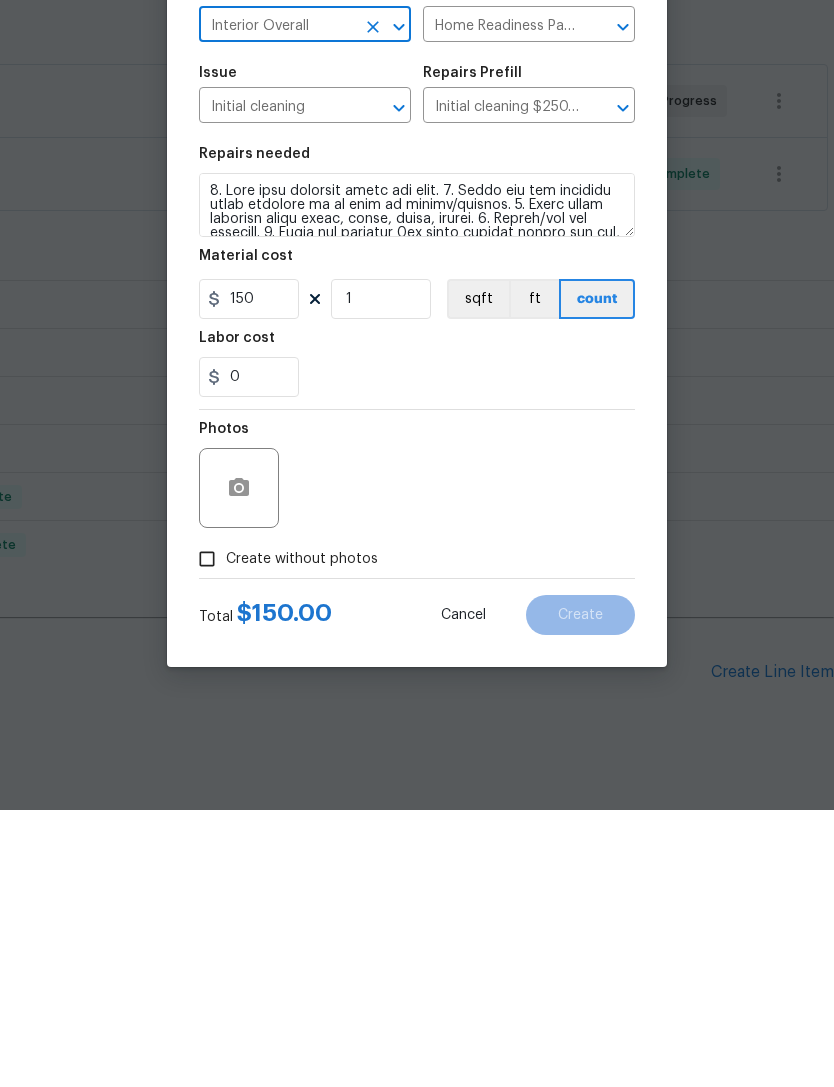 click on "Create without photos" at bounding box center [207, 836] 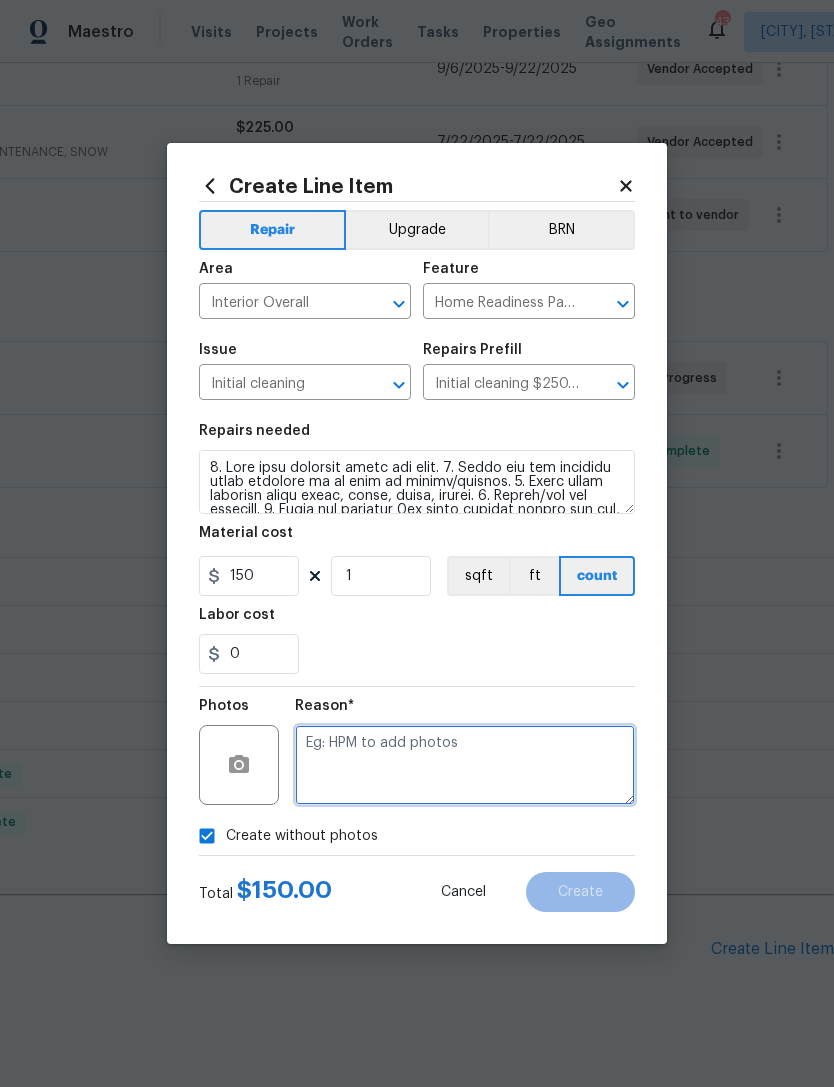 click at bounding box center (465, 765) 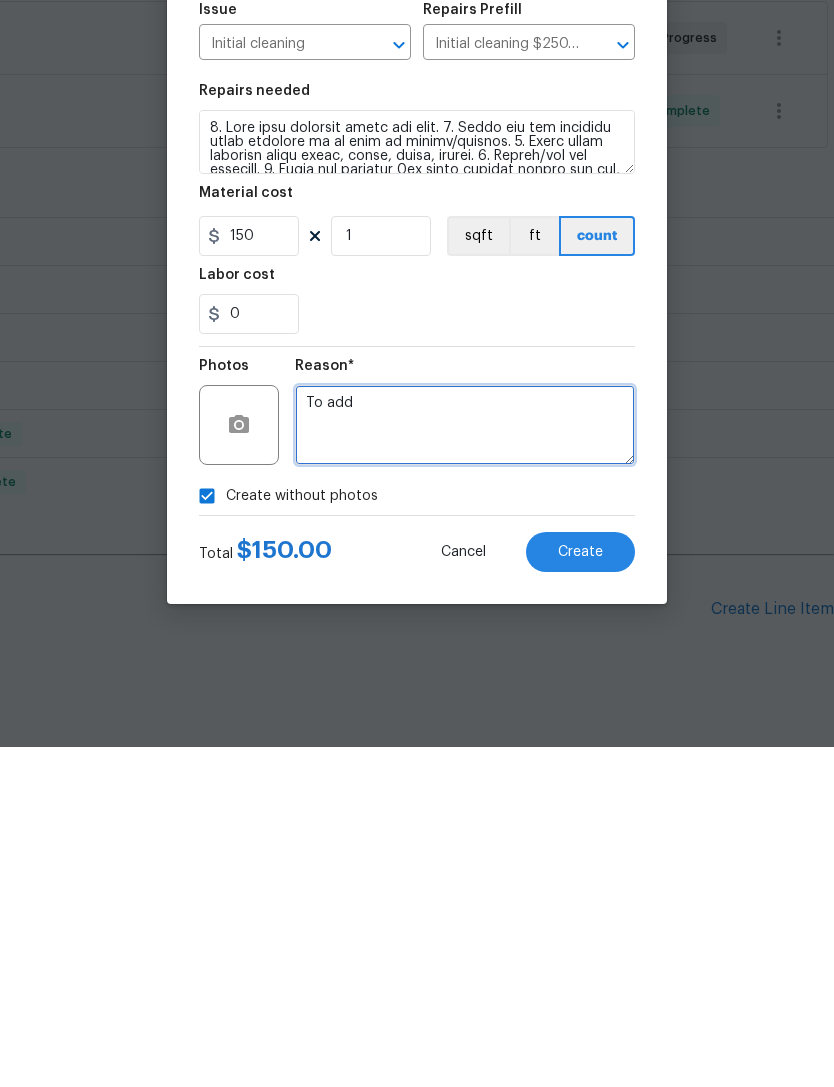 type on "To add" 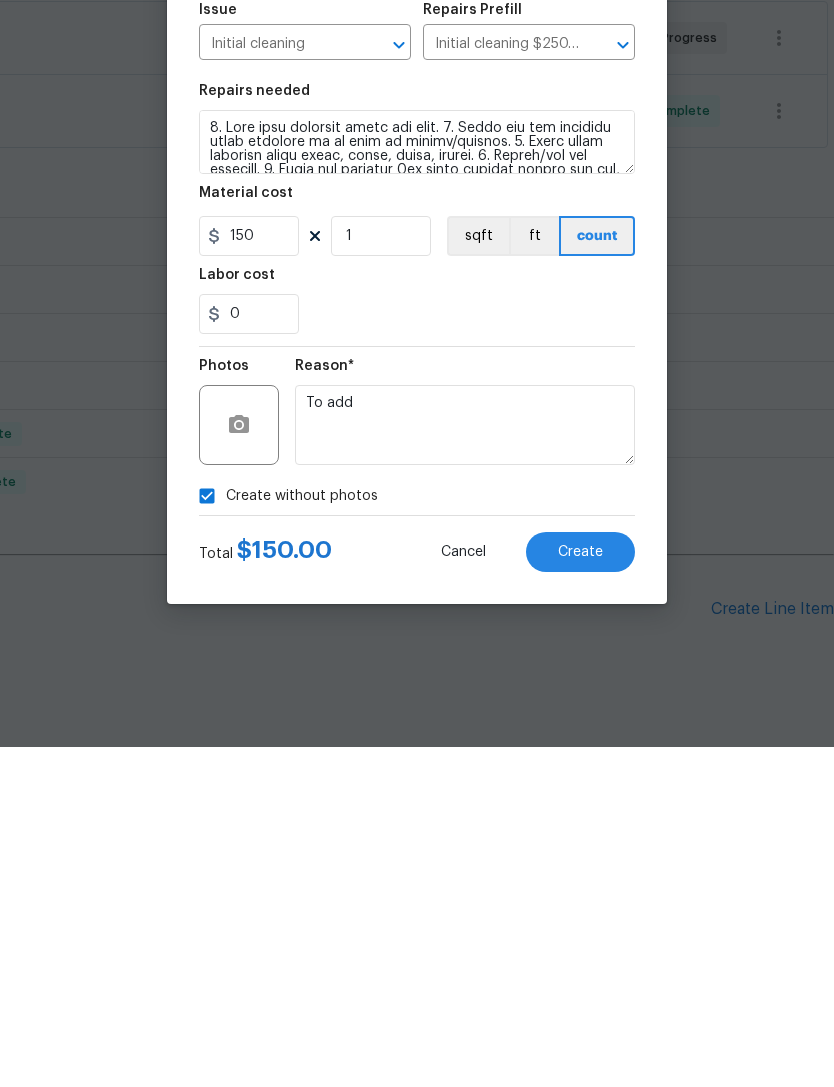 click on "Create" at bounding box center [580, 892] 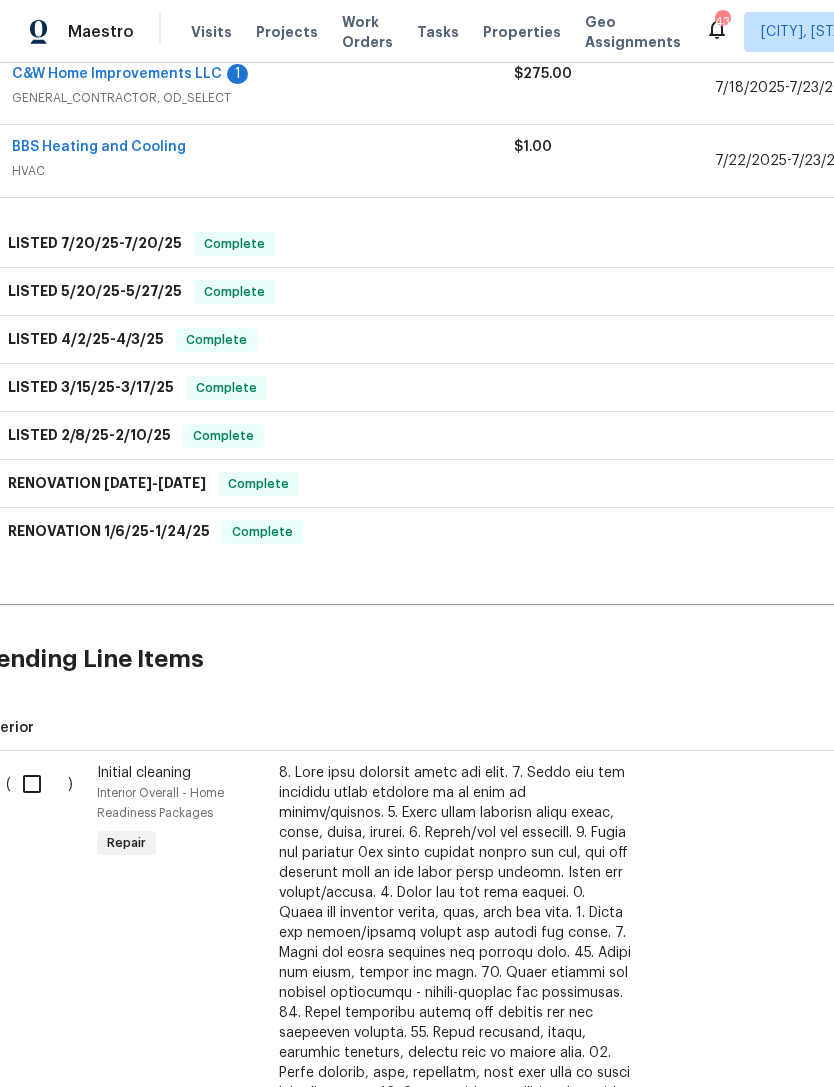 scroll, scrollTop: 777, scrollLeft: 20, axis: both 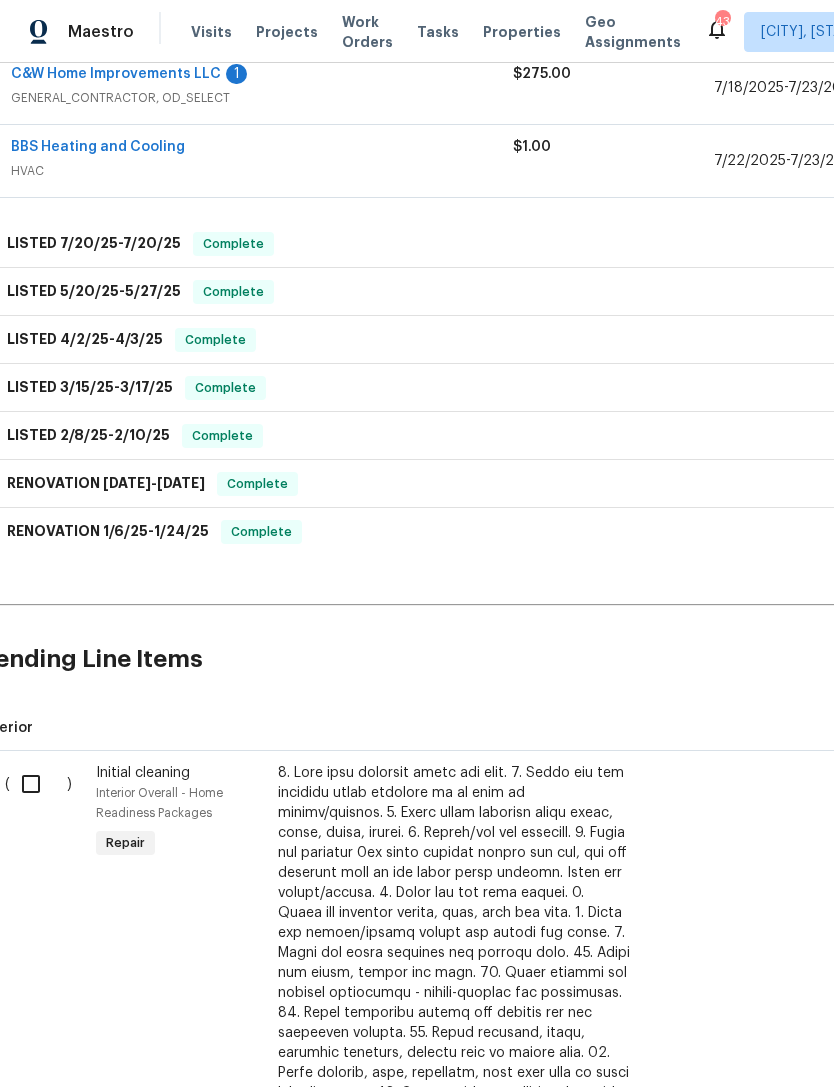 click at bounding box center [38, 784] 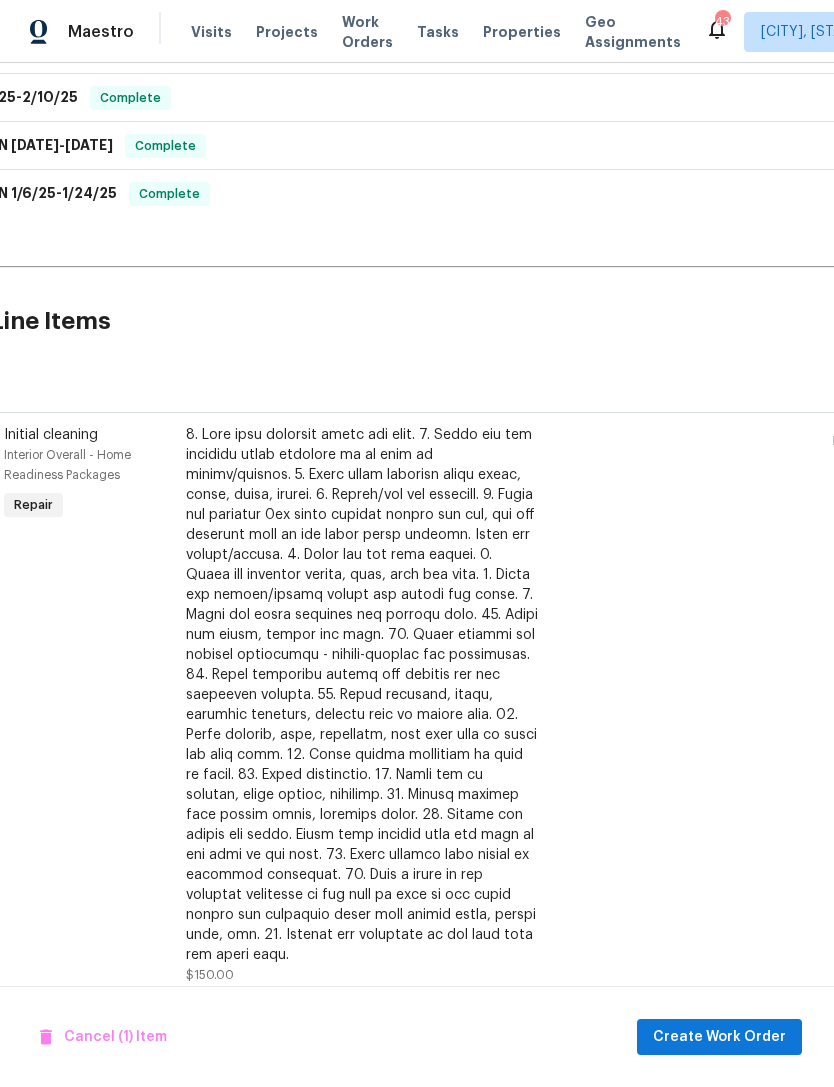 scroll, scrollTop: 1123, scrollLeft: 115, axis: both 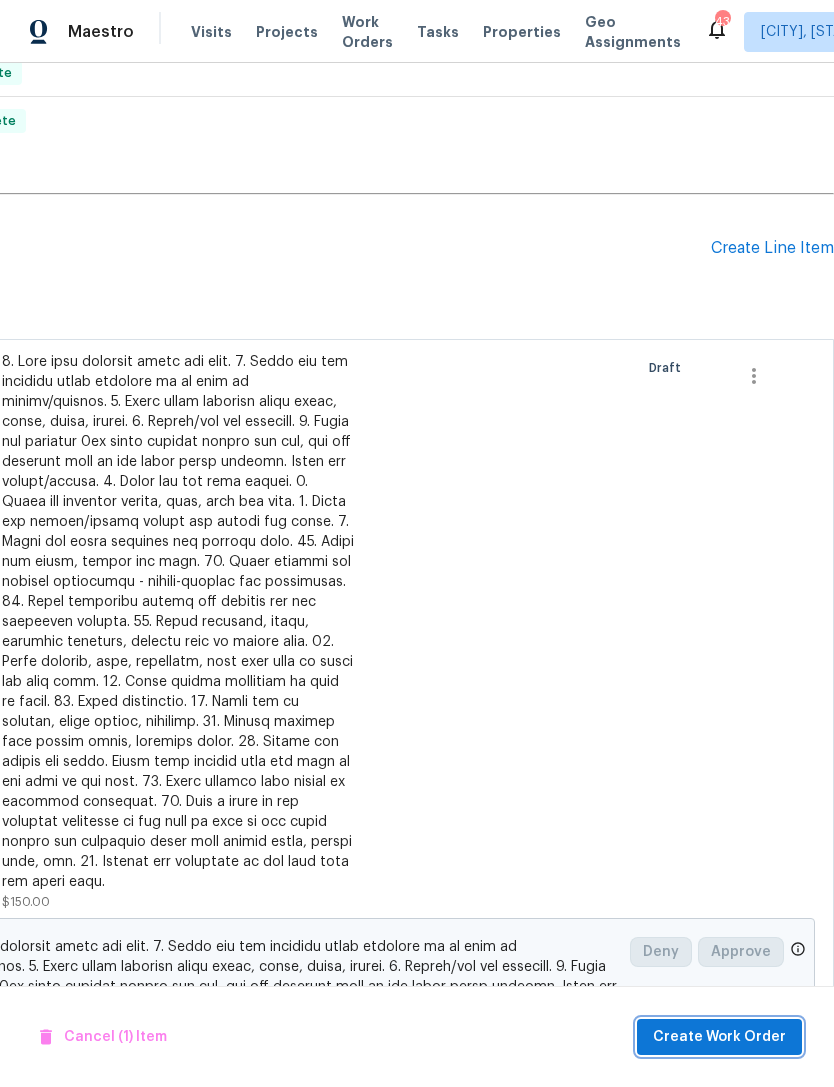click on "Create Work Order" at bounding box center [719, 1037] 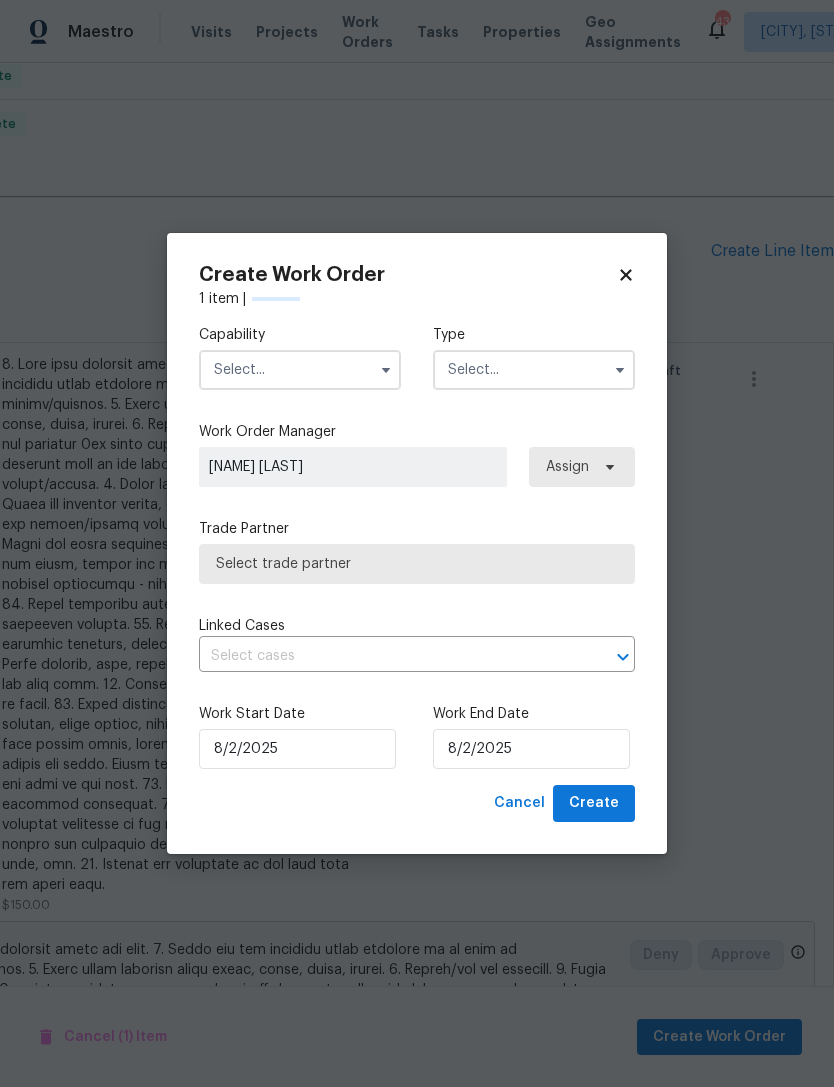 scroll, scrollTop: 1183, scrollLeft: 296, axis: both 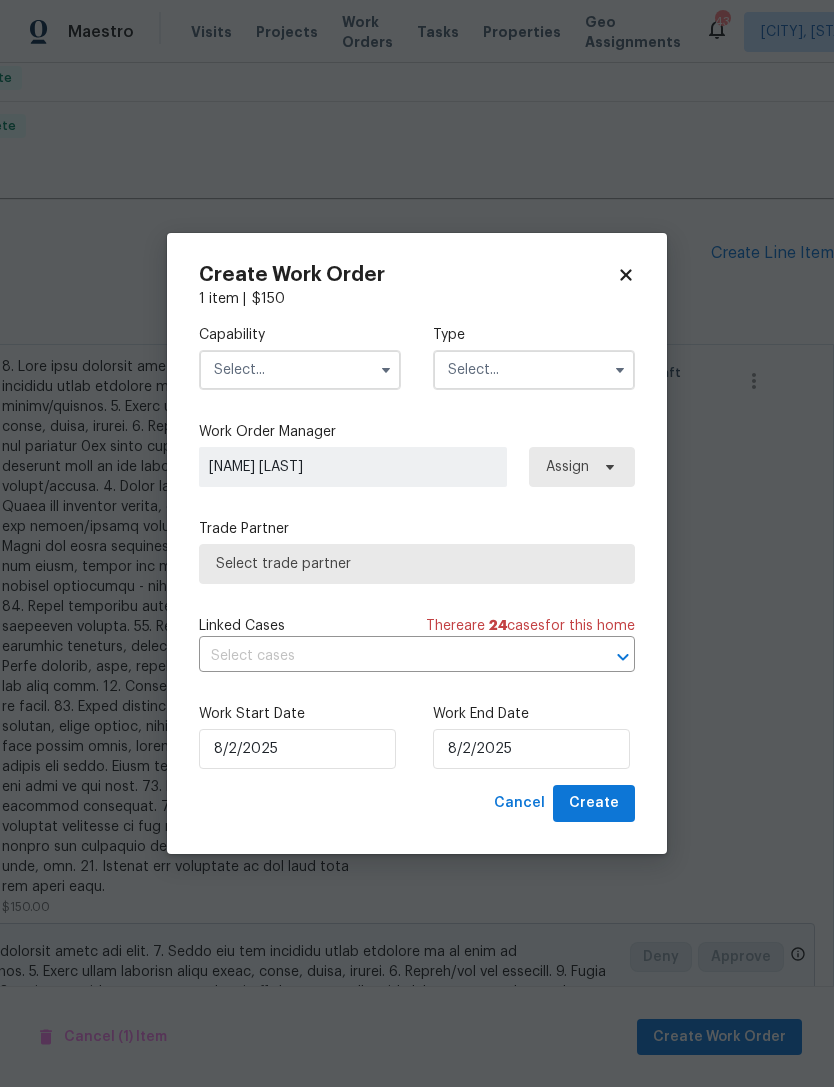 click at bounding box center [300, 370] 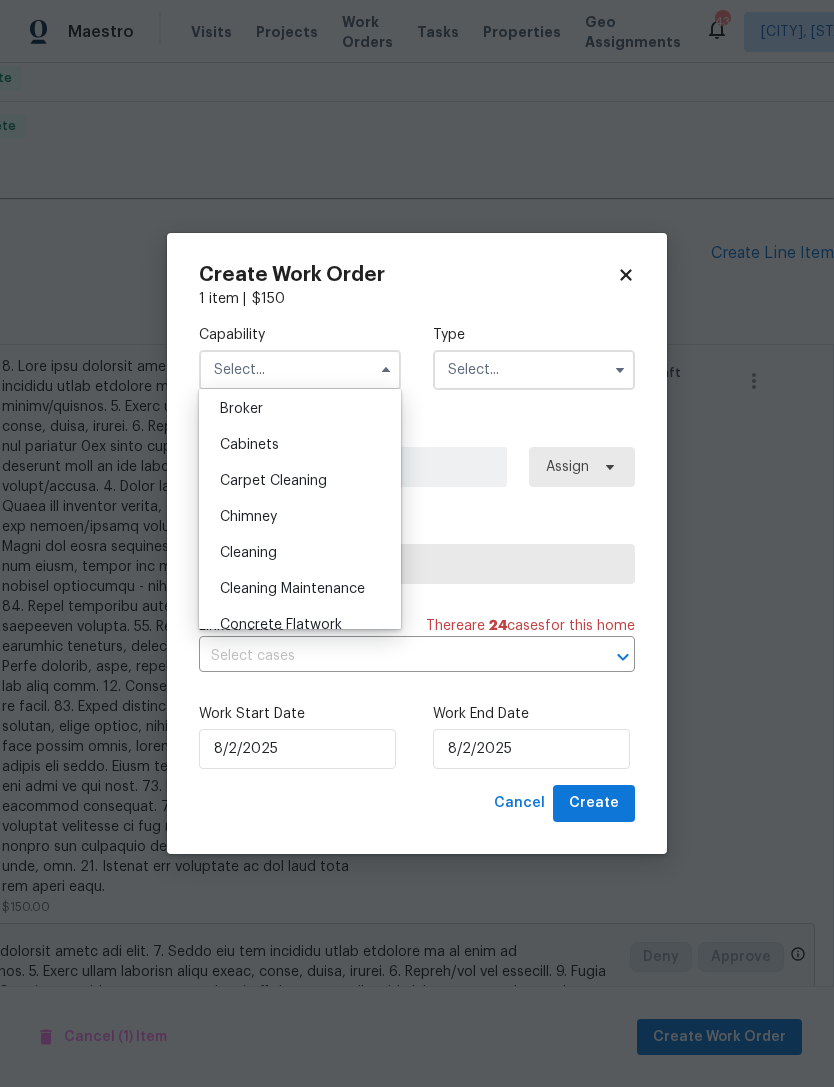 scroll, scrollTop: 139, scrollLeft: 0, axis: vertical 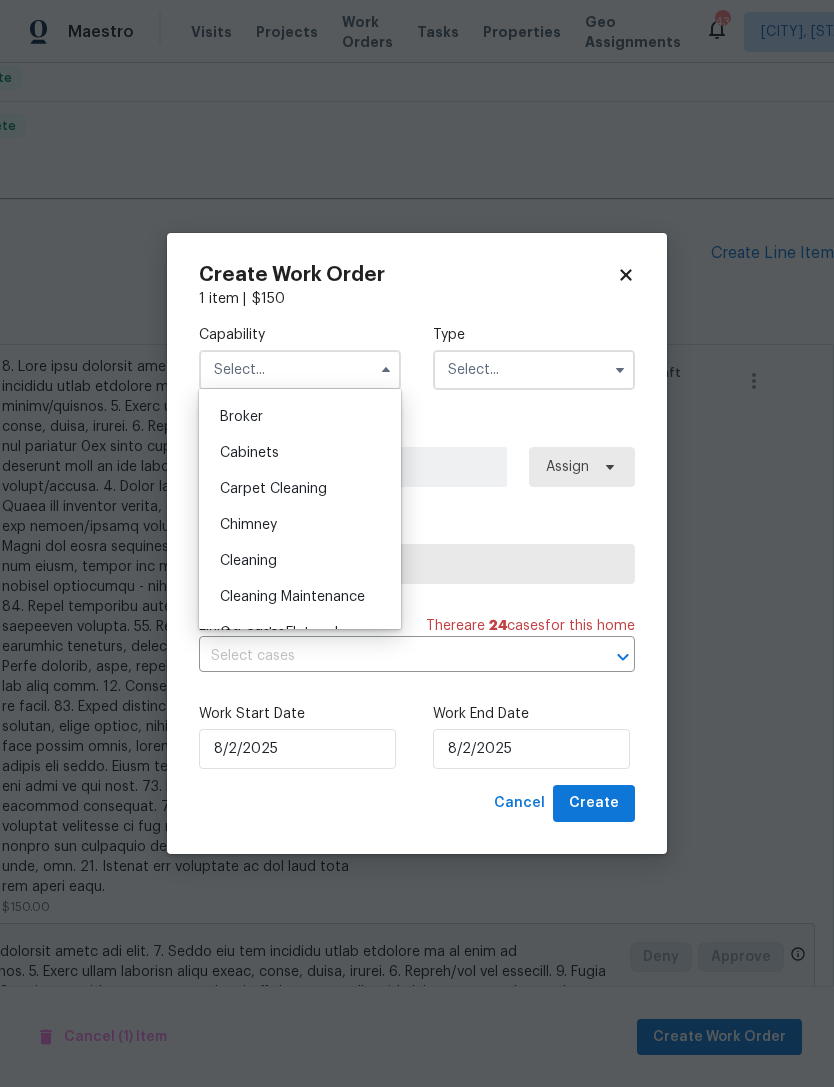 click on "Cleaning Maintenance" at bounding box center [292, 597] 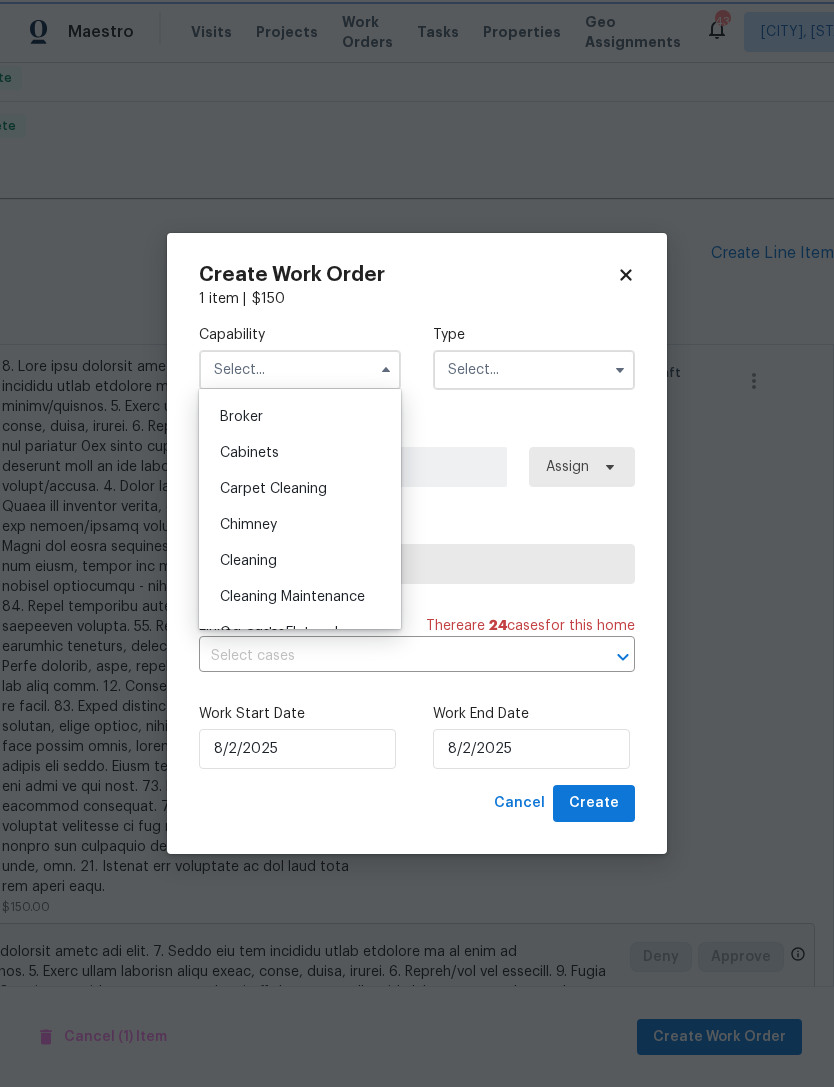type on "Cleaning Maintenance" 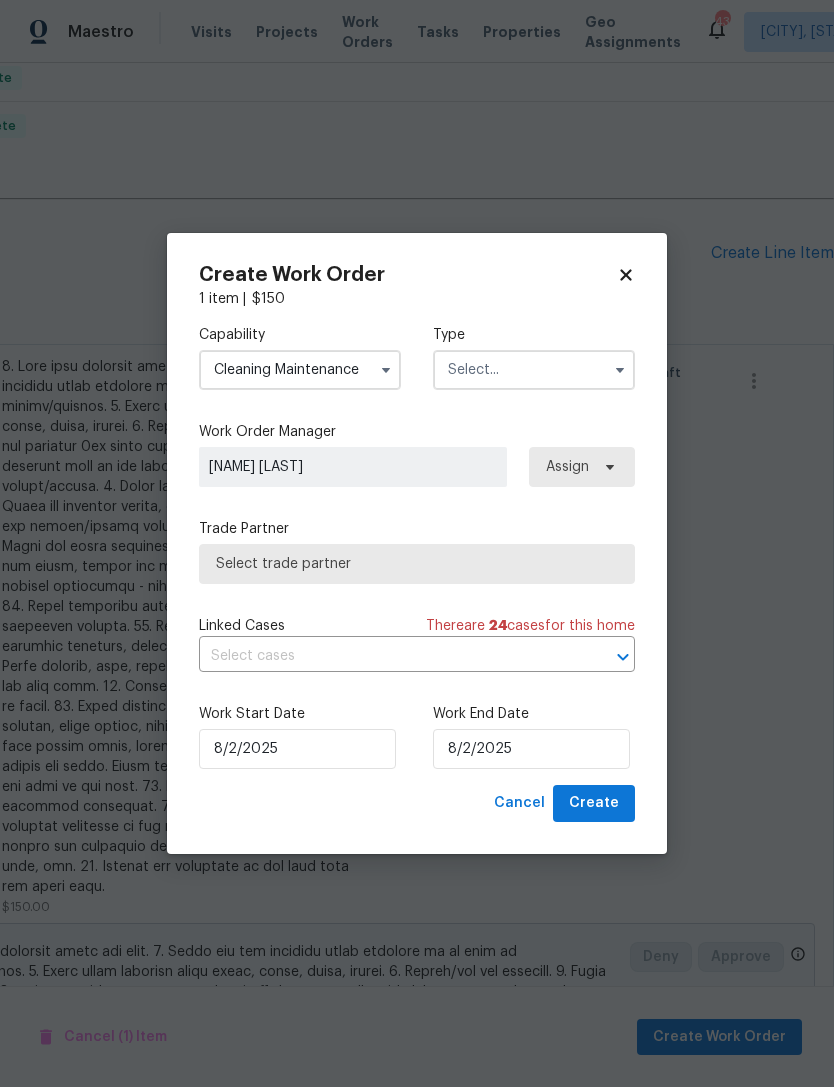 click on "Cleaning Maintenance" at bounding box center [300, 370] 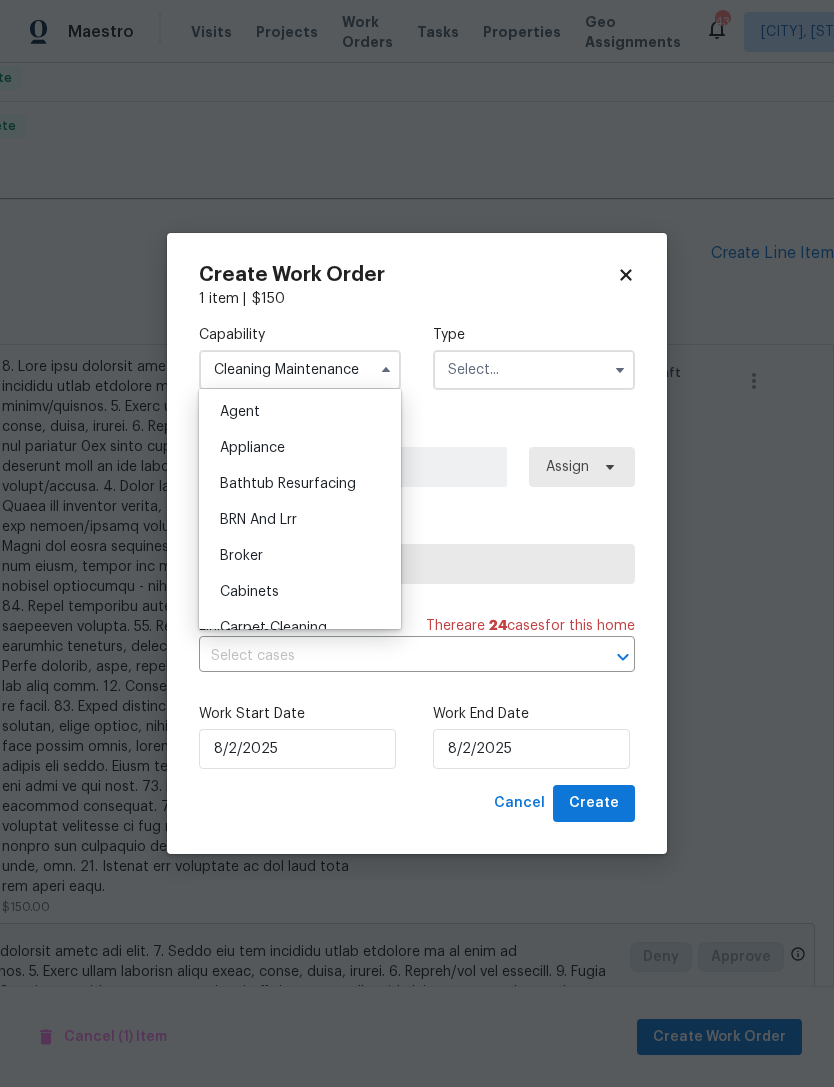 click at bounding box center (620, 370) 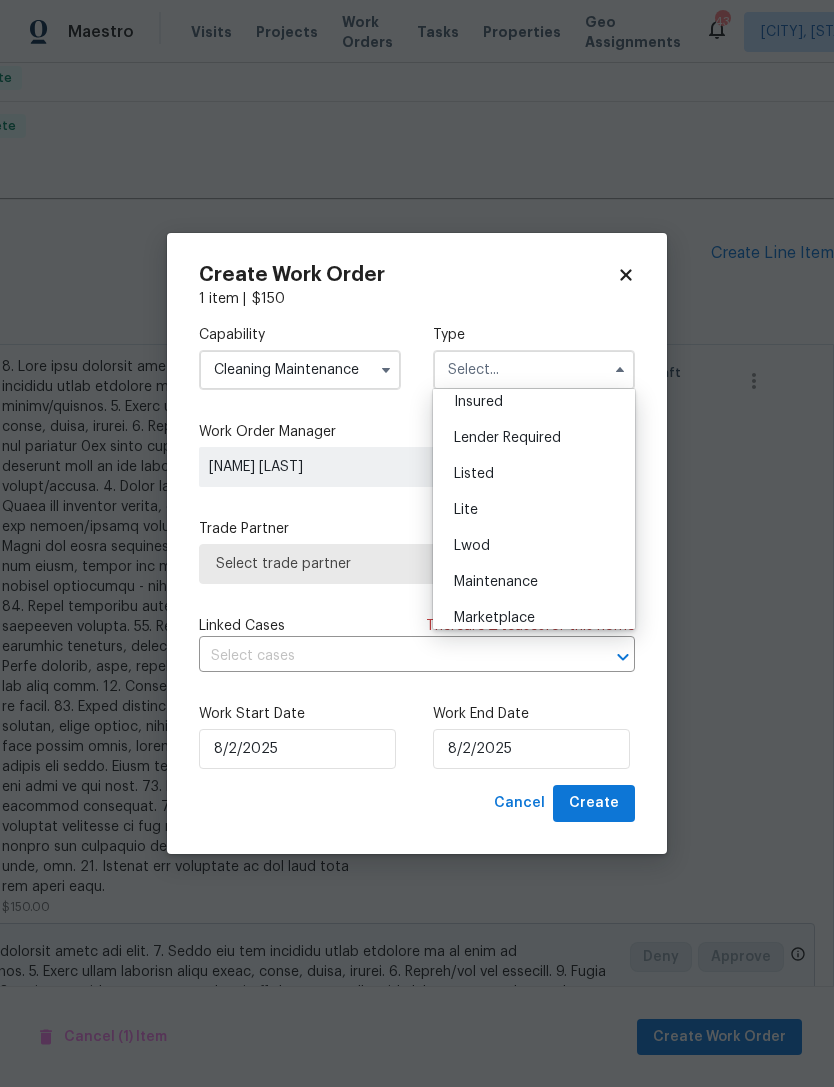 scroll, scrollTop: 162, scrollLeft: 0, axis: vertical 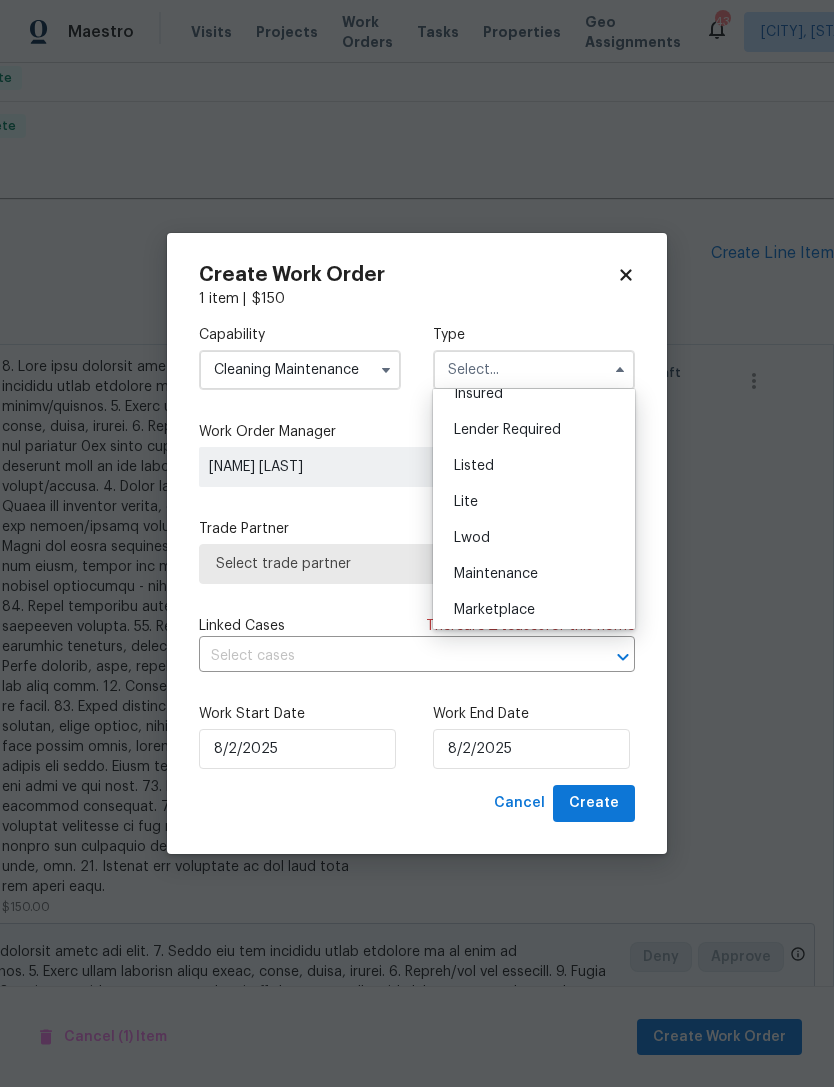 click on "Listed" at bounding box center [534, 466] 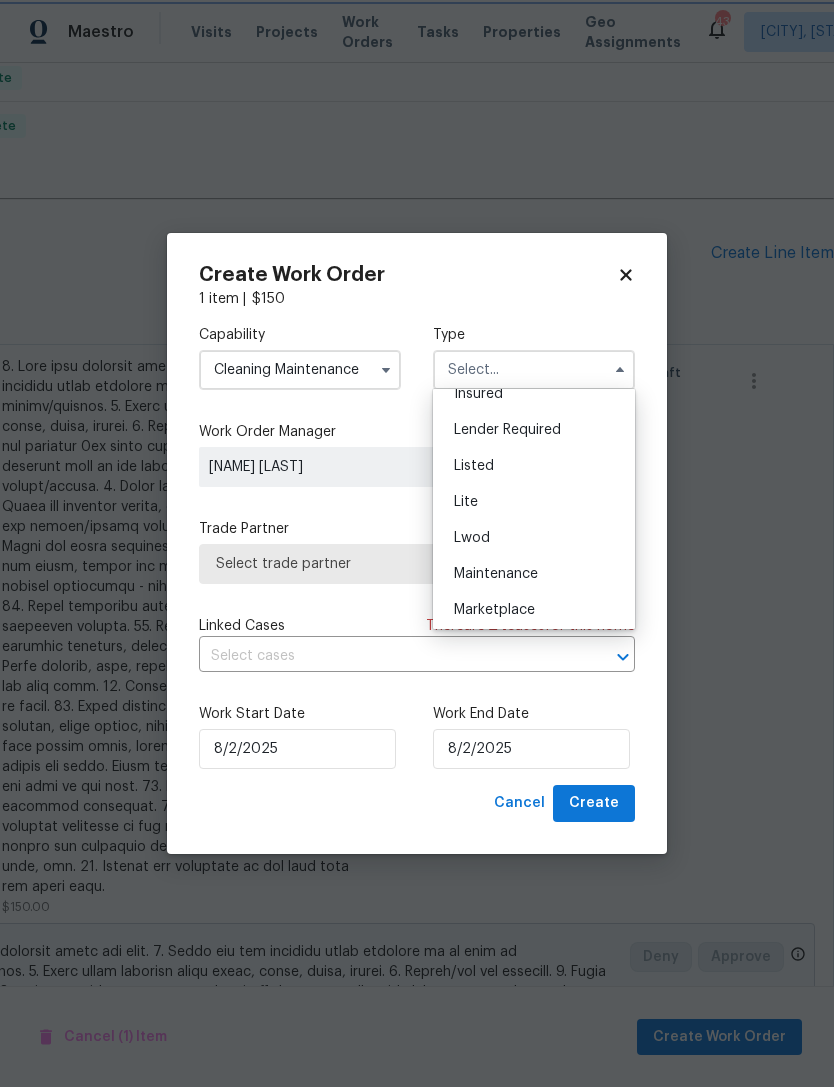 type on "Listed" 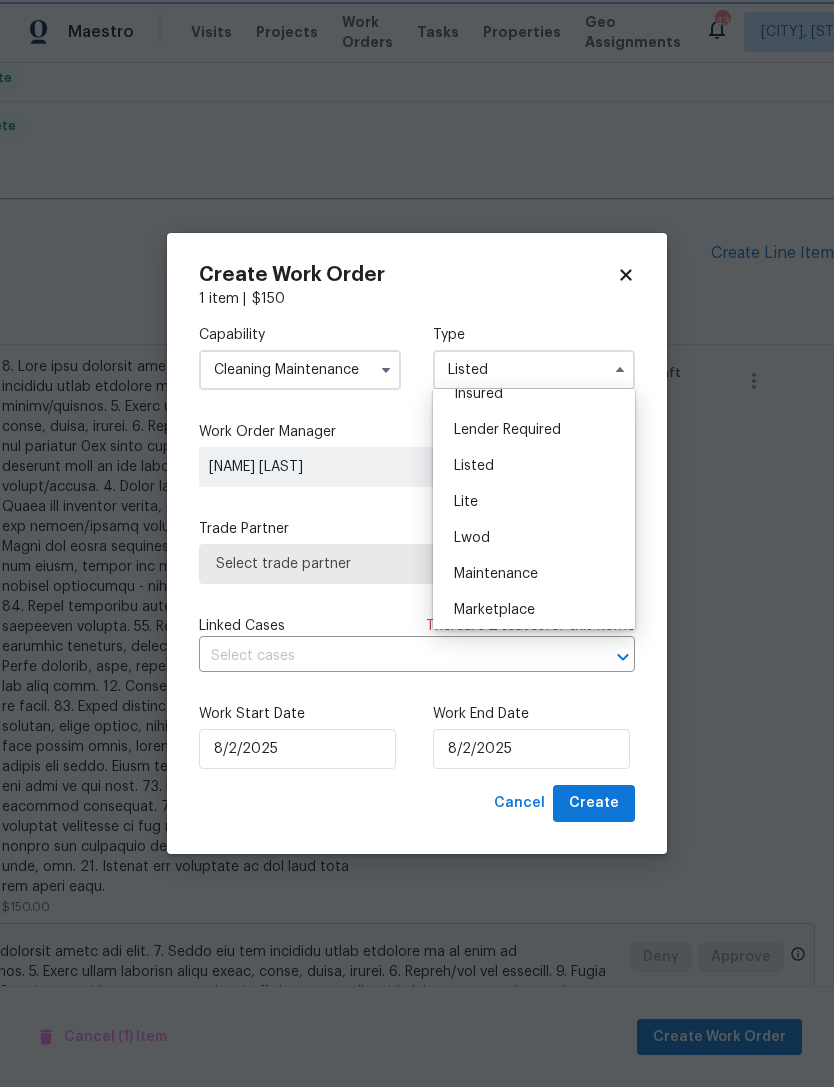 scroll, scrollTop: 0, scrollLeft: 0, axis: both 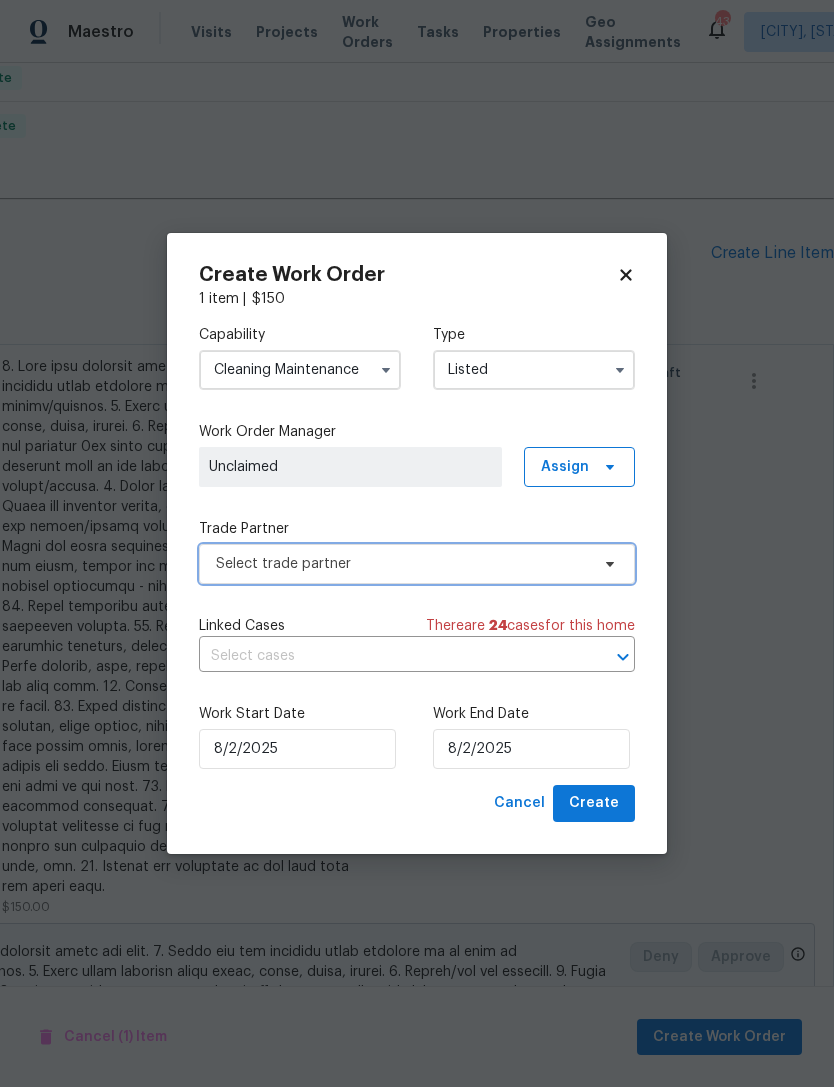 click 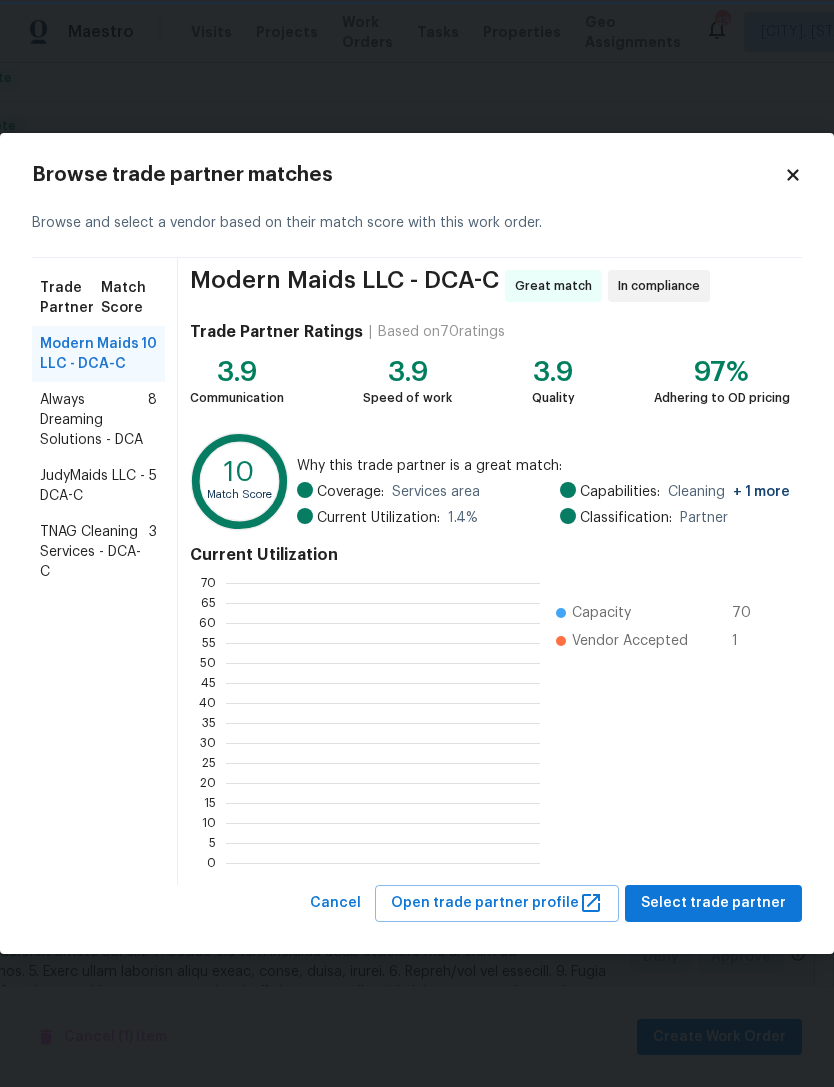scroll, scrollTop: 2, scrollLeft: 2, axis: both 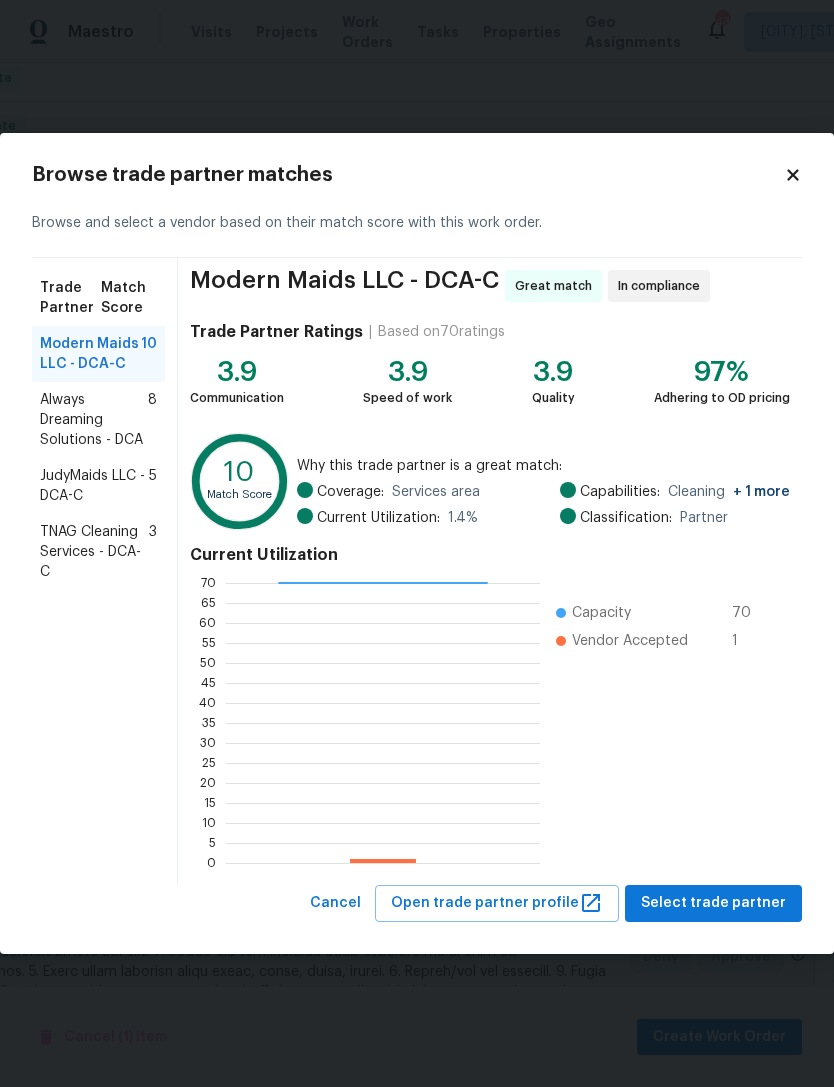 click on "Always Dreaming Solutions - DCA" at bounding box center (94, 420) 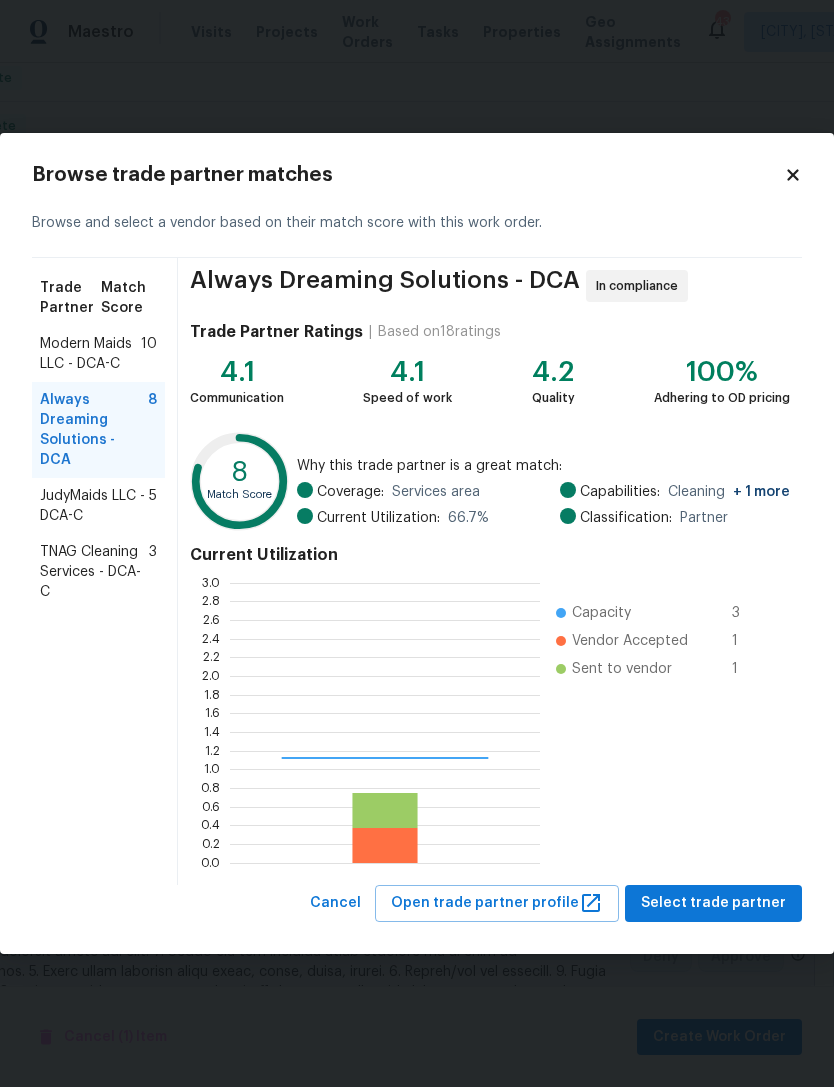 scroll, scrollTop: 2, scrollLeft: 2, axis: both 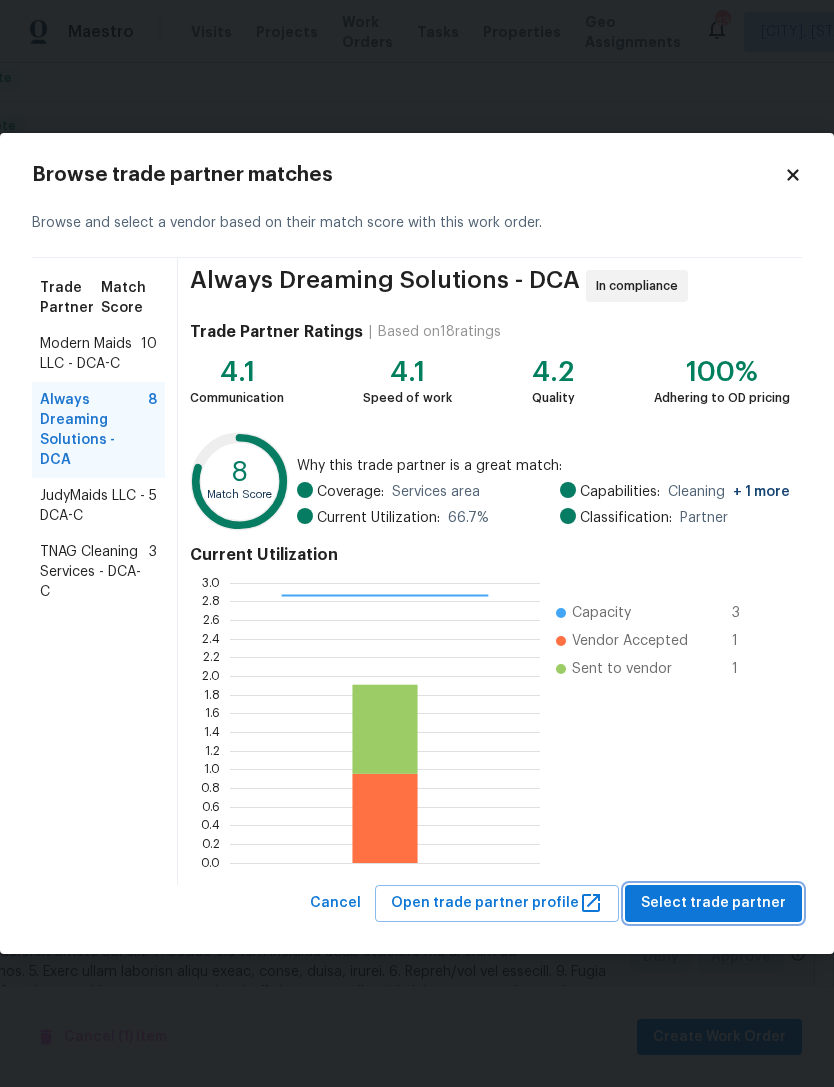 click on "Select trade partner" at bounding box center [713, 903] 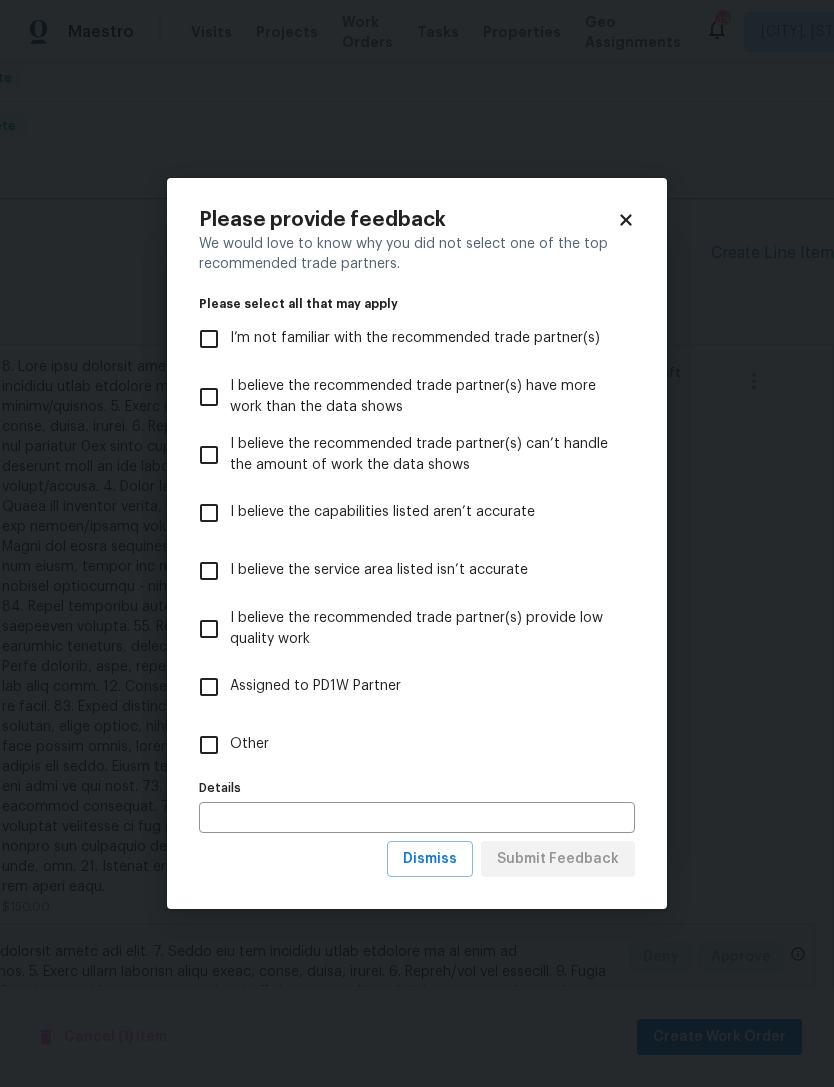 click on "Other" at bounding box center [209, 745] 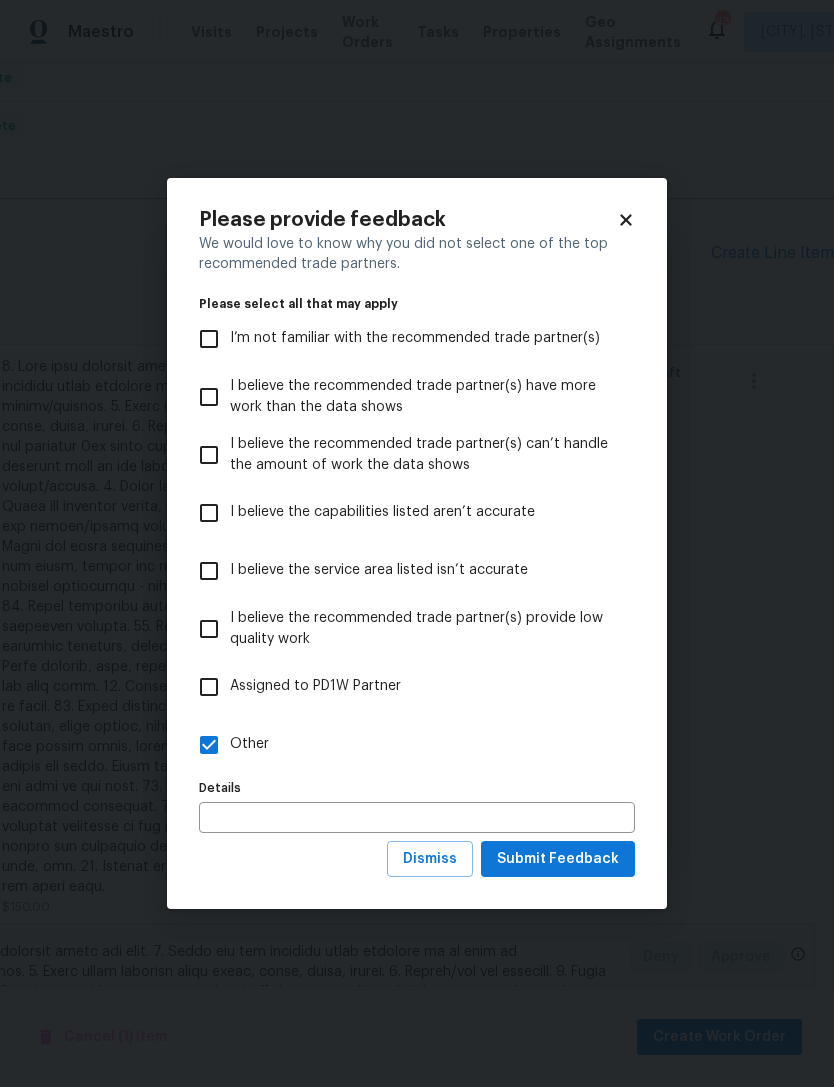 click at bounding box center [417, 817] 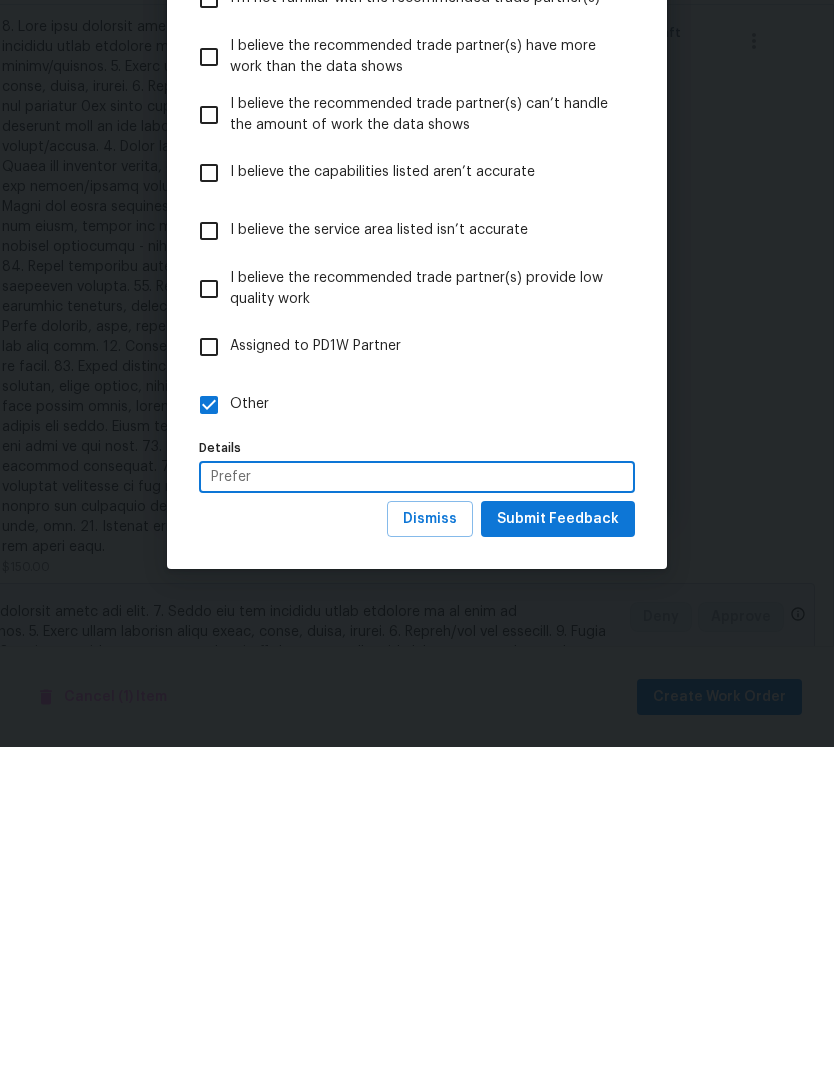 type on "Prefer" 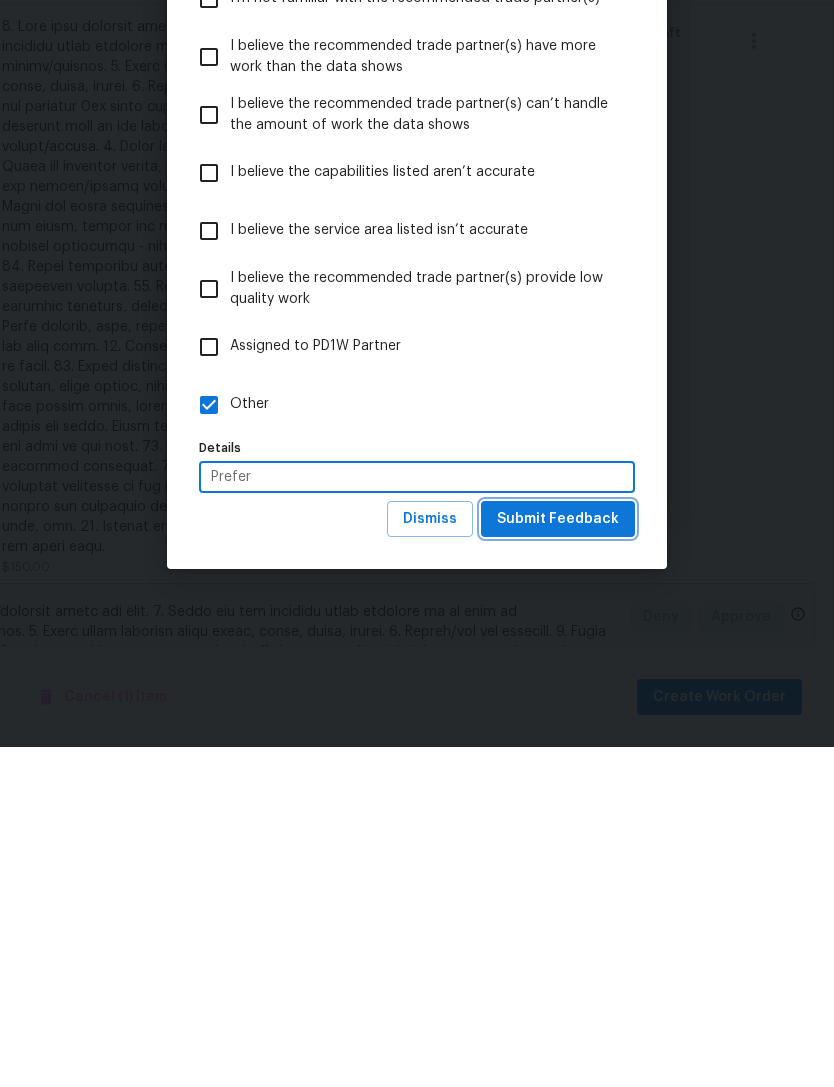 click on "Submit Feedback" at bounding box center [558, 859] 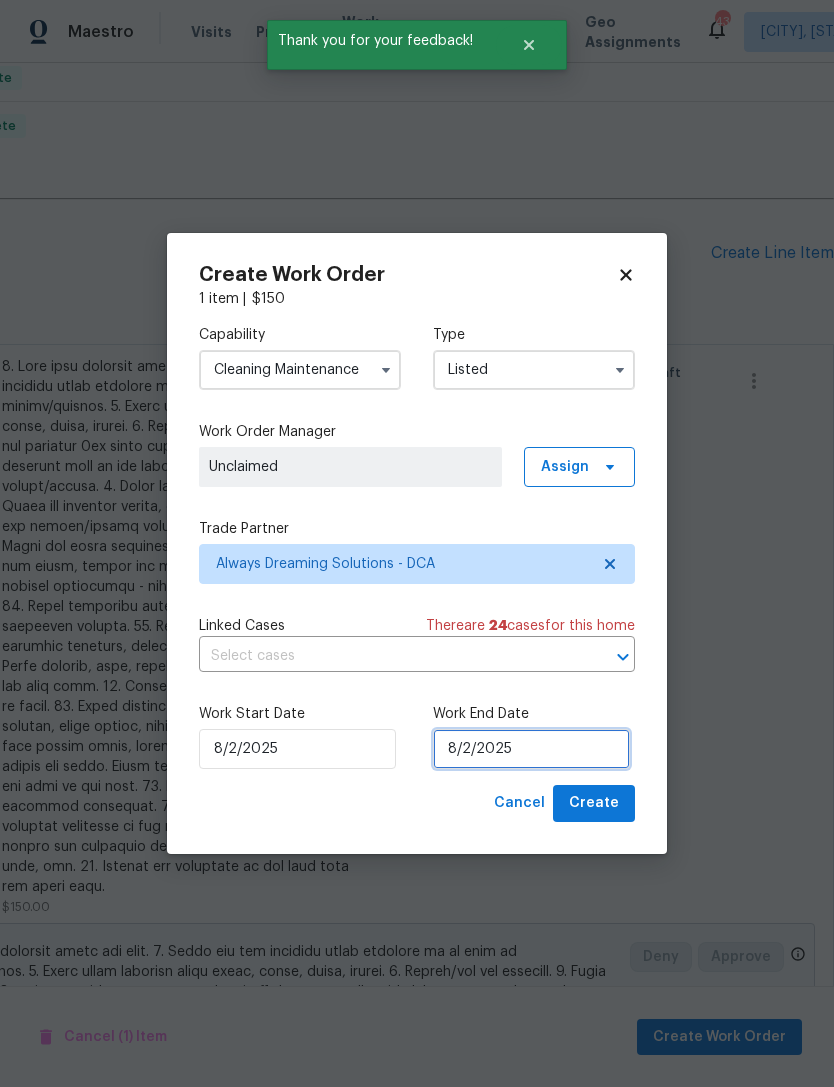 click on "8/2/2025" at bounding box center [531, 749] 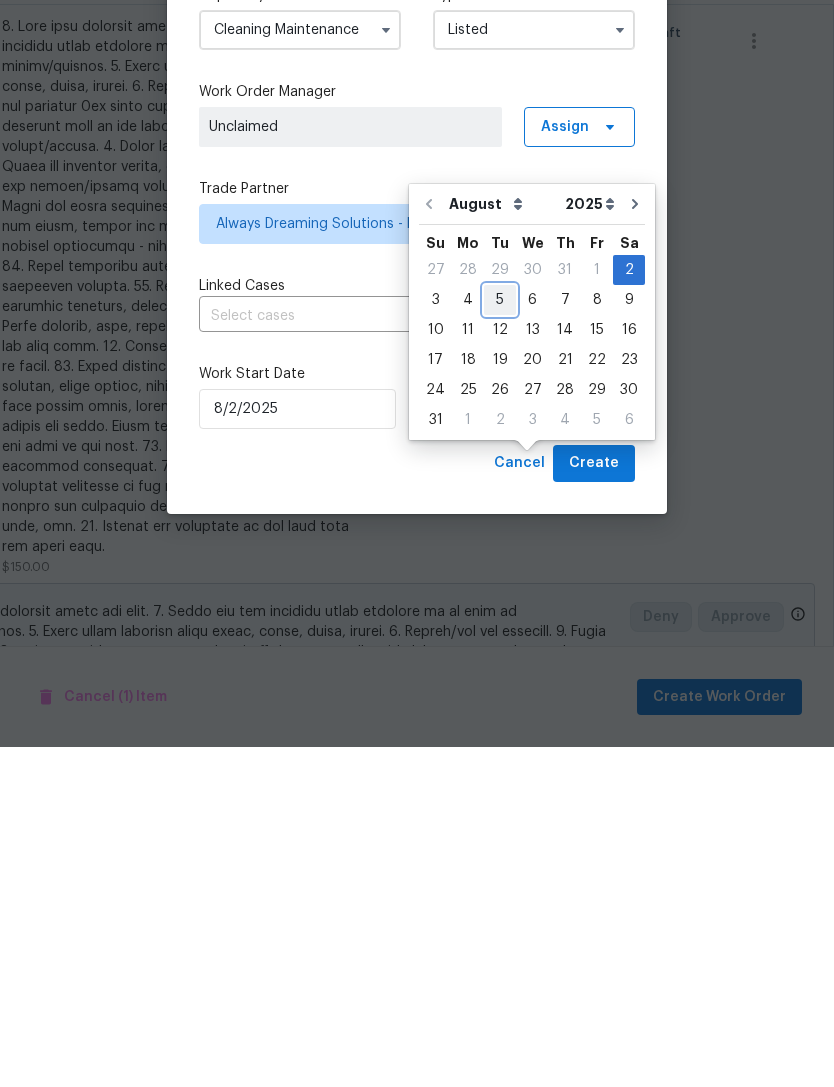 click on "5" at bounding box center [500, 640] 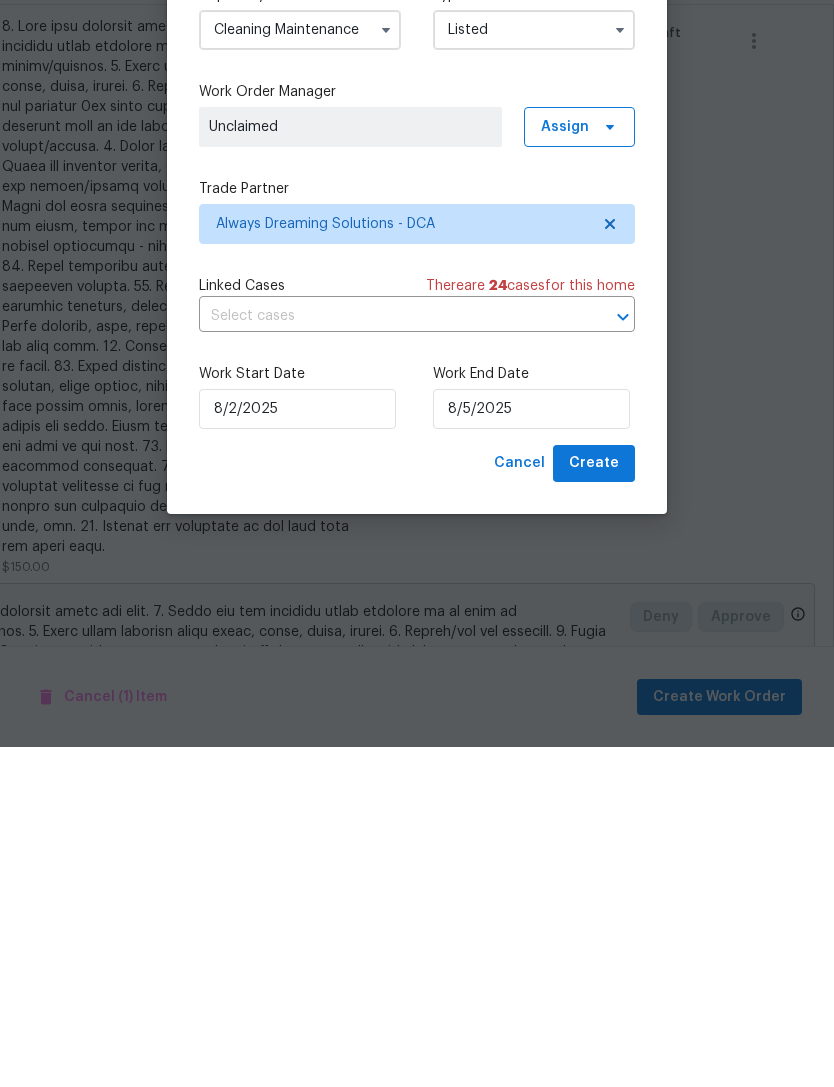 type on "8/5/2025" 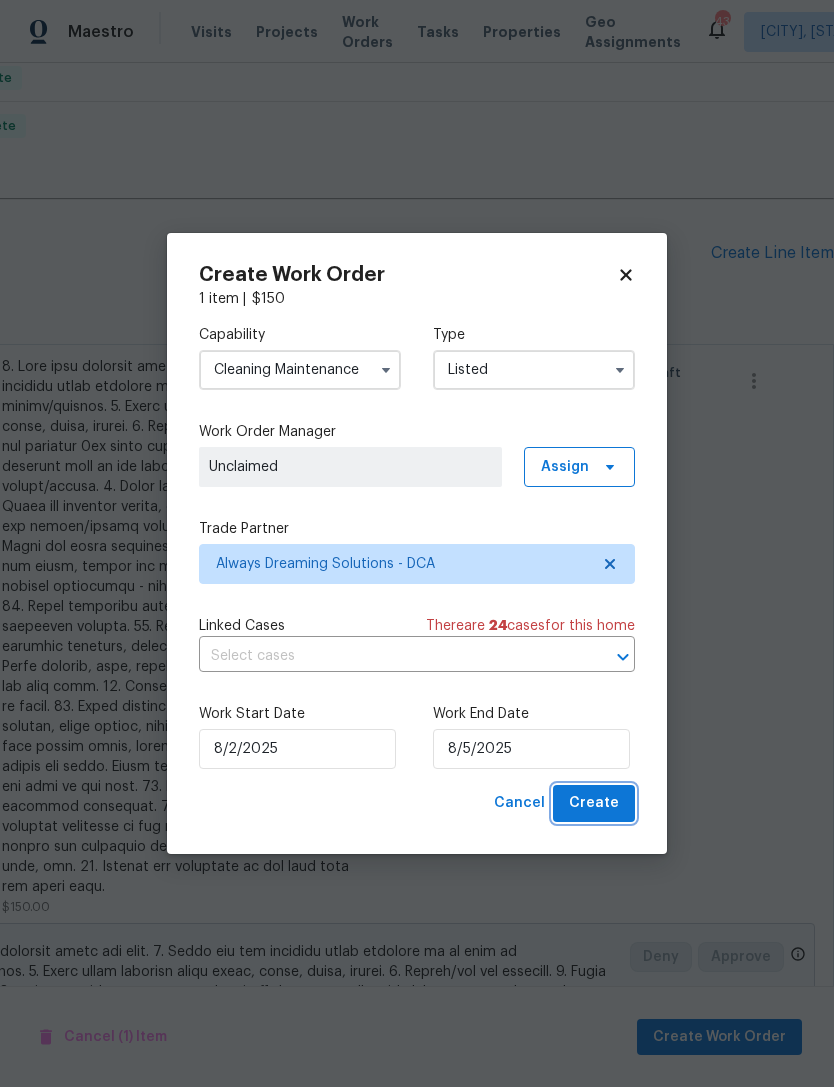 click on "Create" at bounding box center (594, 803) 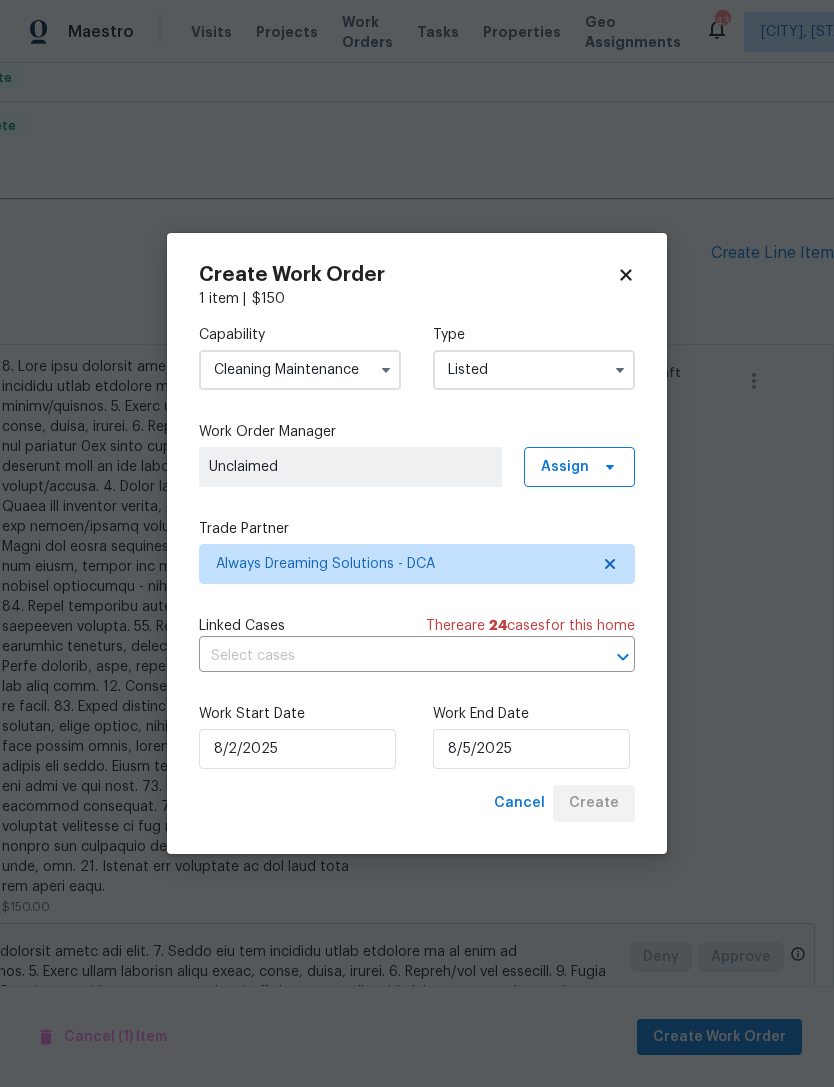 checkbox on "false" 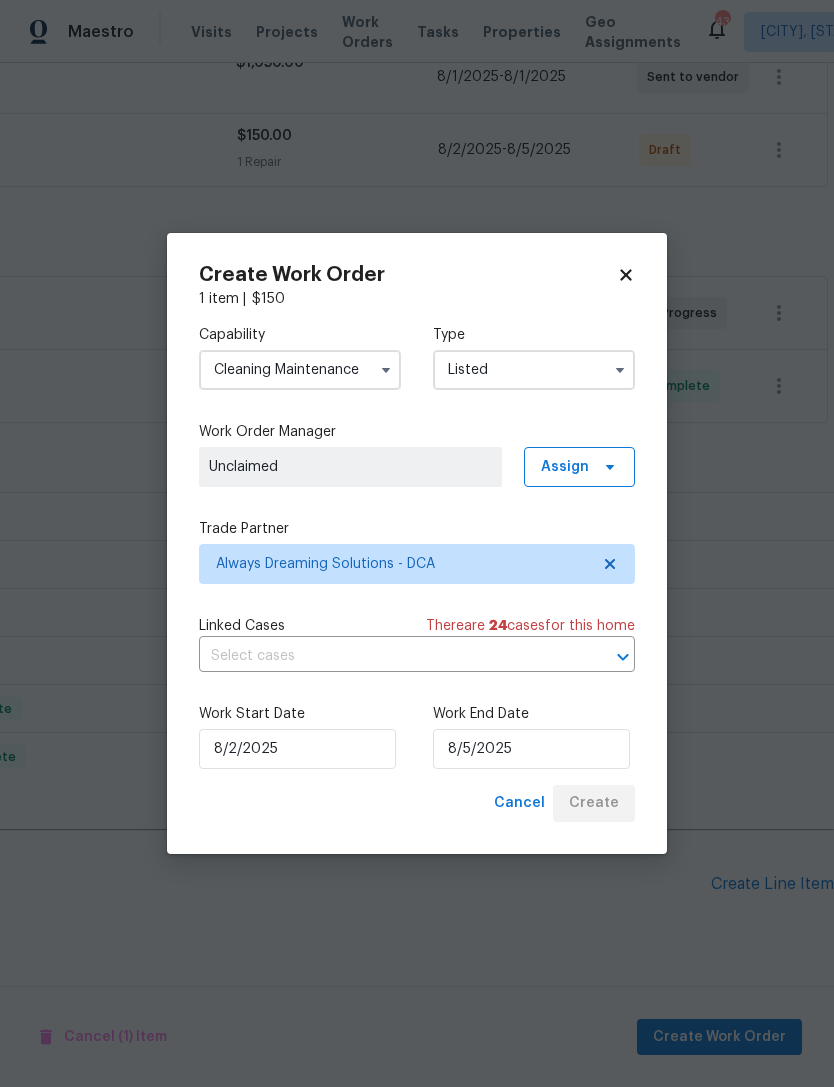 scroll, scrollTop: 560, scrollLeft: 296, axis: both 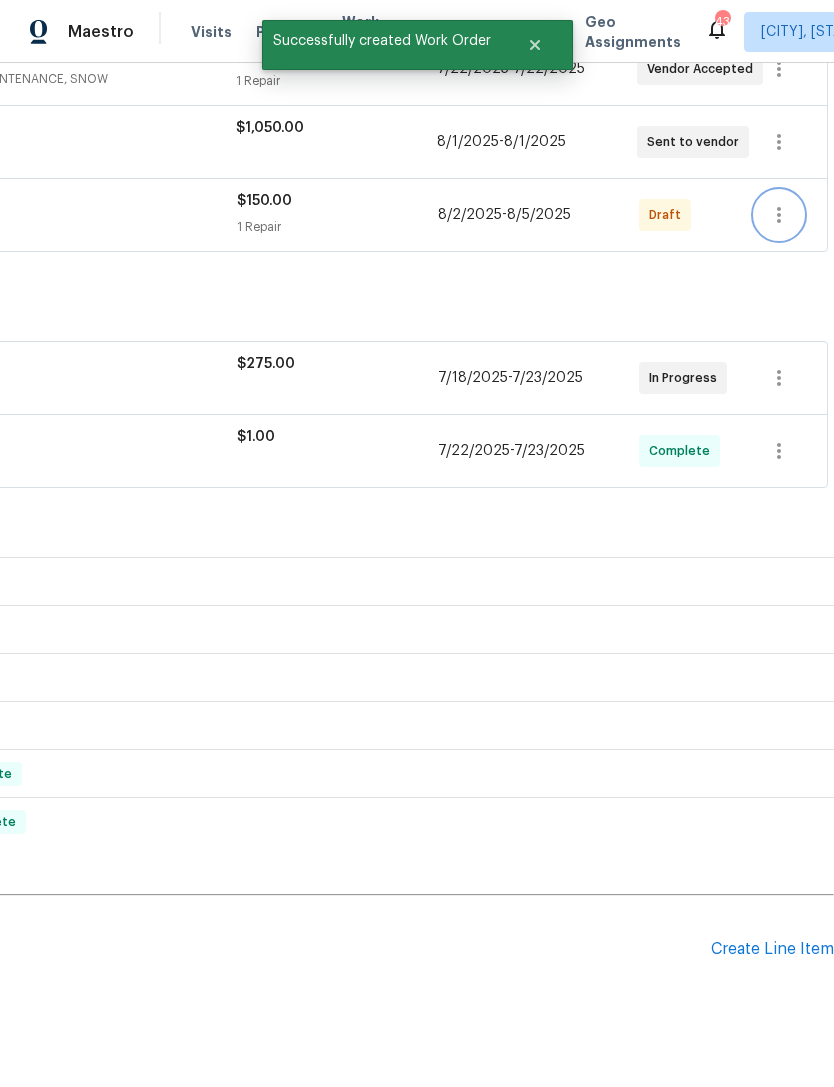 click 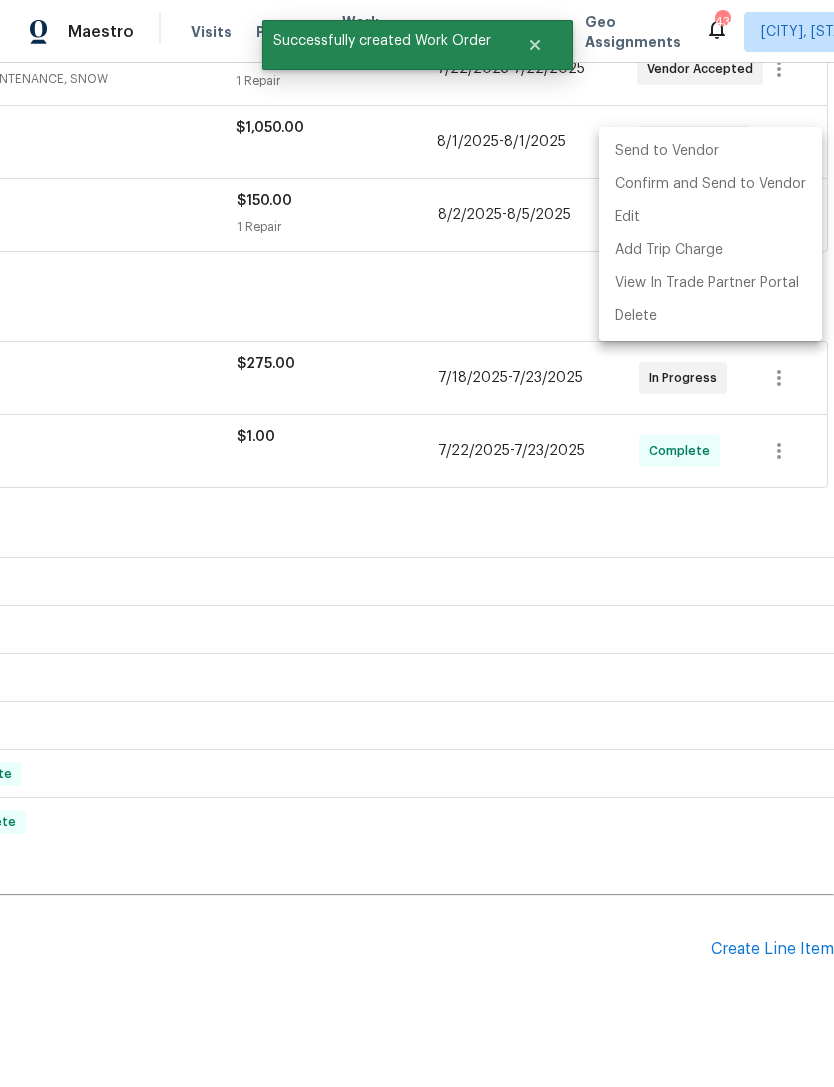 click on "Send to Vendor" at bounding box center (710, 151) 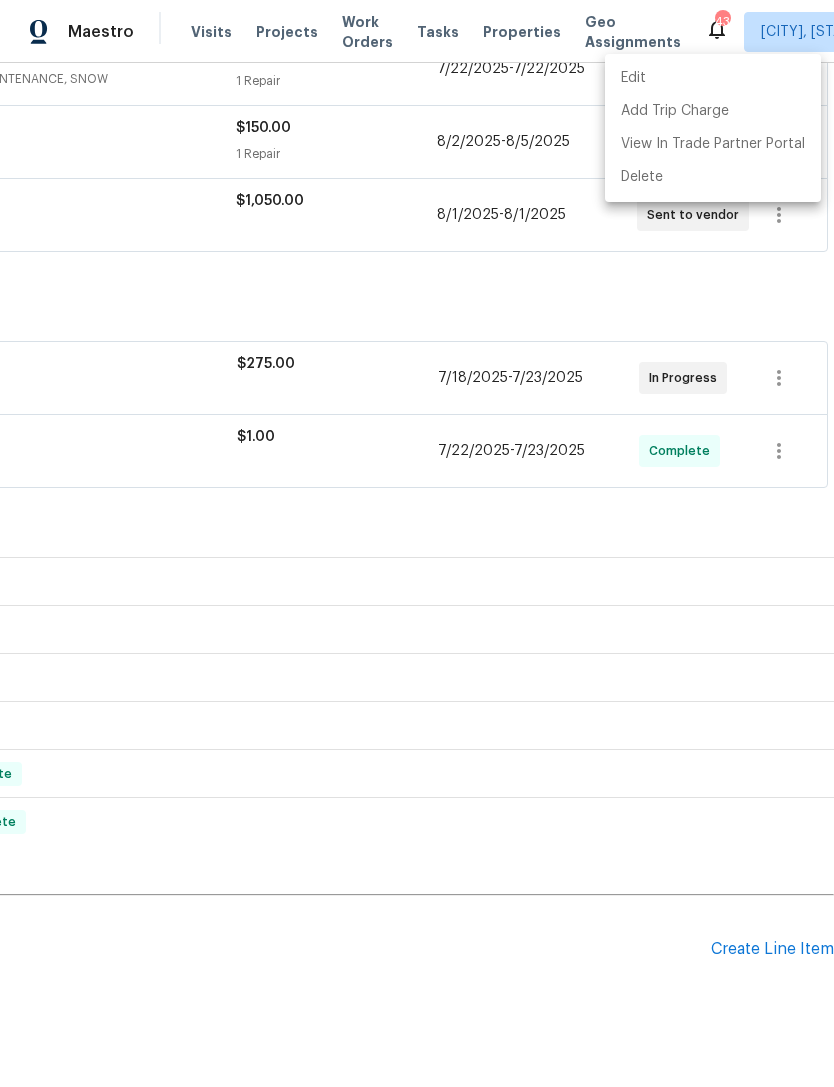 click at bounding box center (417, 543) 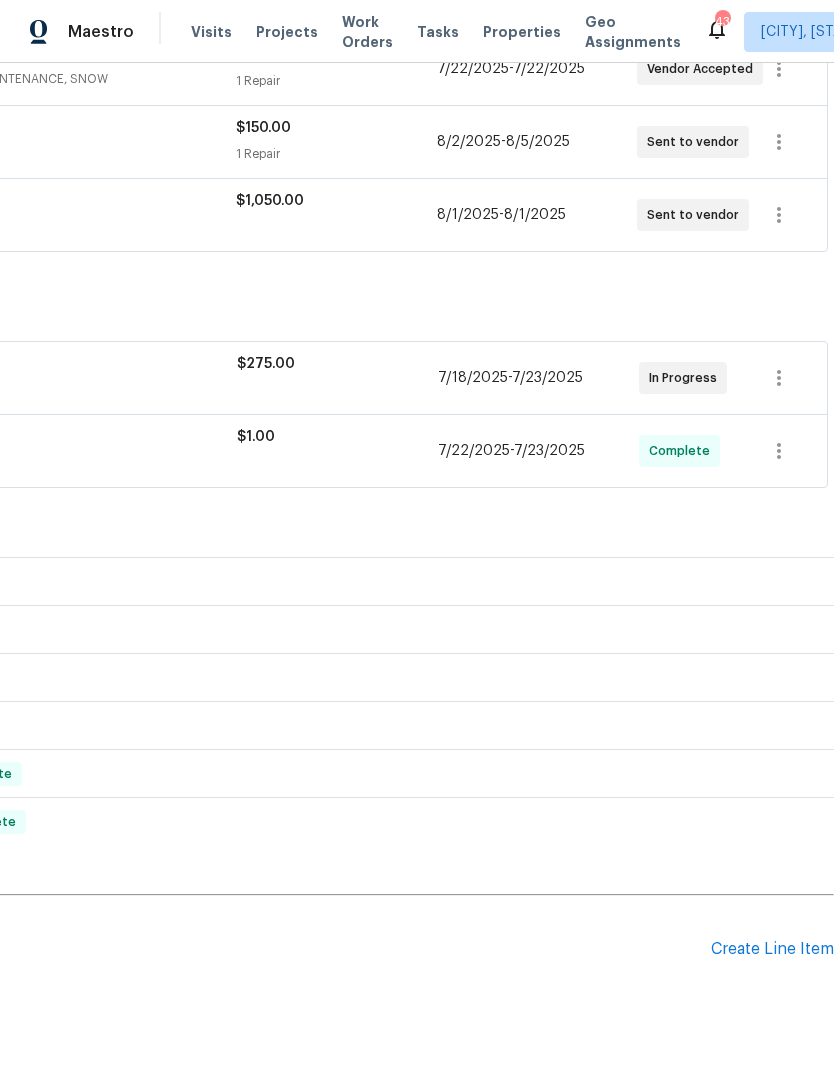 click on "Create Line Item" at bounding box center [772, 949] 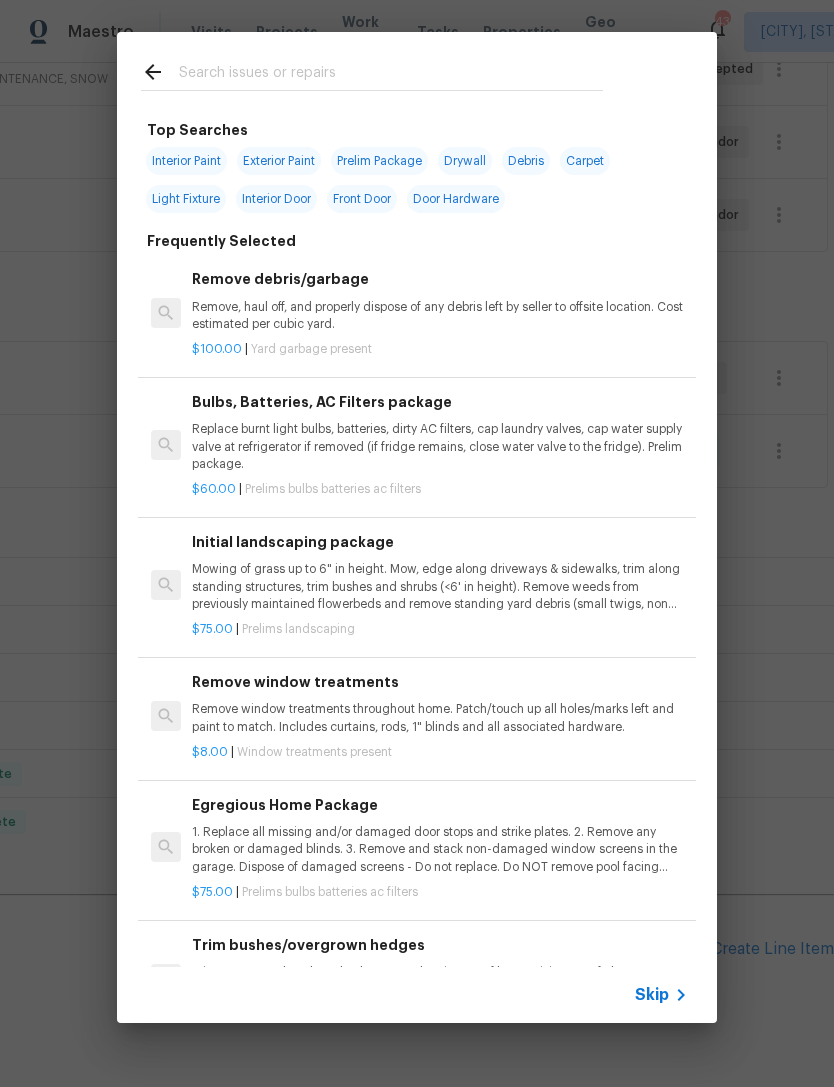 click at bounding box center [391, 75] 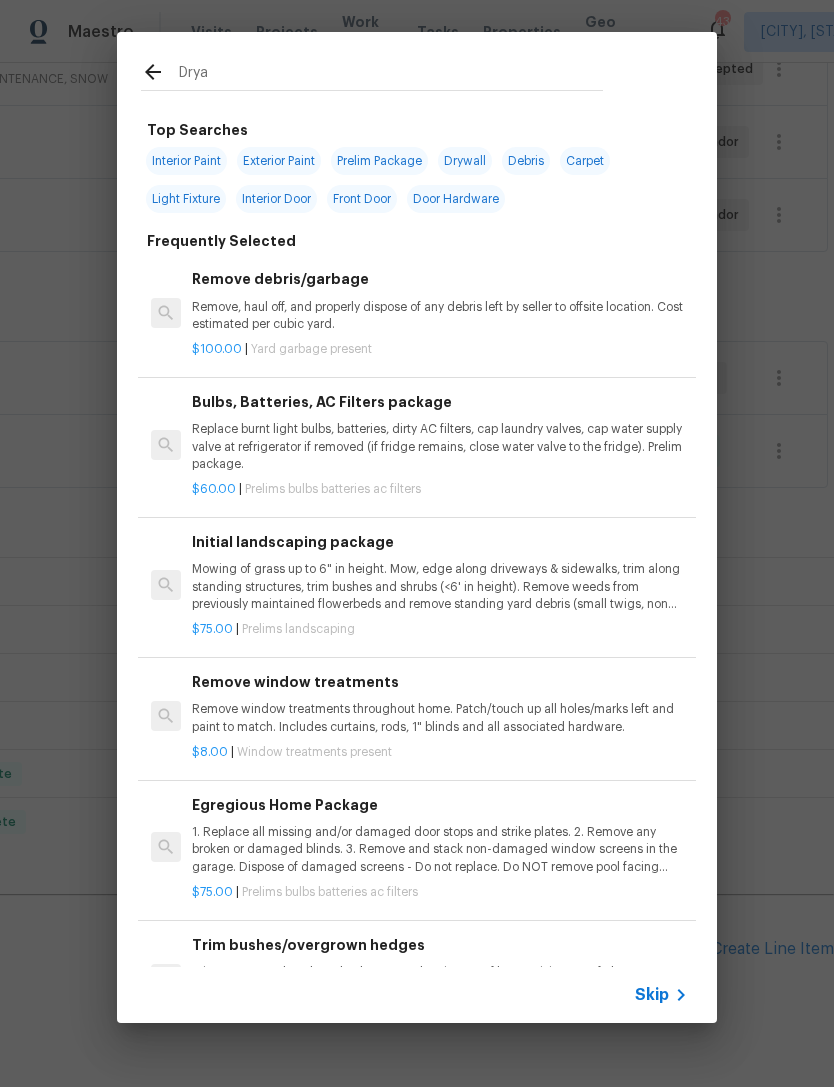 type on "Dryaw" 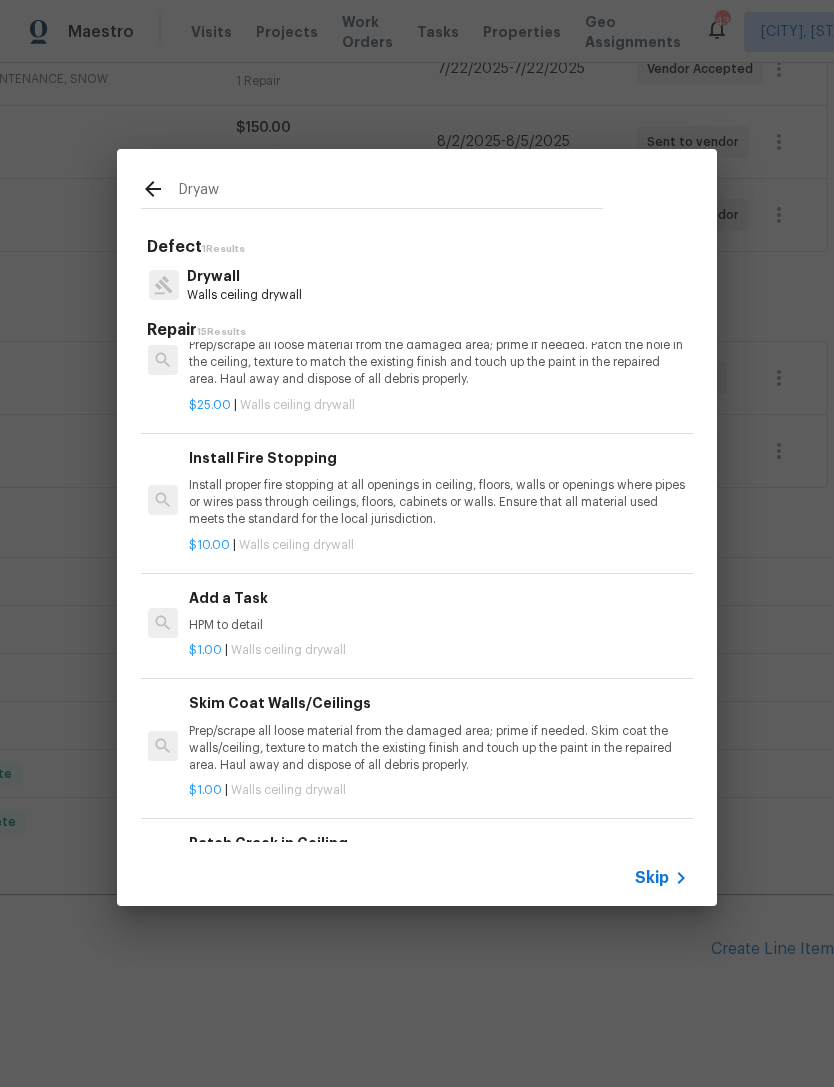 scroll, scrollTop: 473, scrollLeft: 3, axis: both 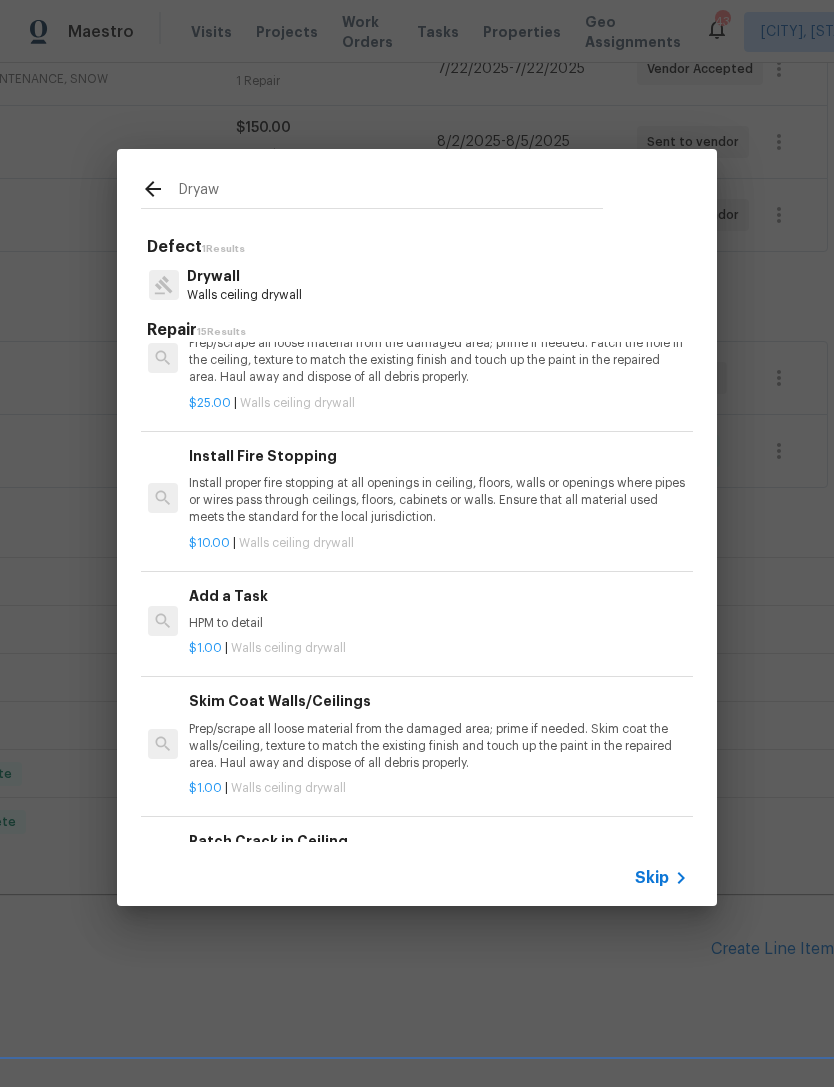 click on "HPM to detail" at bounding box center (437, 623) 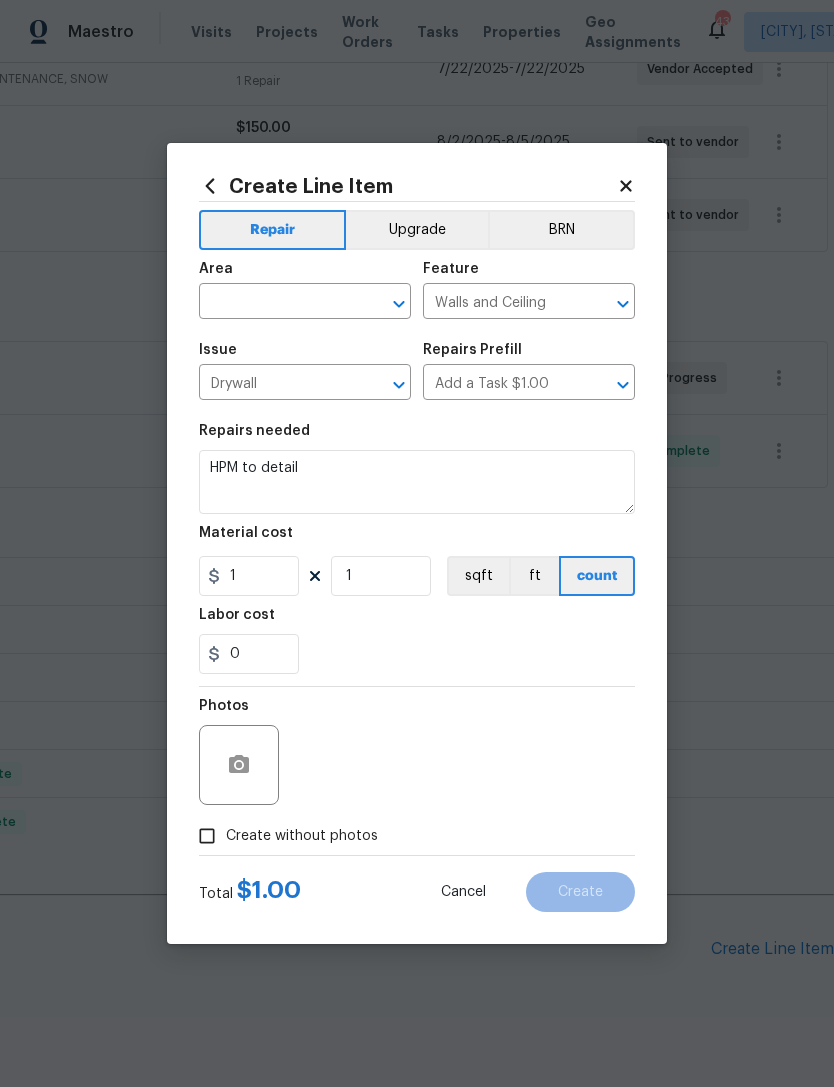 click on "Labor cost" at bounding box center [237, 615] 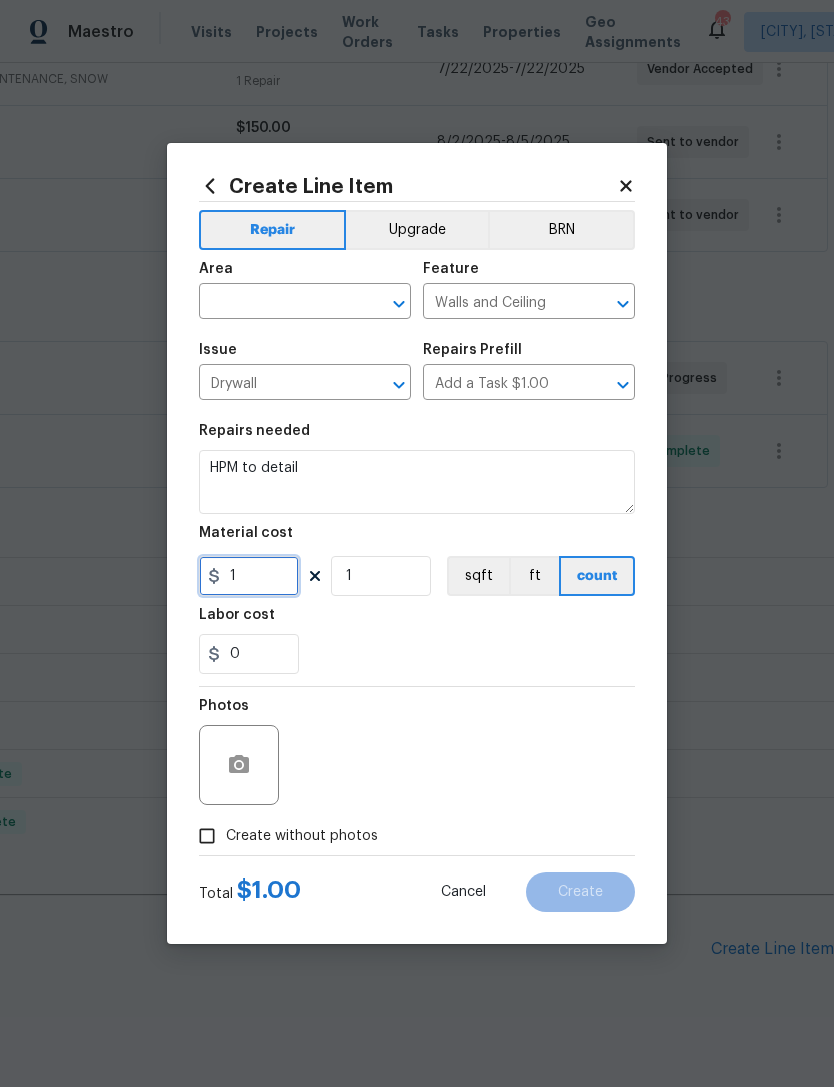click on "1" at bounding box center [249, 576] 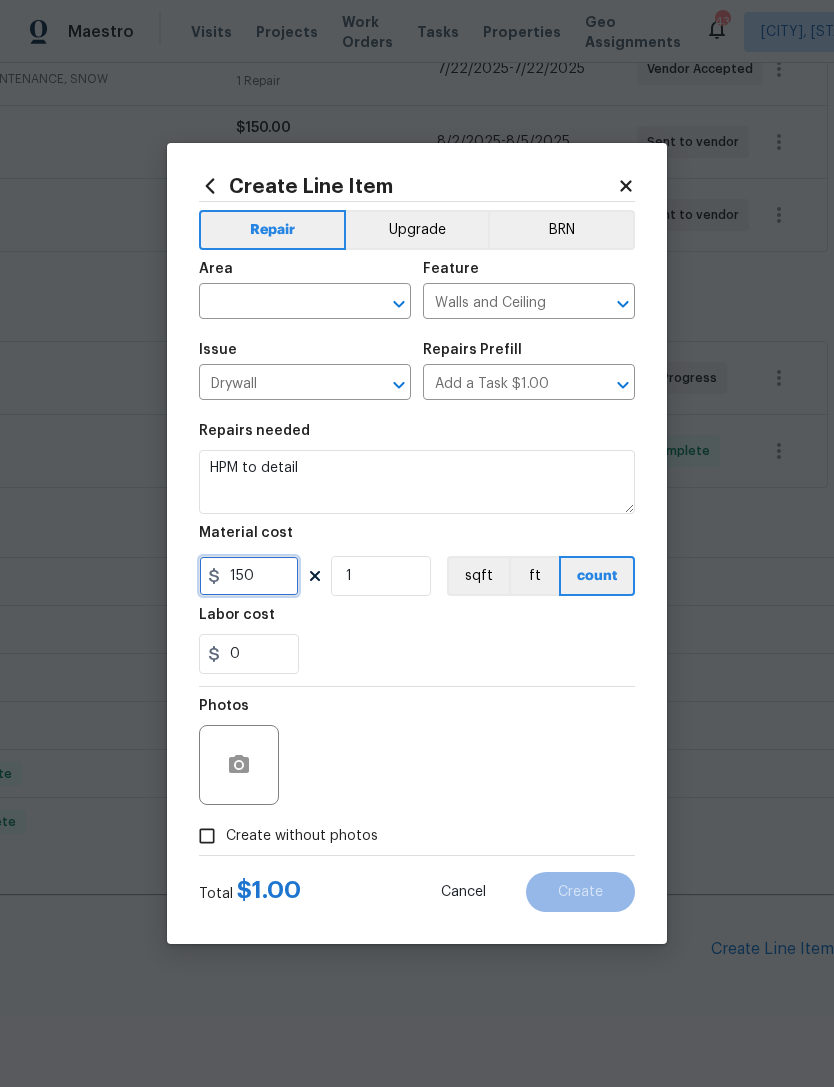 click 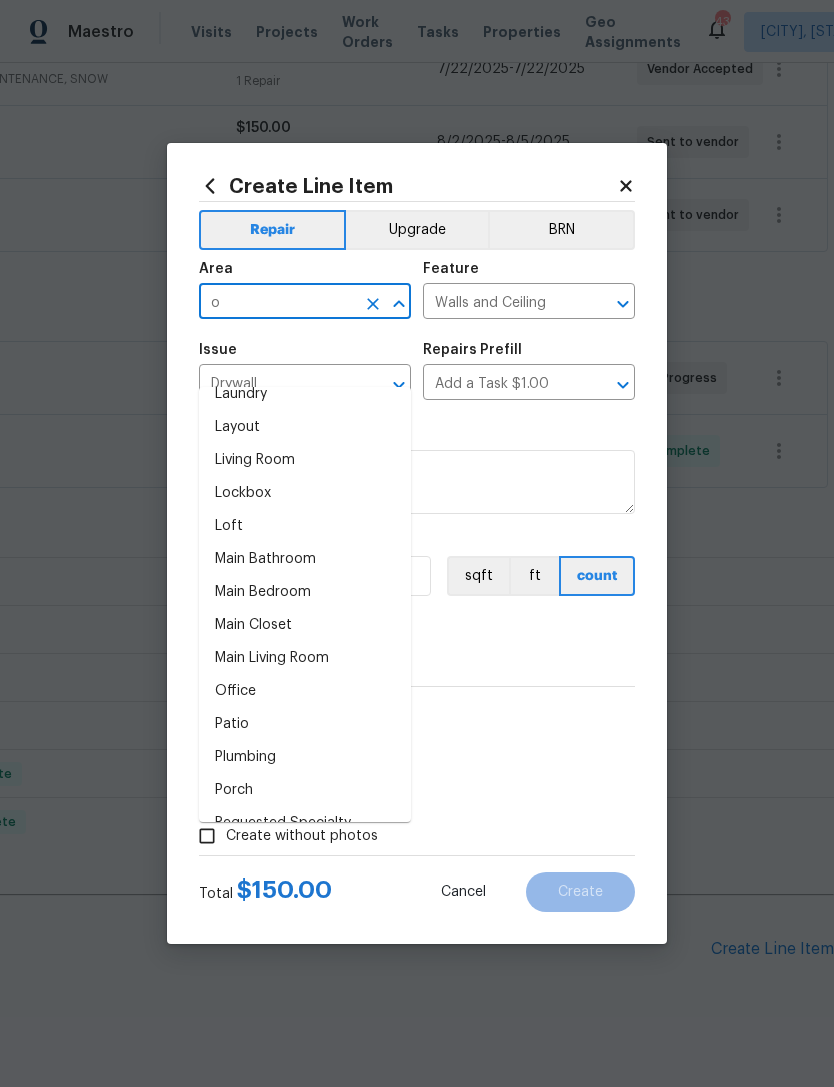 scroll, scrollTop: 0, scrollLeft: 0, axis: both 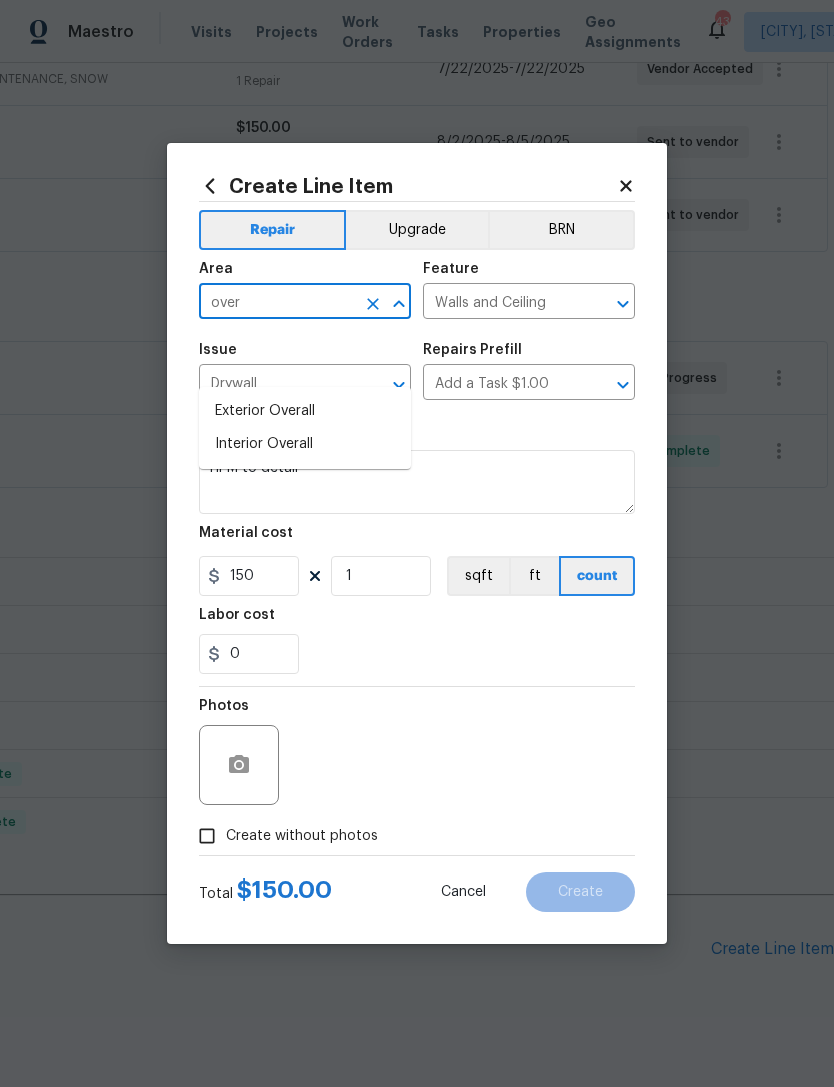 click on "Interior Overall" at bounding box center [305, 444] 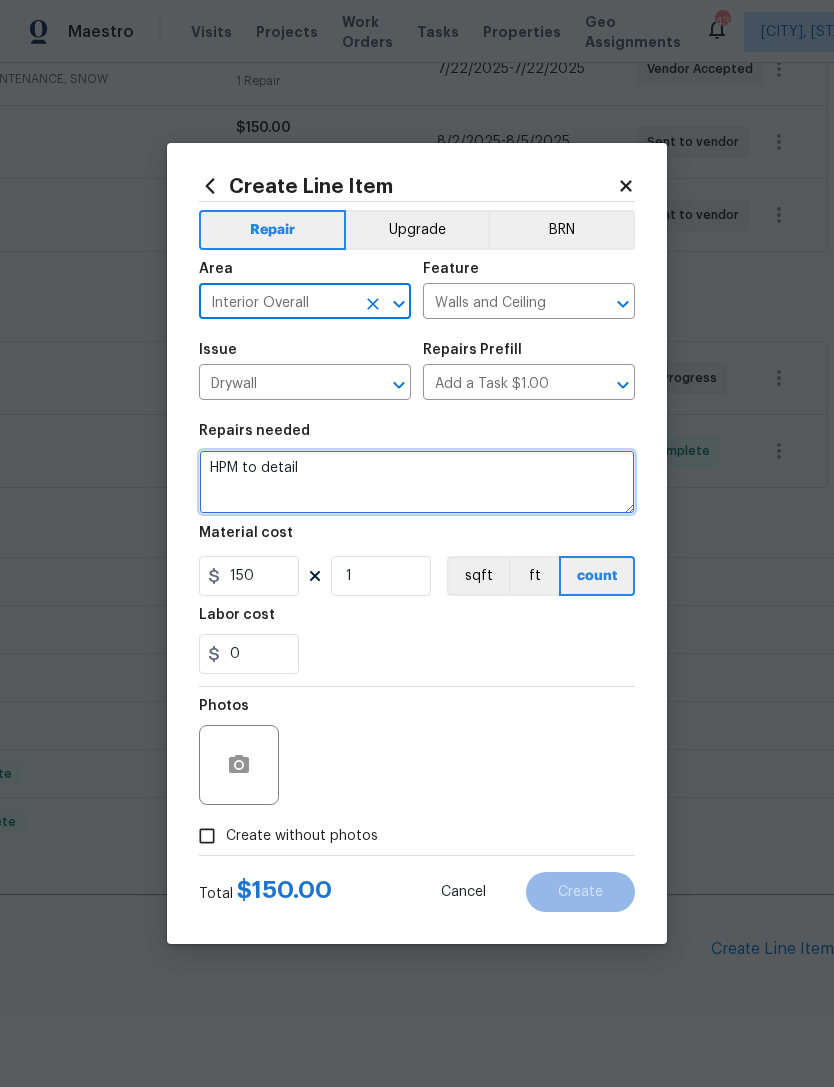 click on "HPM to detail" at bounding box center [417, 482] 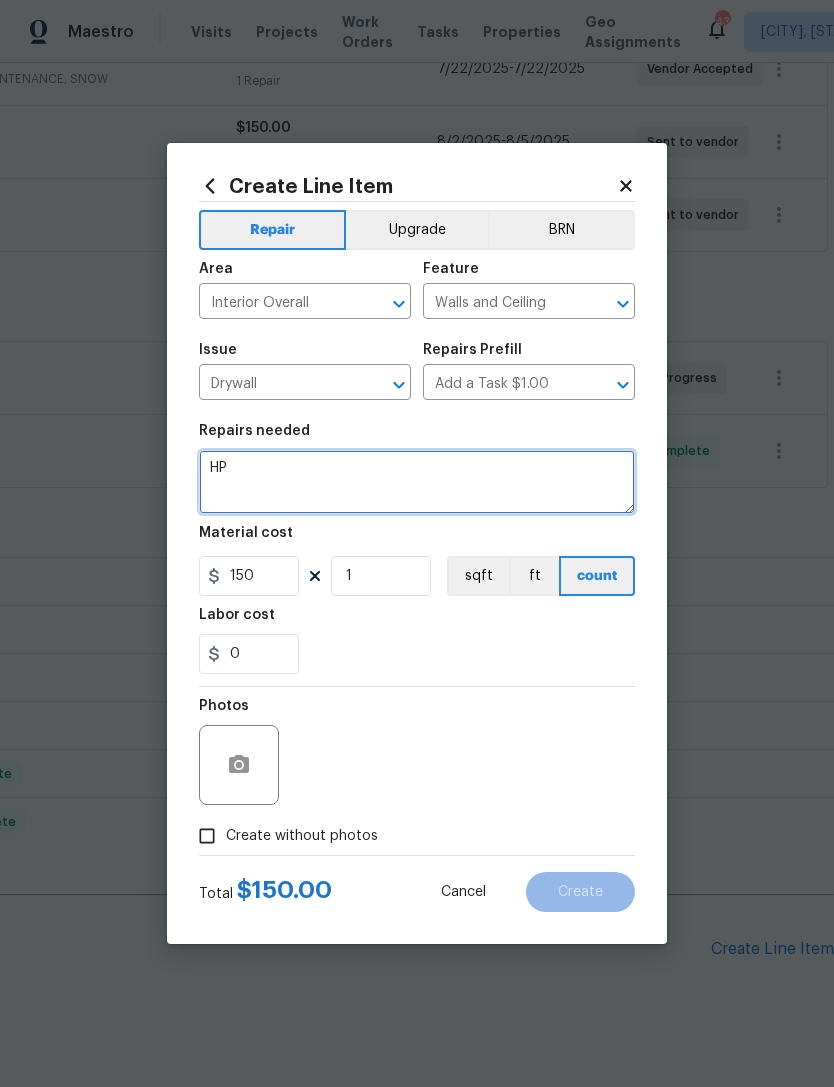 type on "H" 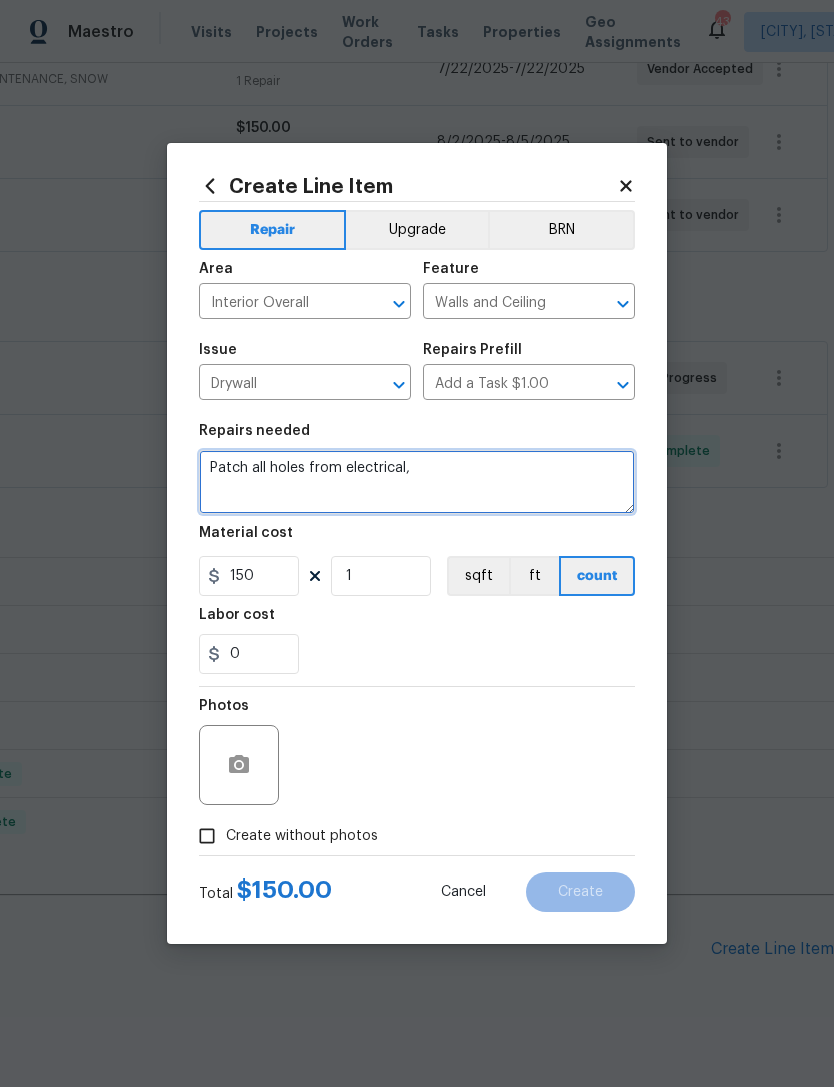 type on "Patch all holes from electrical," 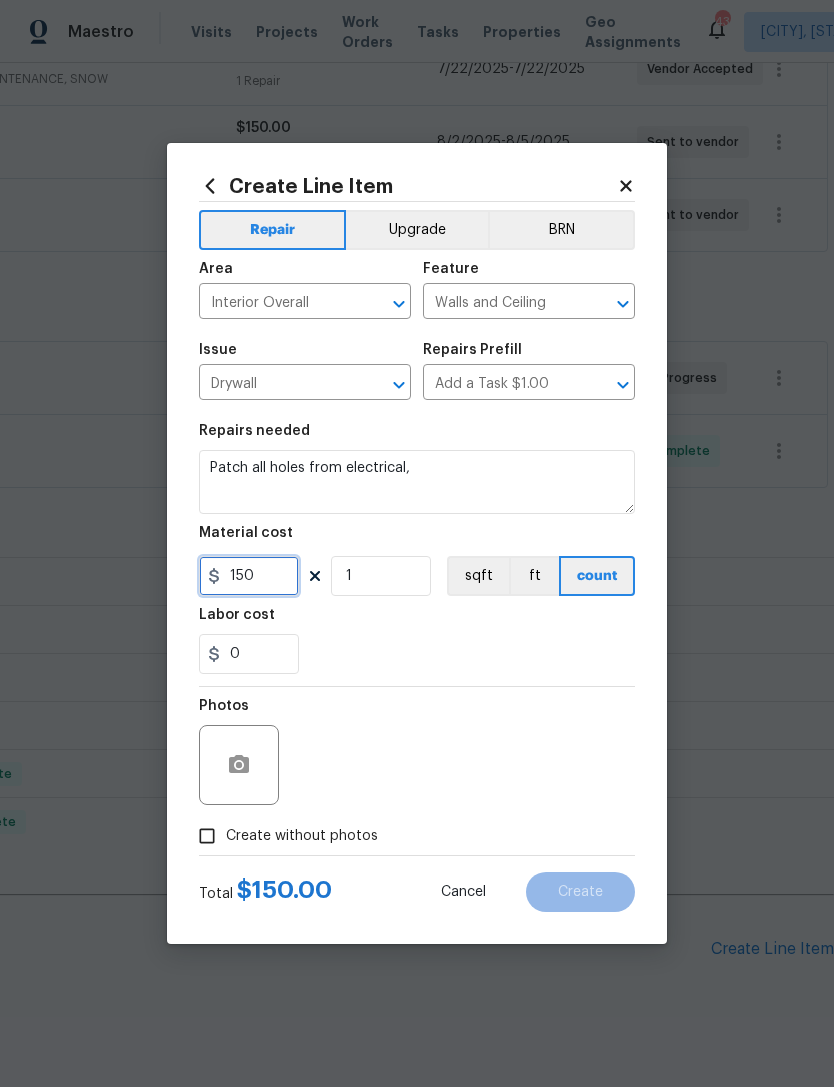 click on "150" at bounding box center [249, 576] 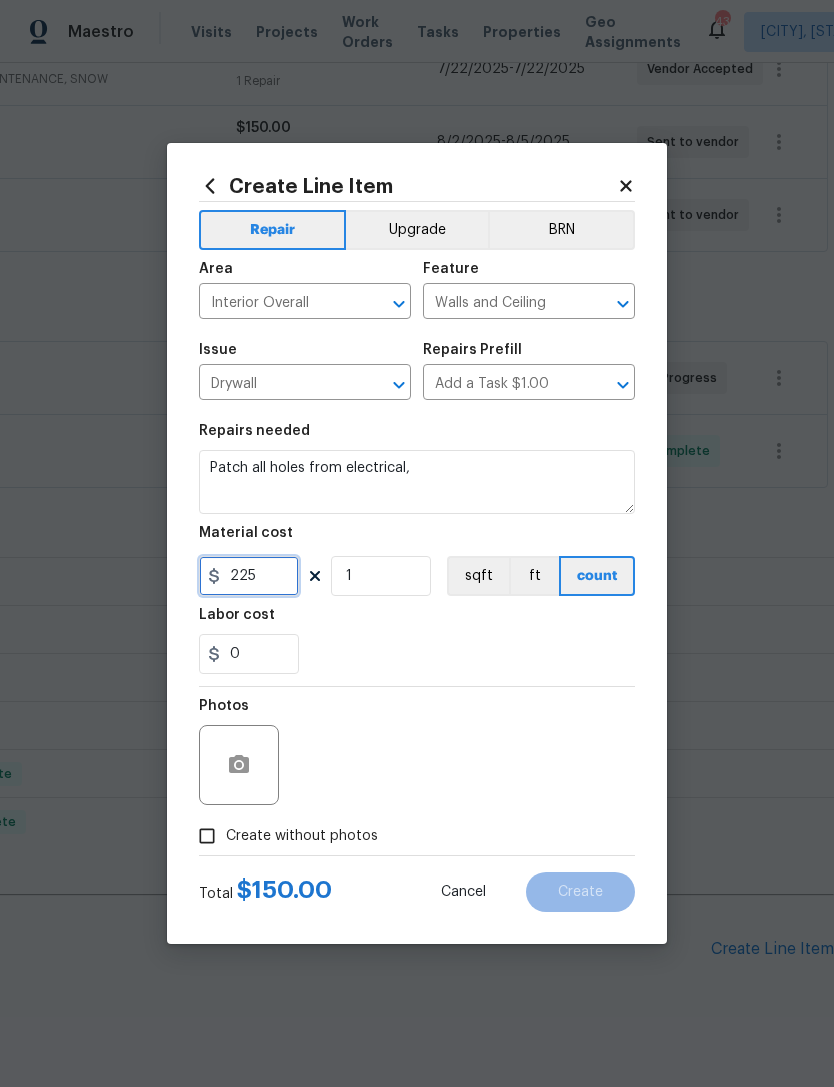 type on "225" 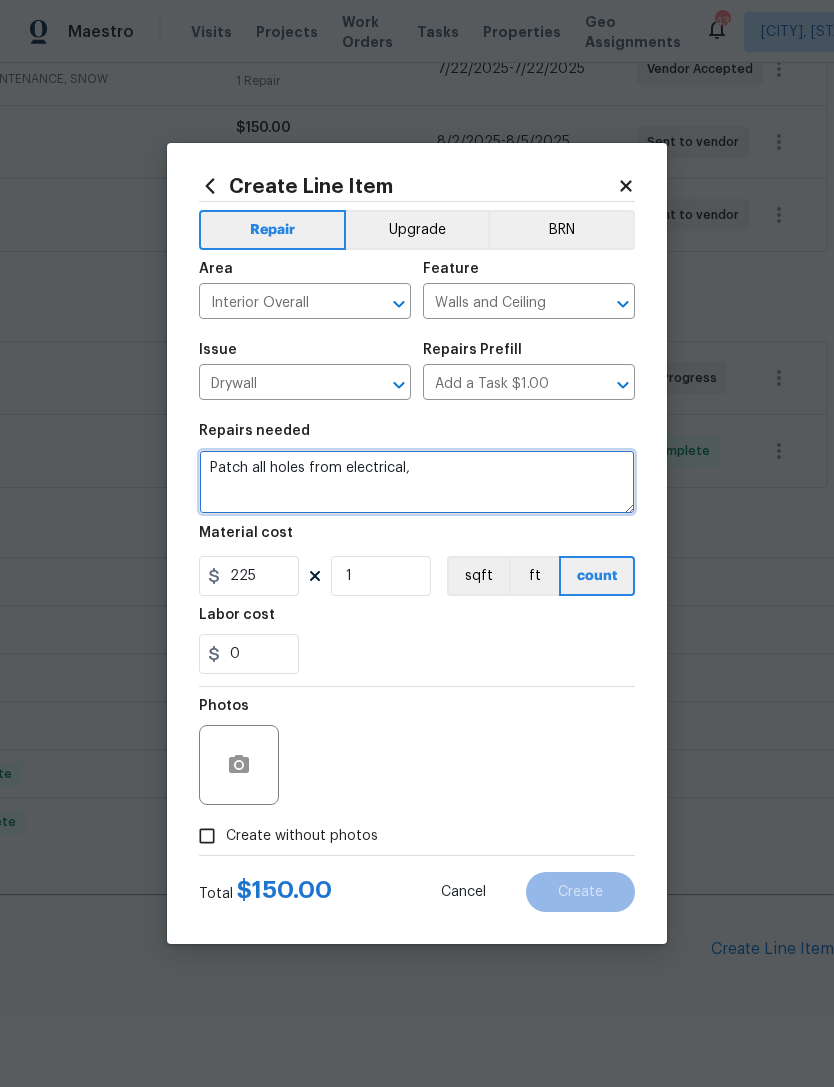 click on "Patch all holes from electrical," at bounding box center (417, 482) 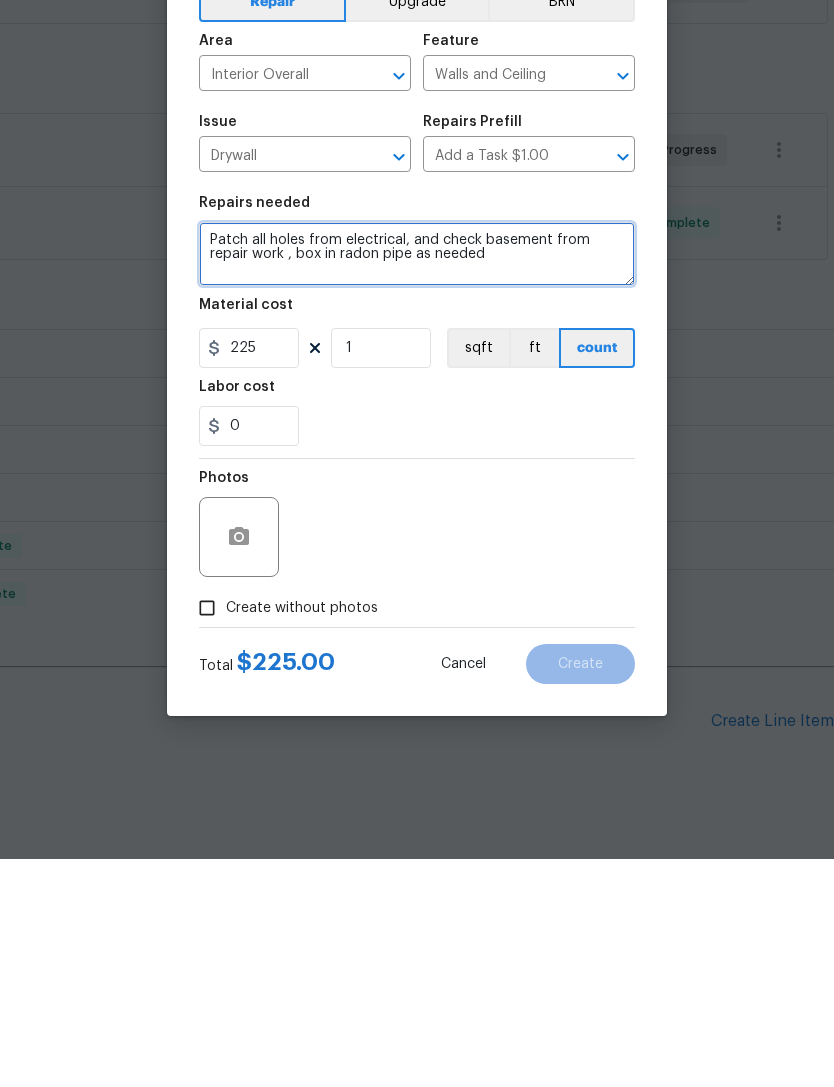 type on "Patch all holes from electrical, and check basement from repair work , box in radon pipe as needed" 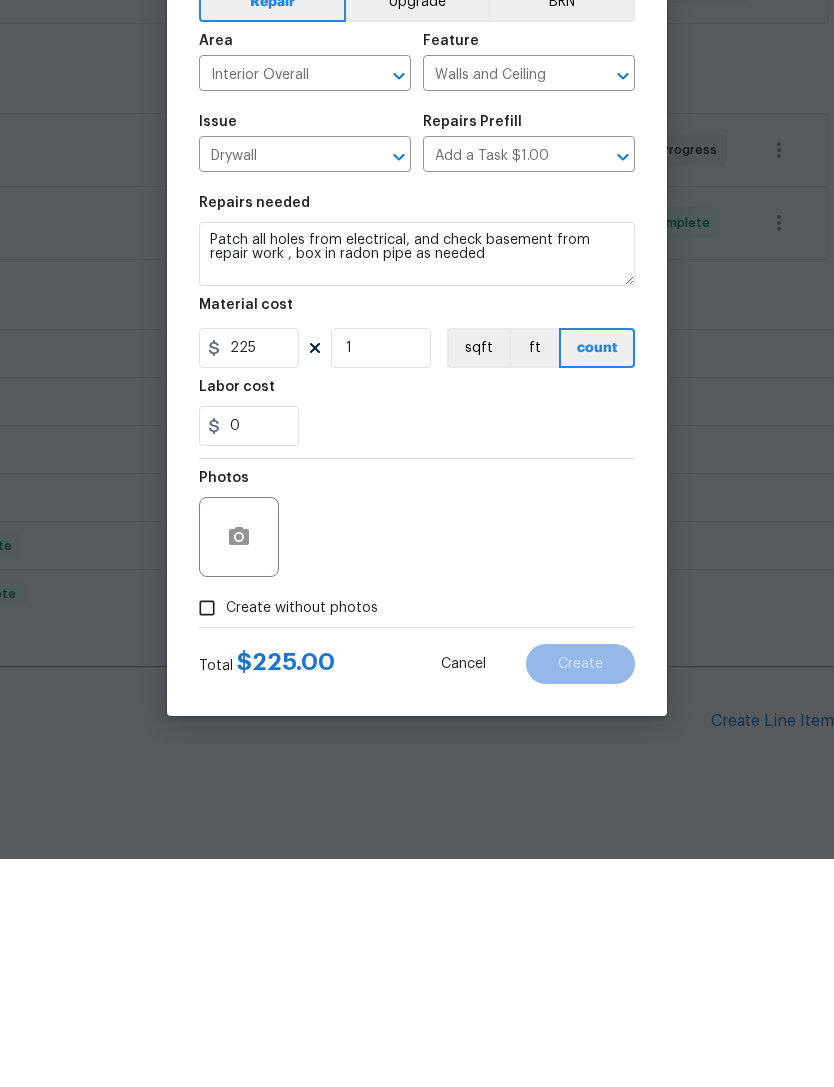 click on "Create without photos" at bounding box center [207, 836] 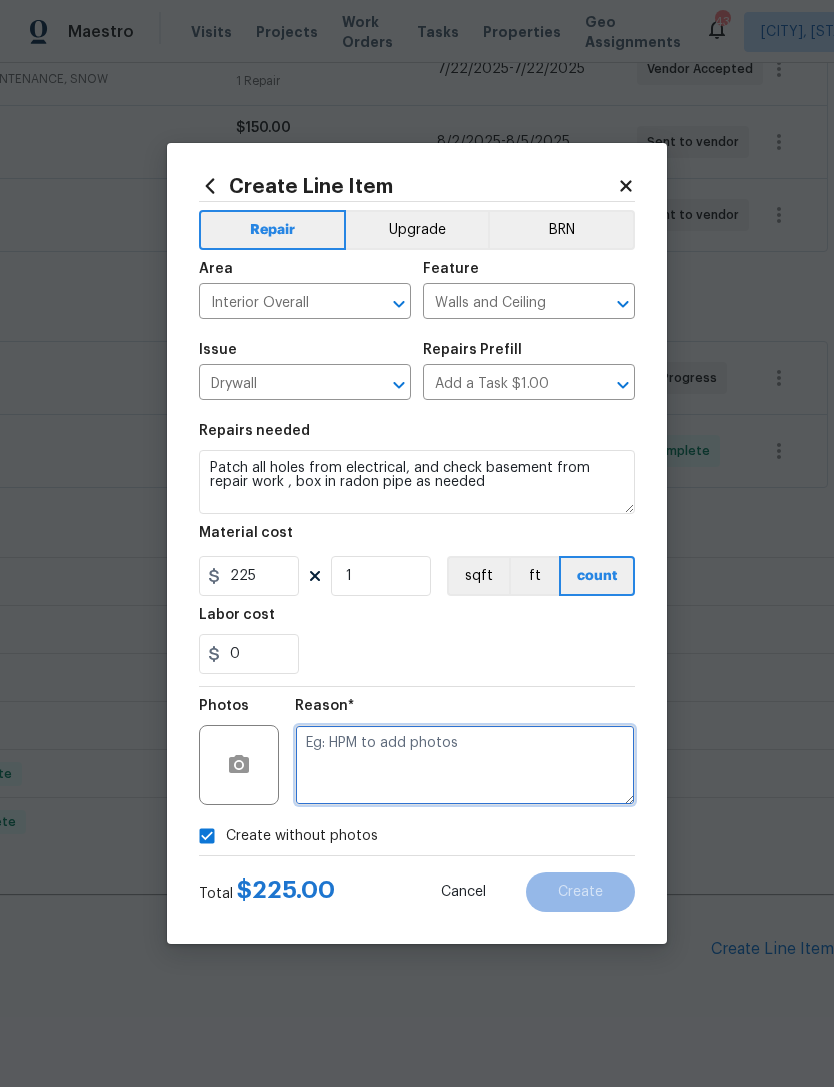 click at bounding box center [465, 765] 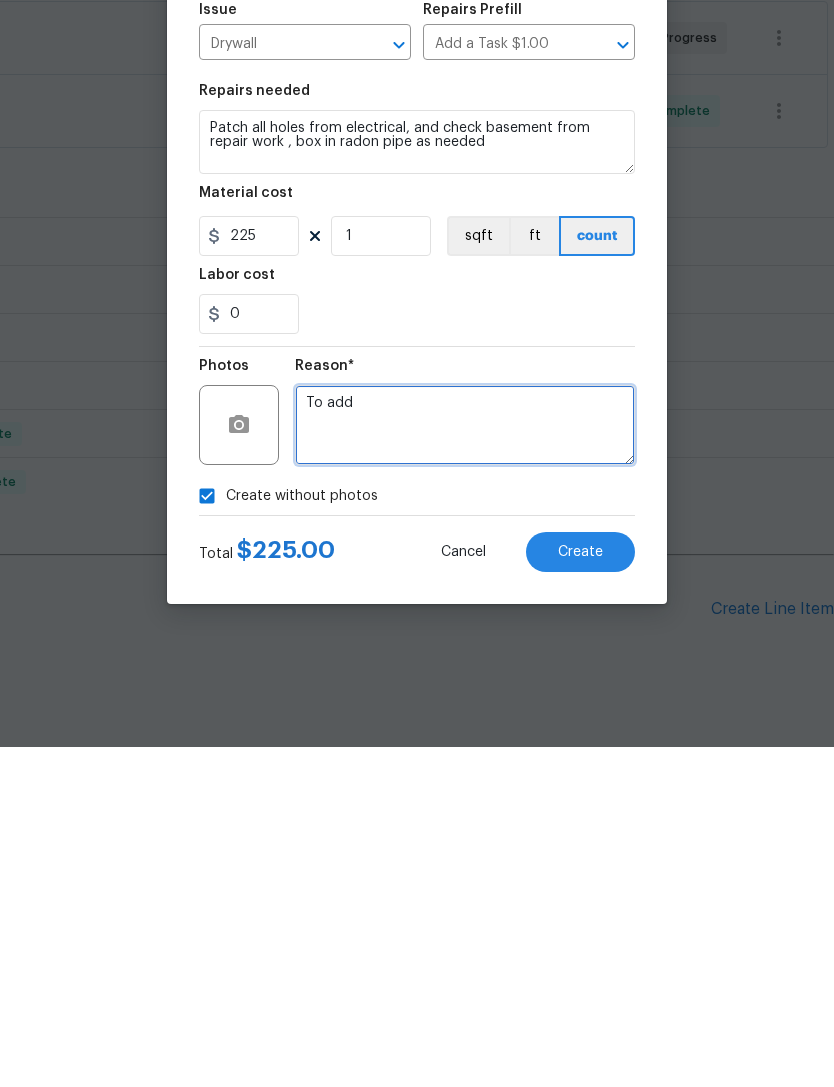 type on "To add" 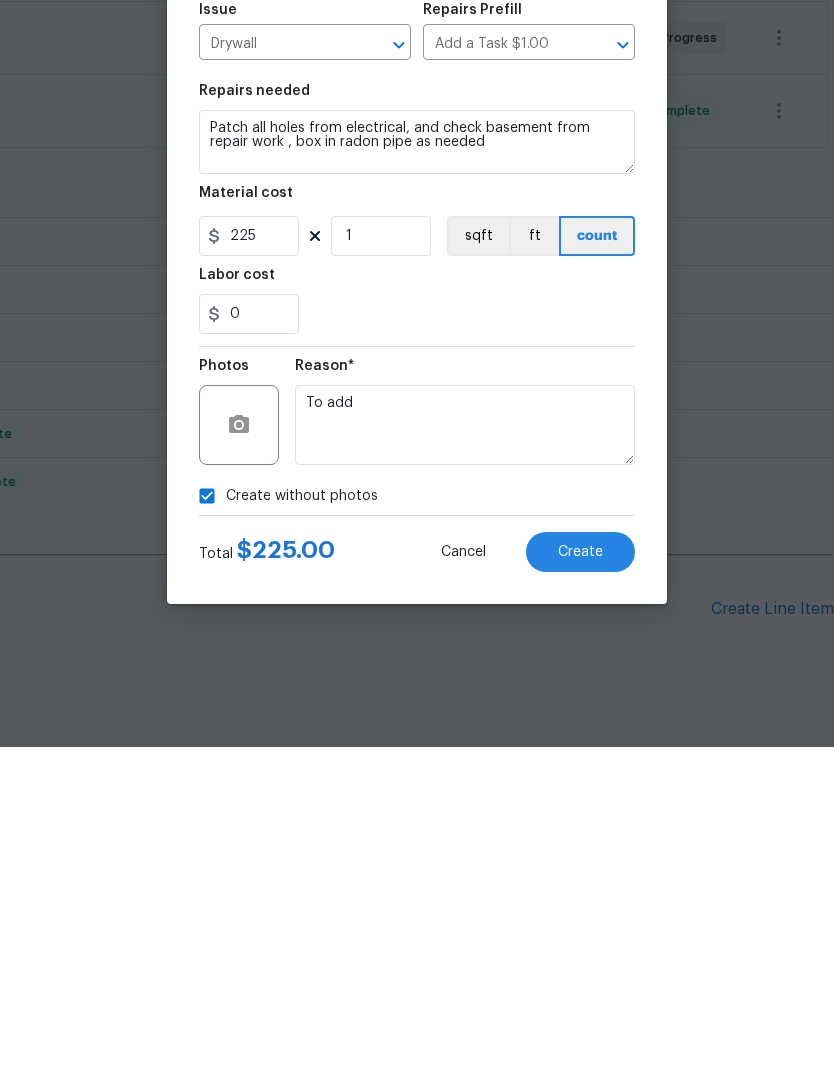 click on "Create" at bounding box center [580, 892] 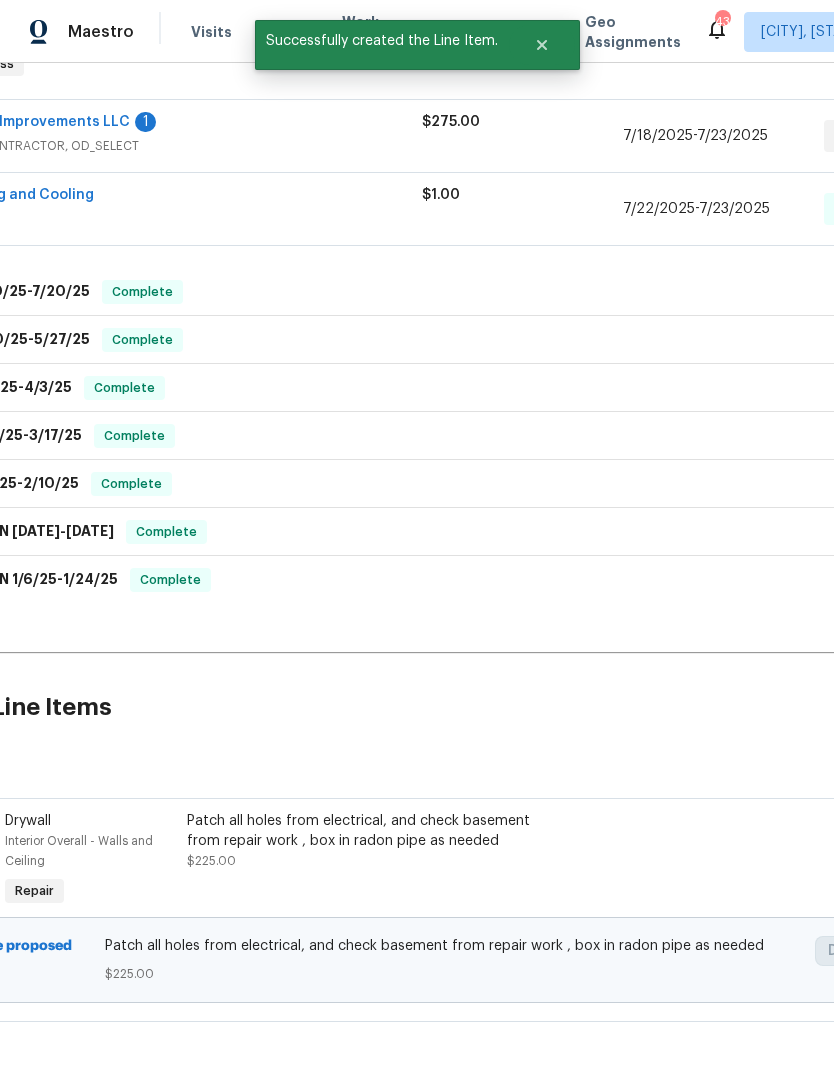 scroll, scrollTop: 806, scrollLeft: 98, axis: both 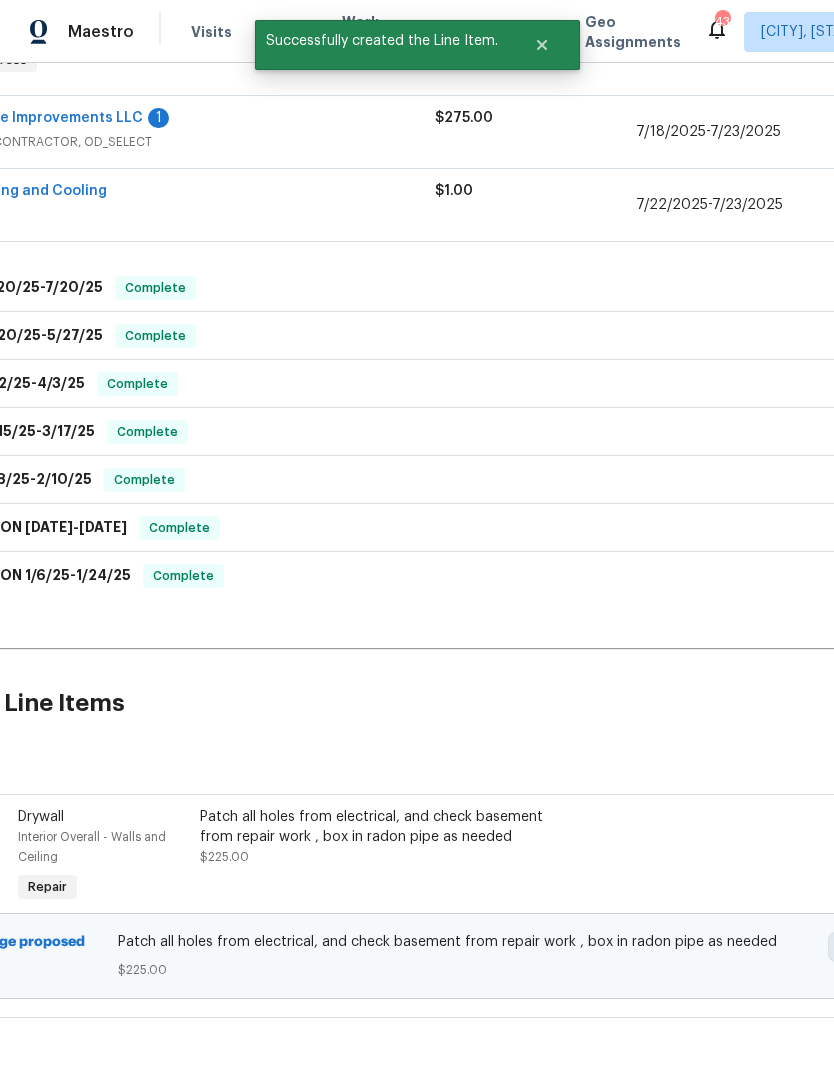 click on "Patch all holes from electrical, and check basement from repair work , box in radon pipe as needed" at bounding box center [376, 827] 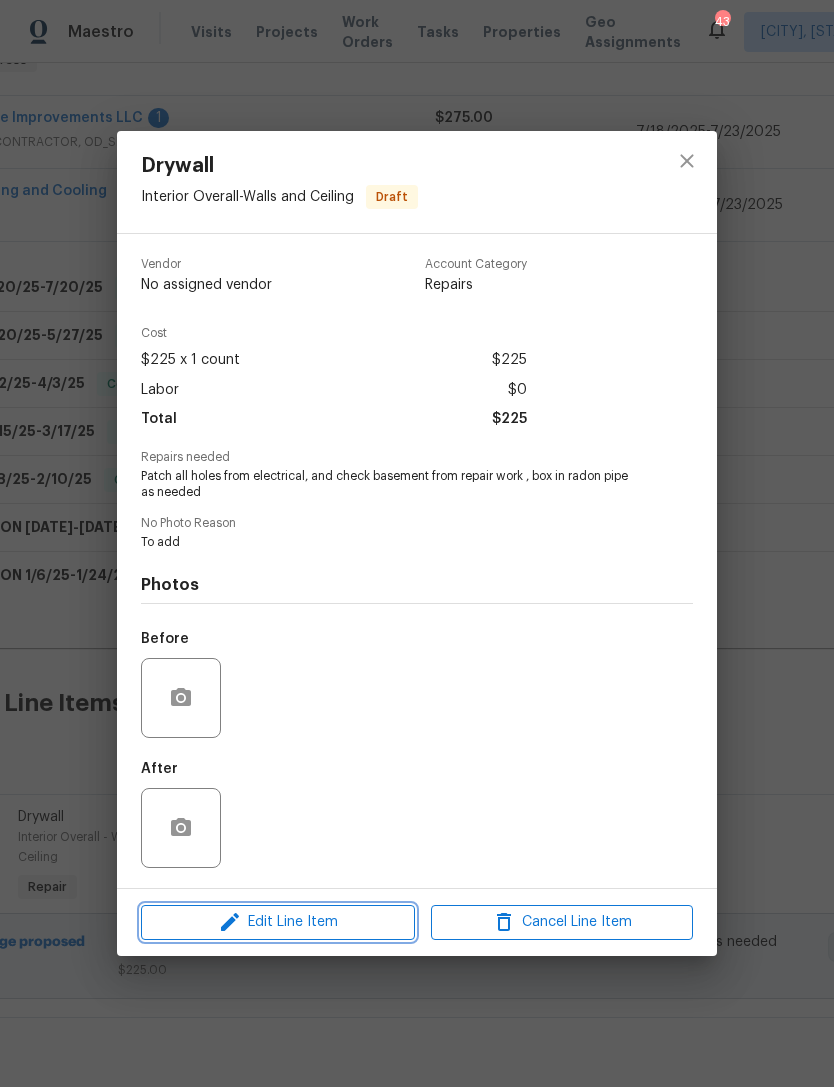 click on "Edit Line Item" at bounding box center (278, 922) 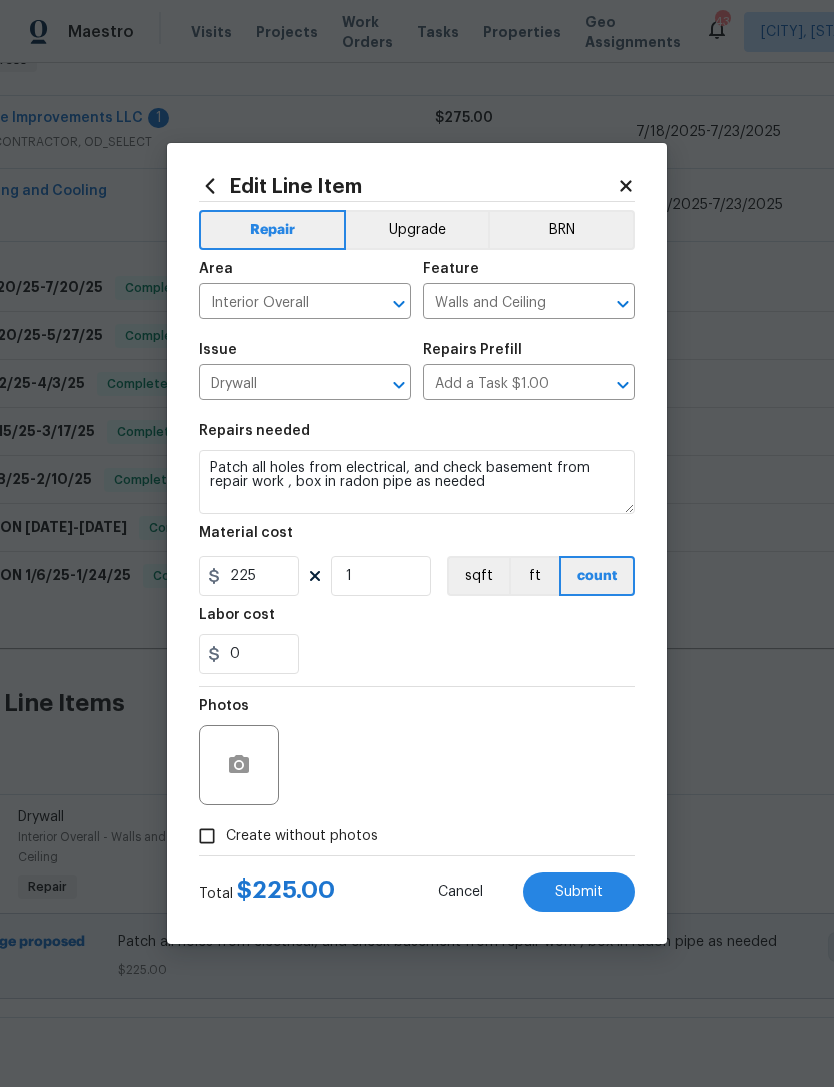 click on "BRN" at bounding box center (561, 230) 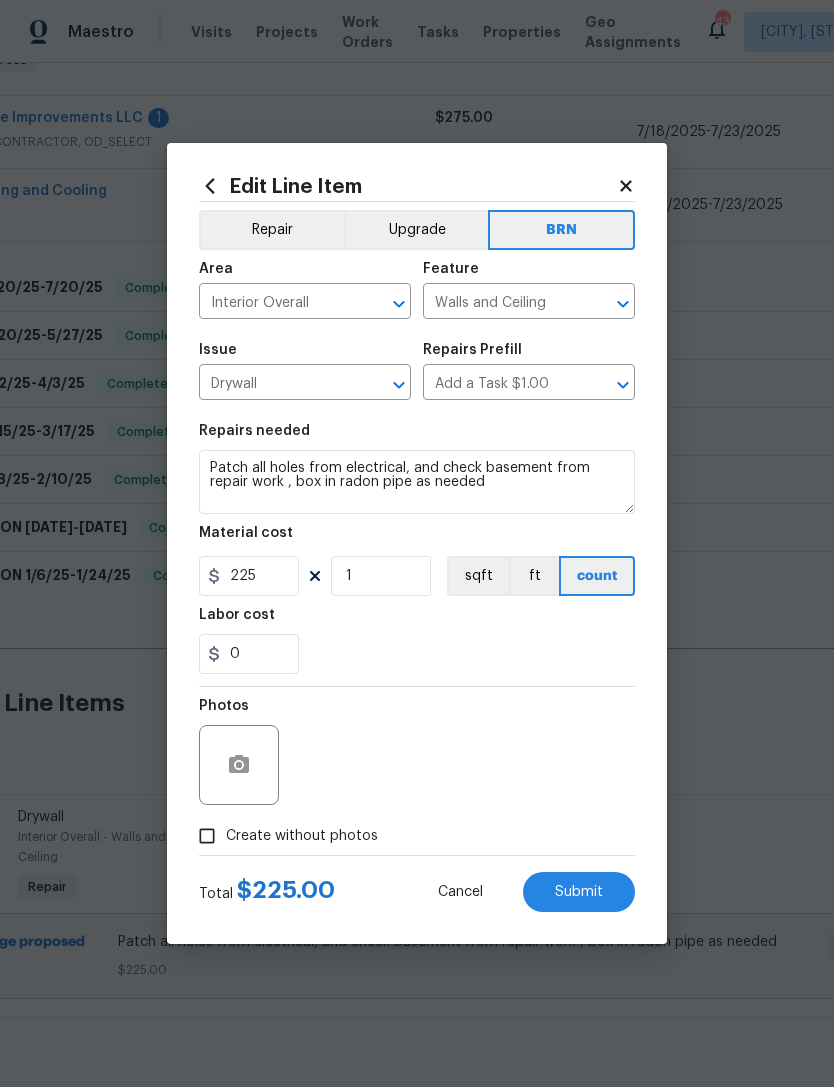 click on "Submit" at bounding box center (579, 892) 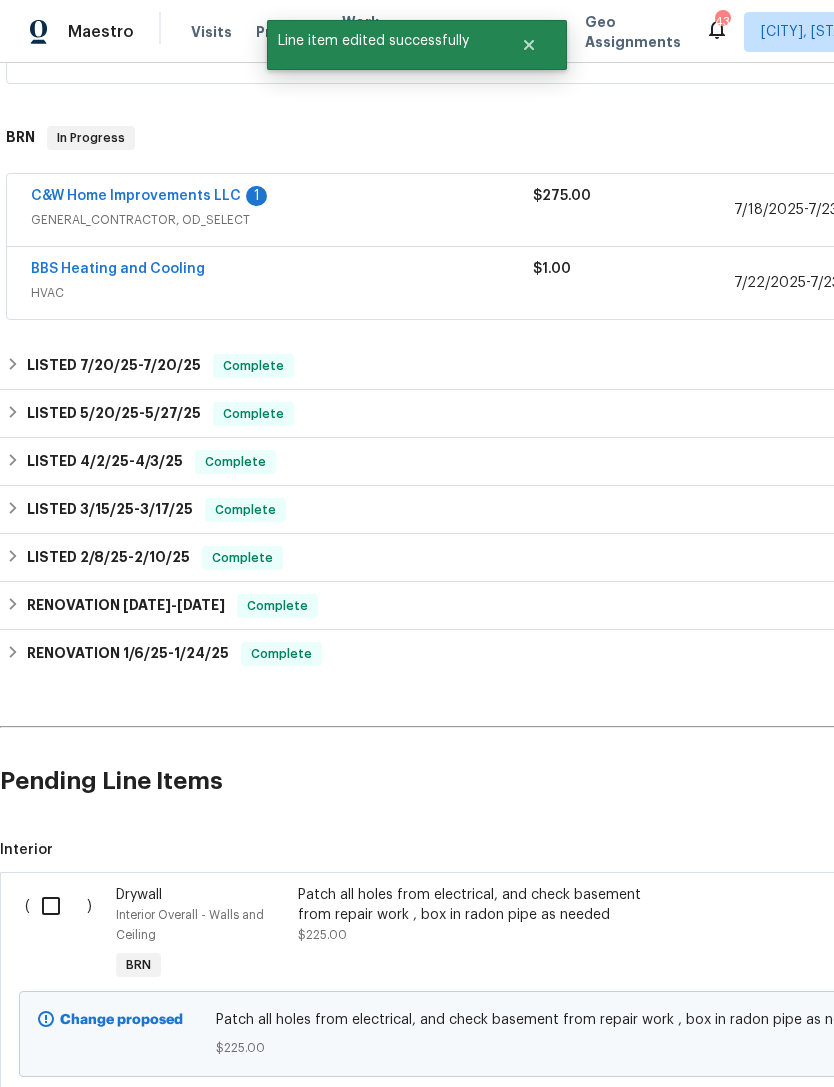 scroll, scrollTop: 726, scrollLeft: 0, axis: vertical 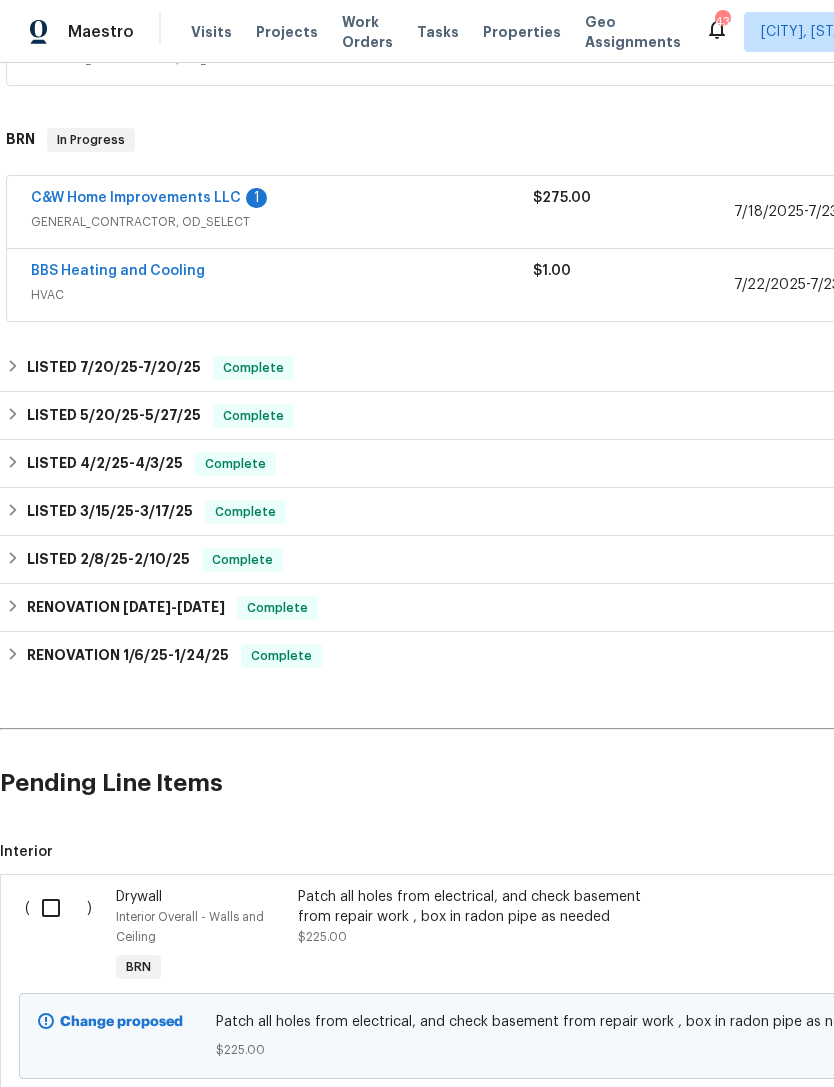 click at bounding box center [58, 908] 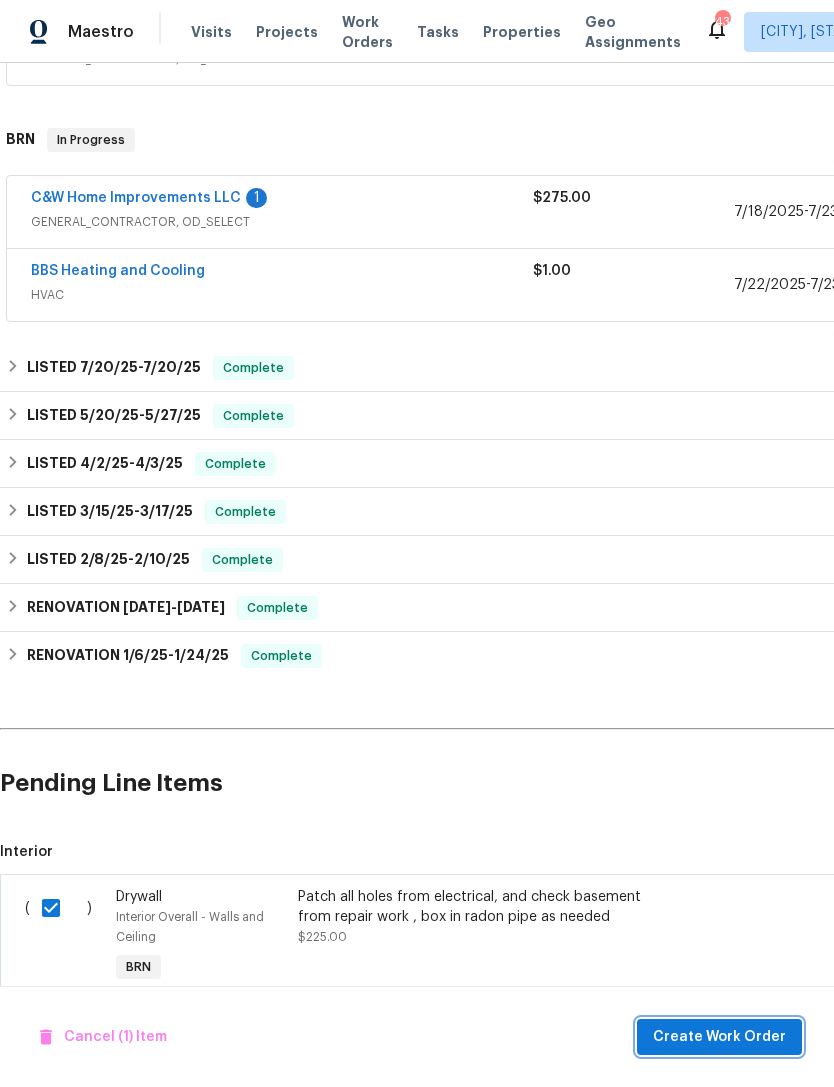 click on "Create Work Order" at bounding box center (719, 1037) 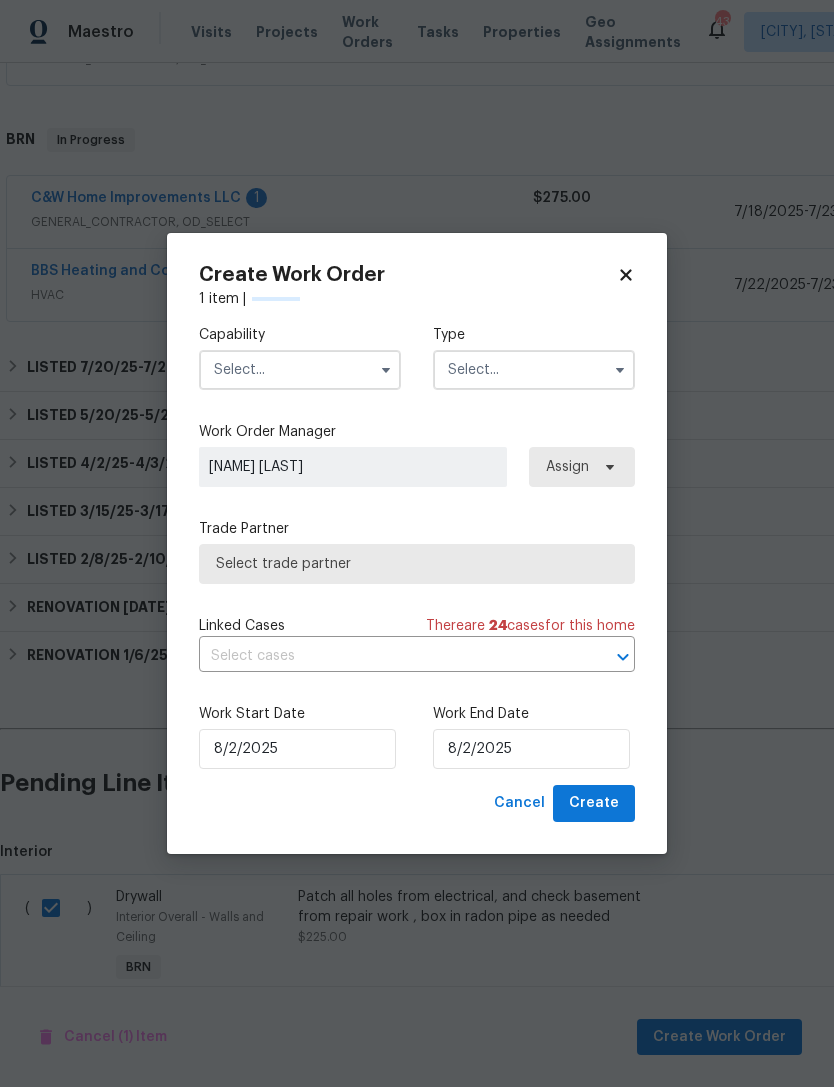 click at bounding box center (300, 370) 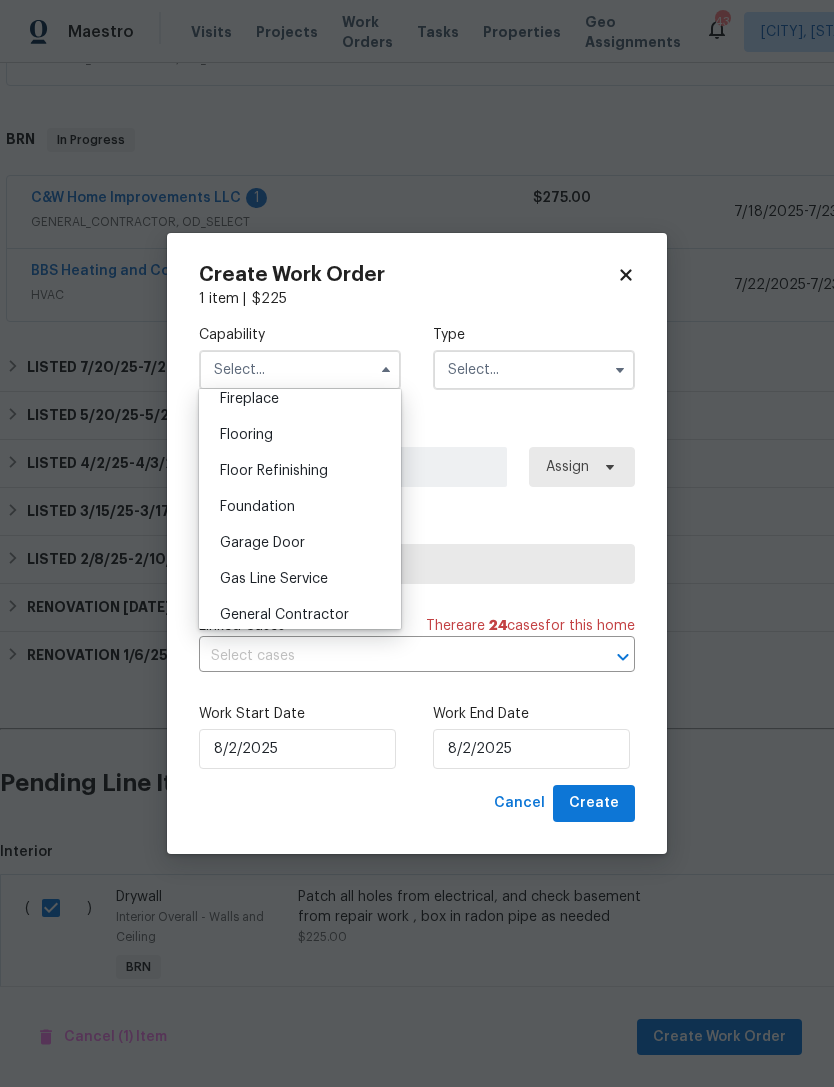 scroll, scrollTop: 762, scrollLeft: 0, axis: vertical 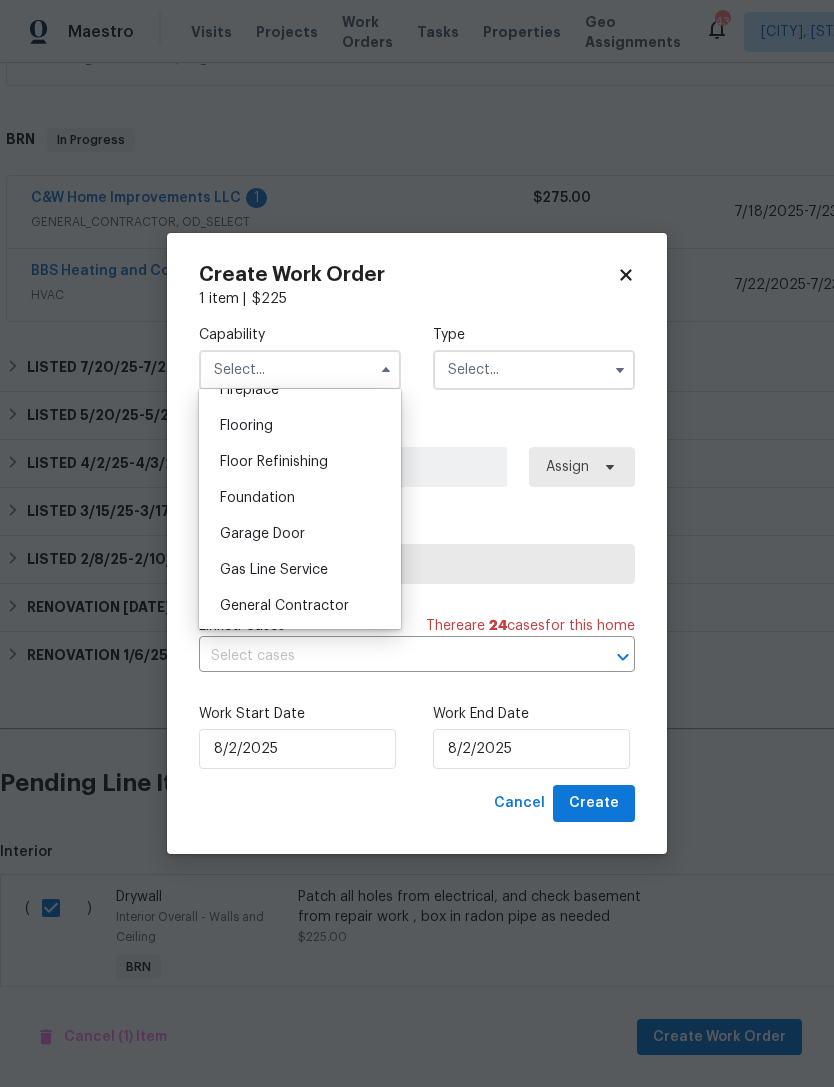 click on "Garage Door" at bounding box center [300, 534] 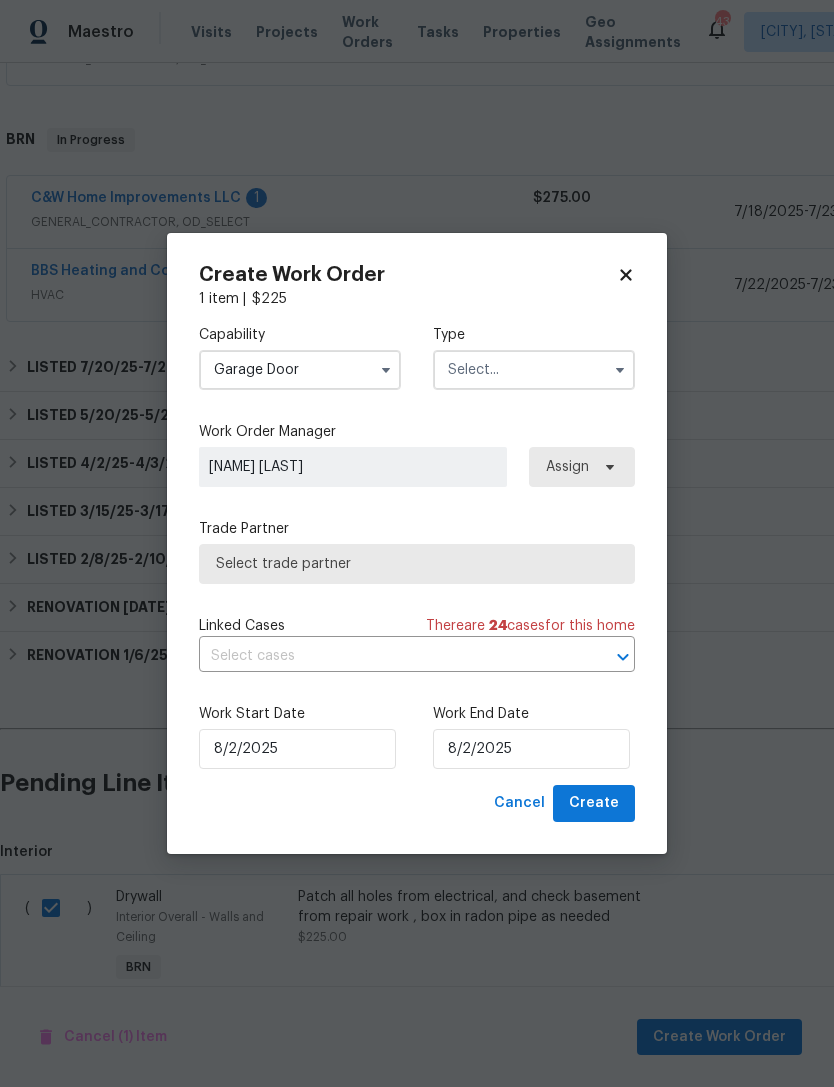 click on "Garage Door" at bounding box center [300, 370] 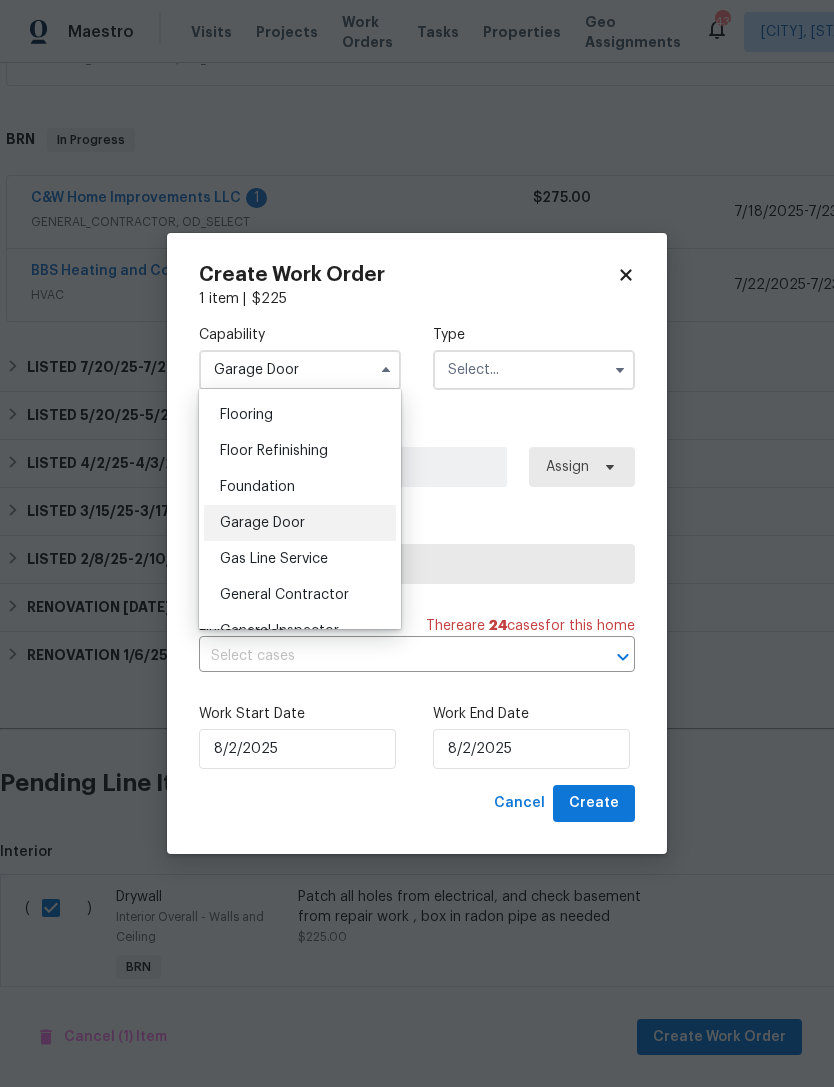 scroll, scrollTop: 774, scrollLeft: 0, axis: vertical 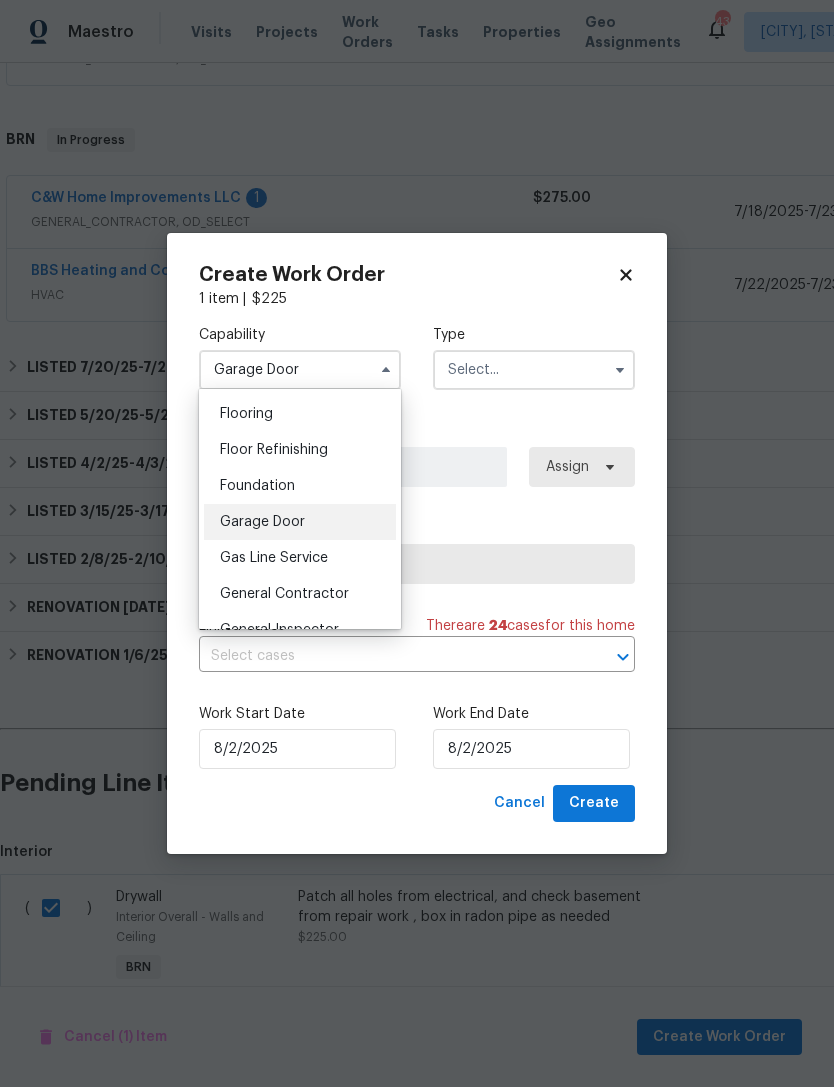 click on "General Contractor" at bounding box center [284, 594] 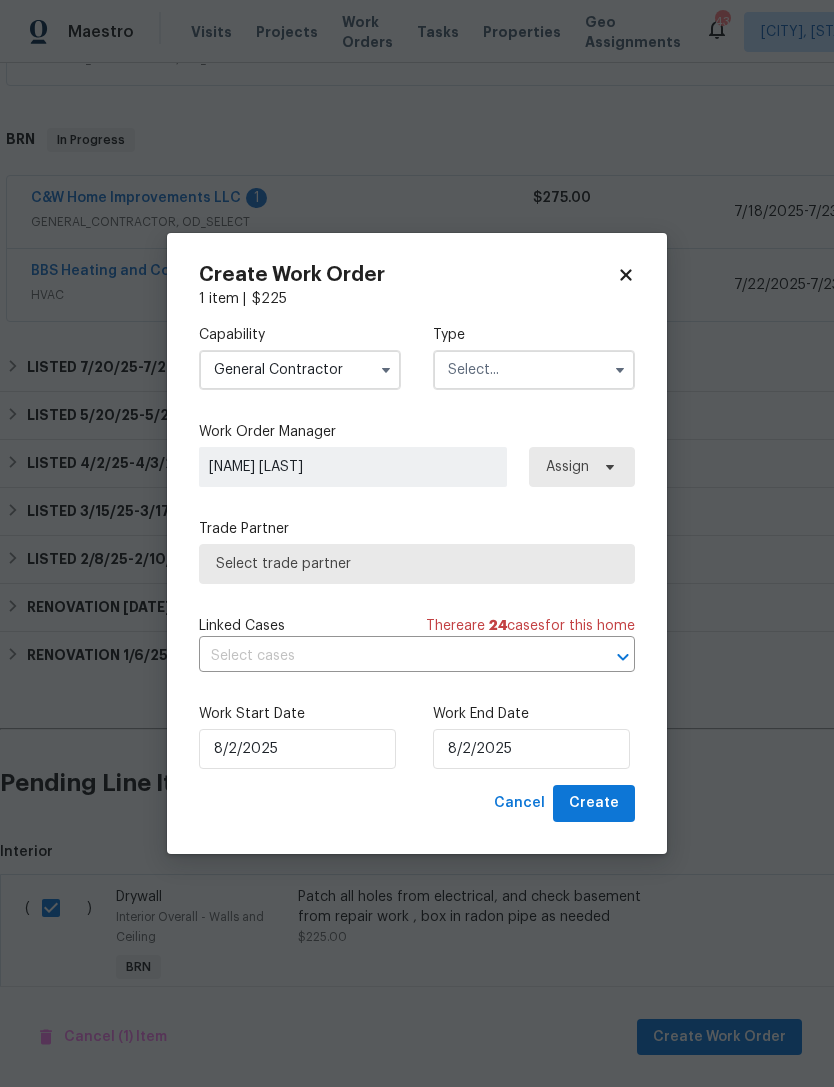 click at bounding box center [620, 370] 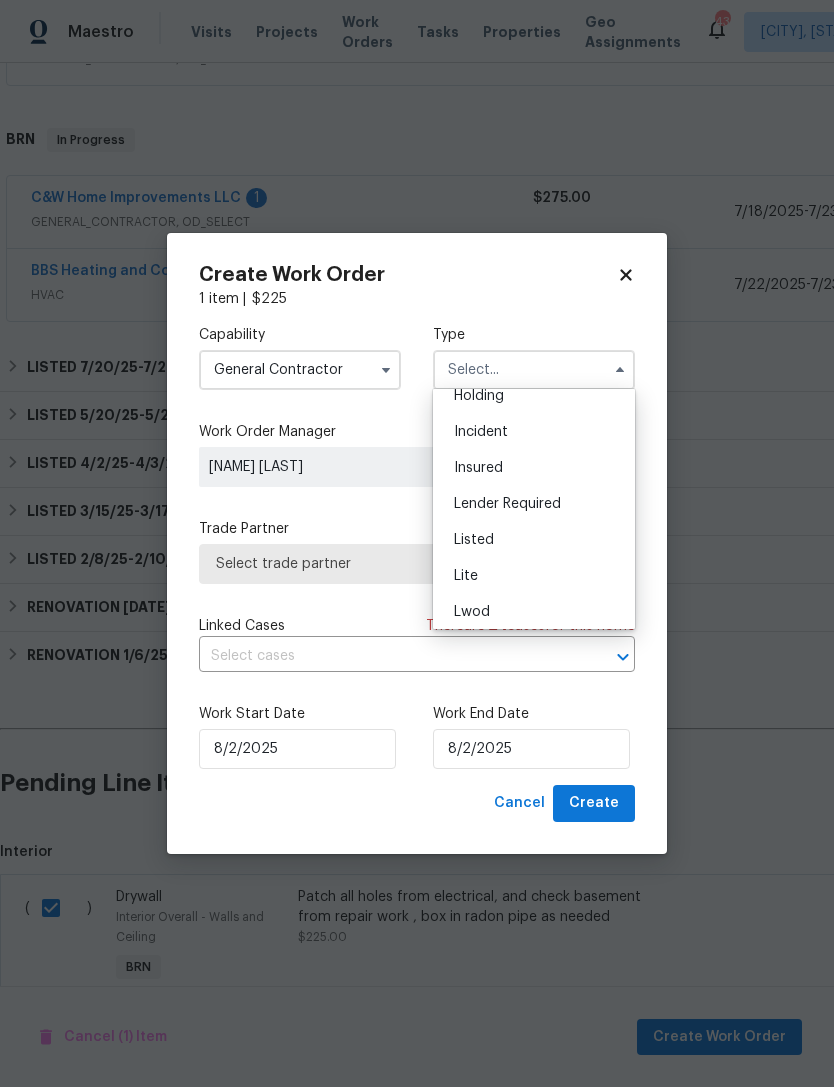 scroll, scrollTop: 100, scrollLeft: 0, axis: vertical 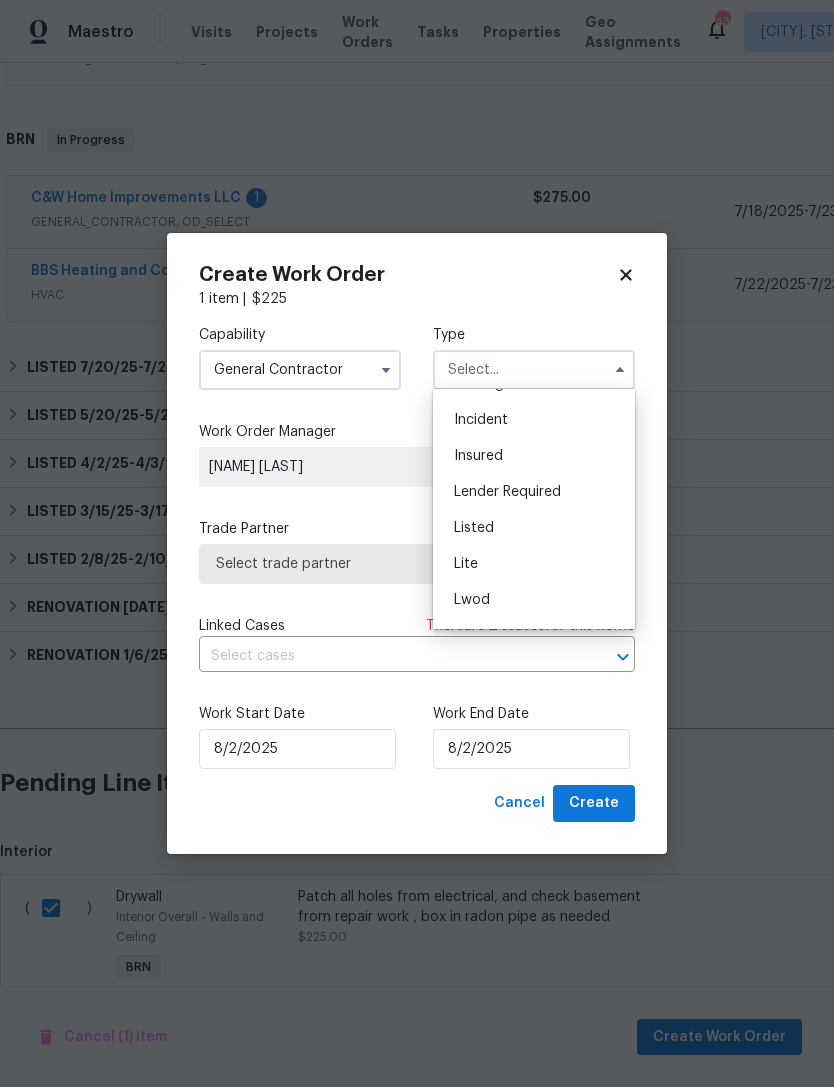 click on "Listed" at bounding box center [474, 528] 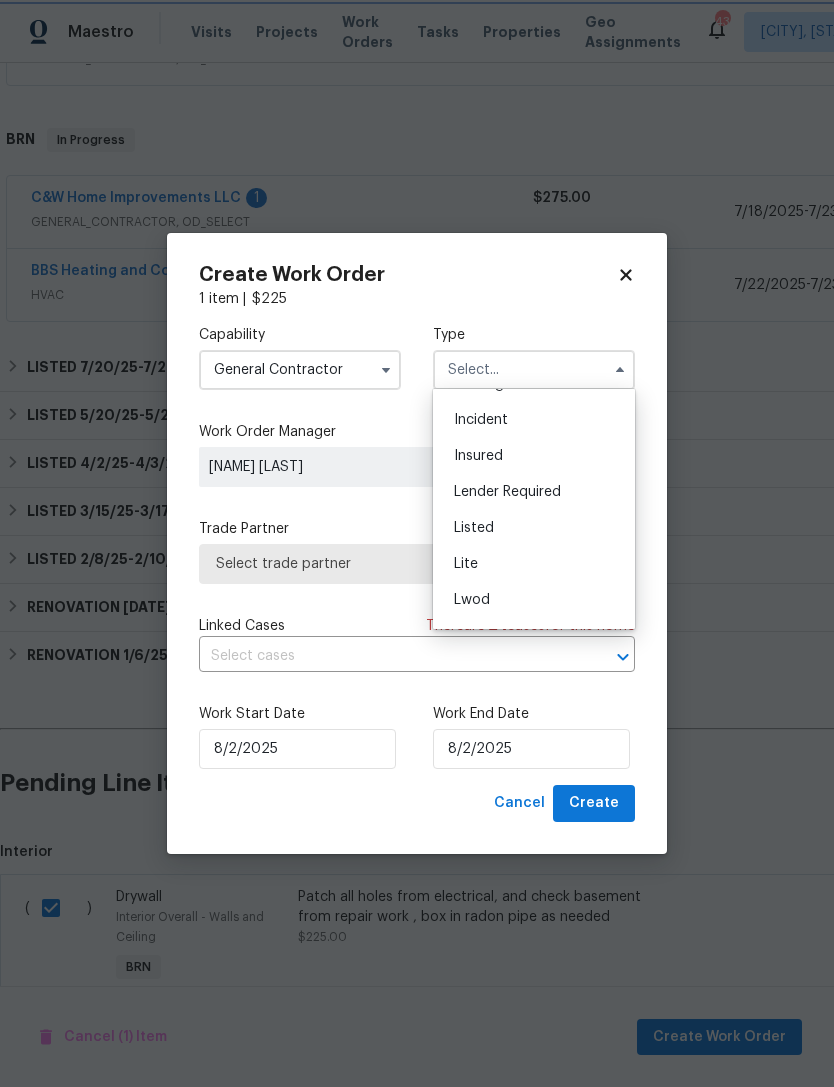 type on "Listed" 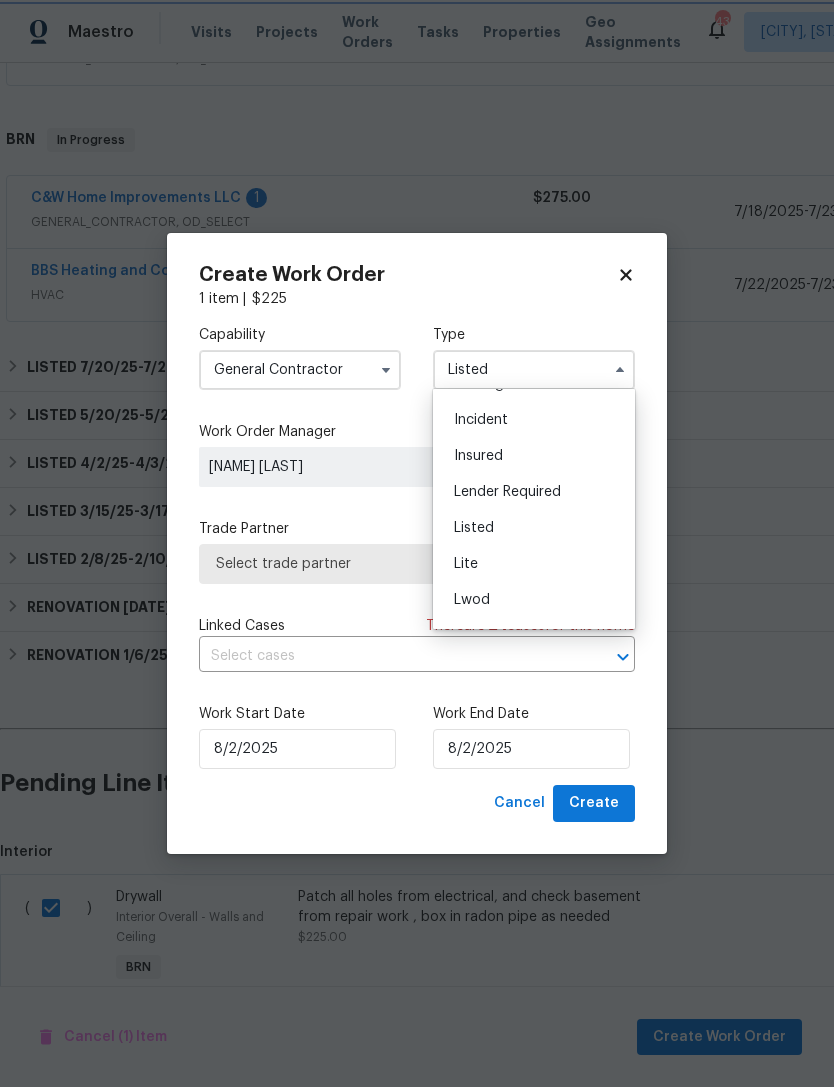 scroll, scrollTop: 0, scrollLeft: 0, axis: both 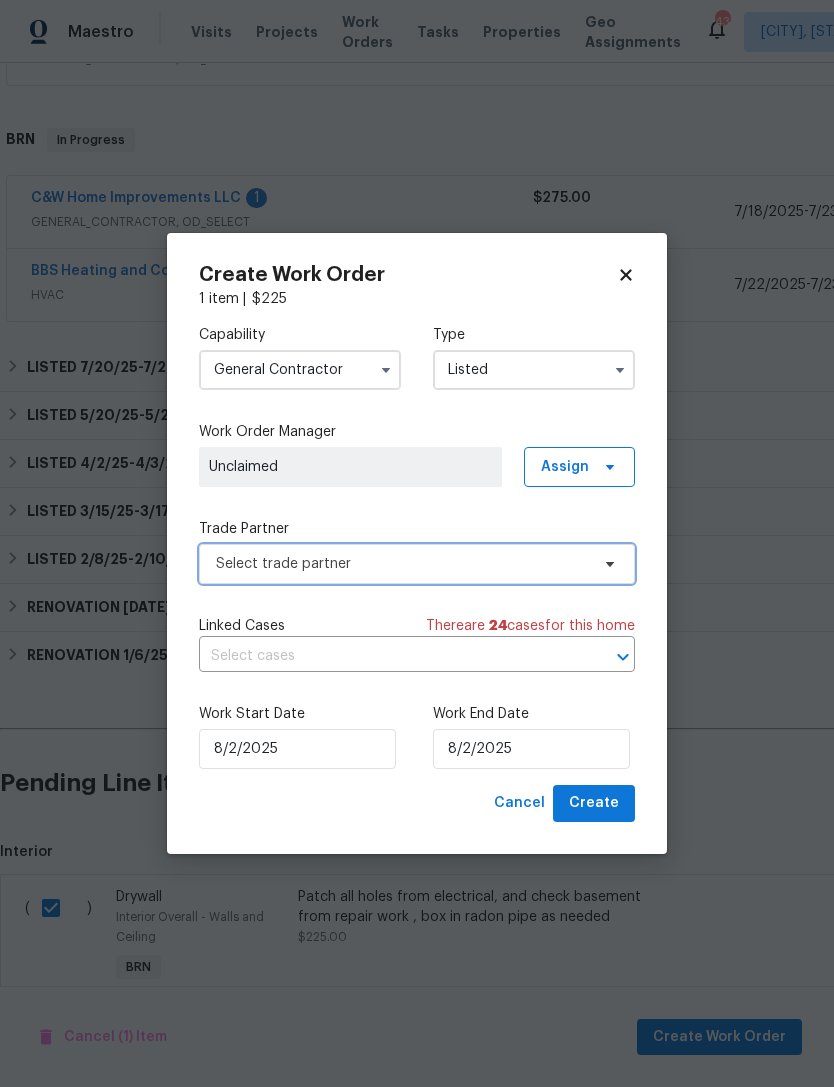 click on "Select trade partner" at bounding box center (417, 564) 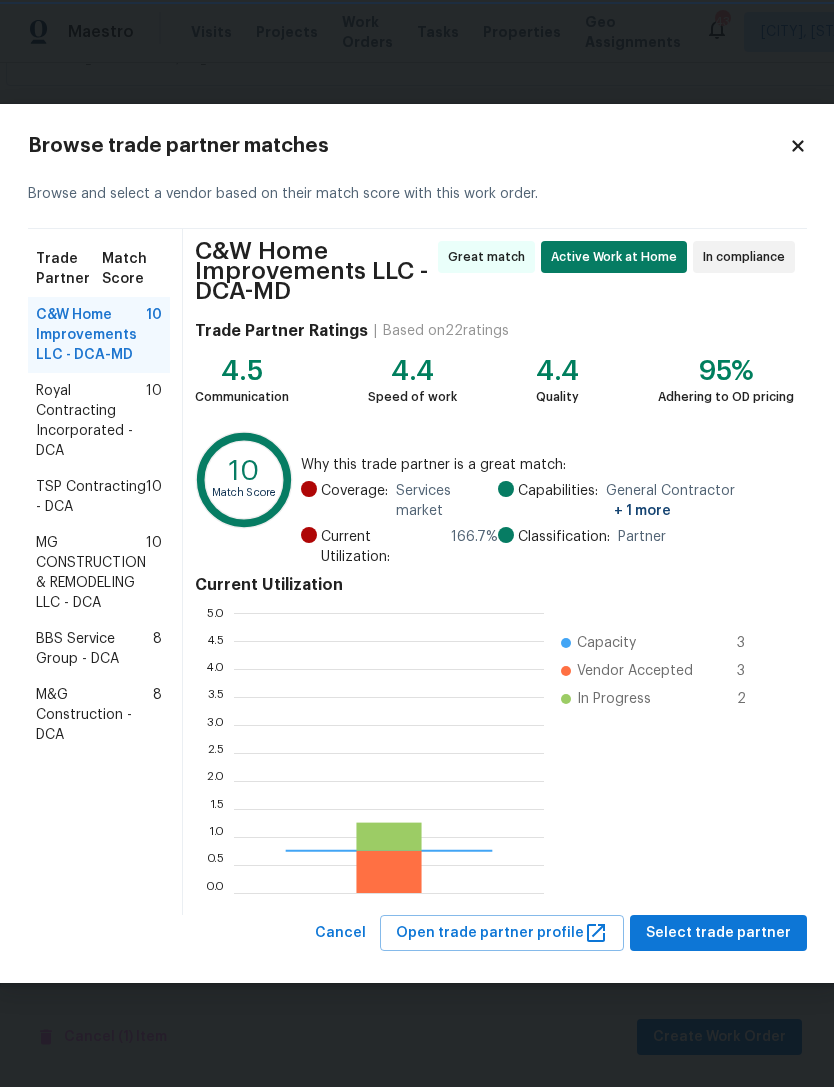 scroll, scrollTop: 2, scrollLeft: 2, axis: both 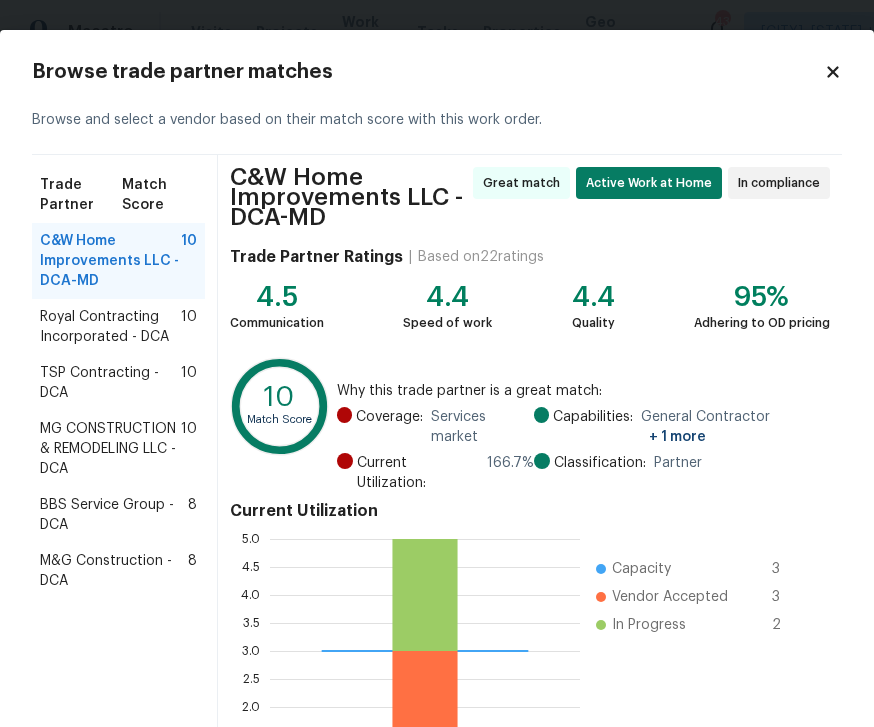 click on "Royal Contracting Incorporated - DCA" at bounding box center [110, 327] 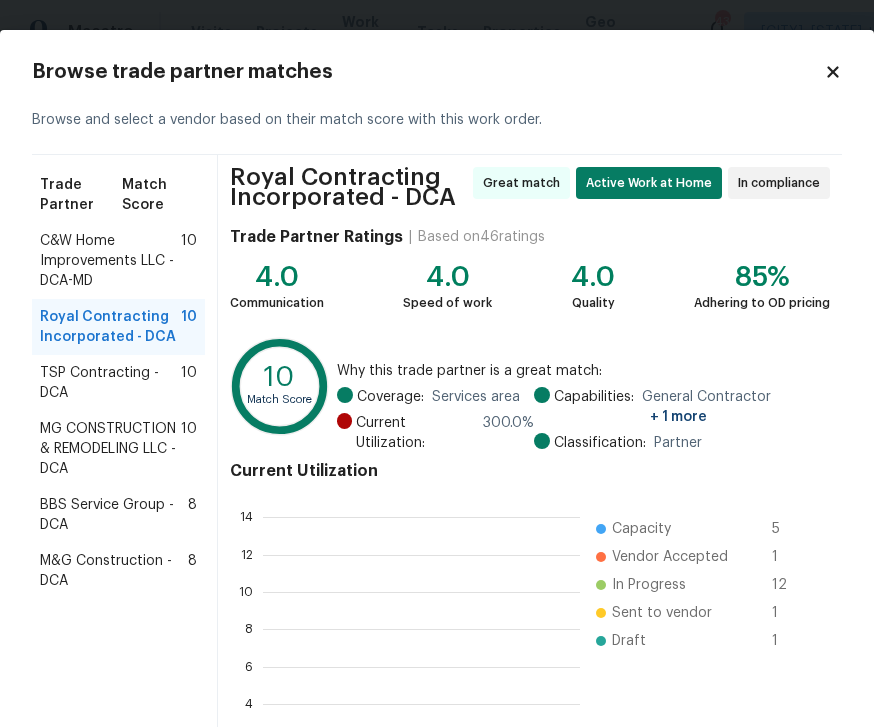scroll, scrollTop: 280, scrollLeft: 317, axis: both 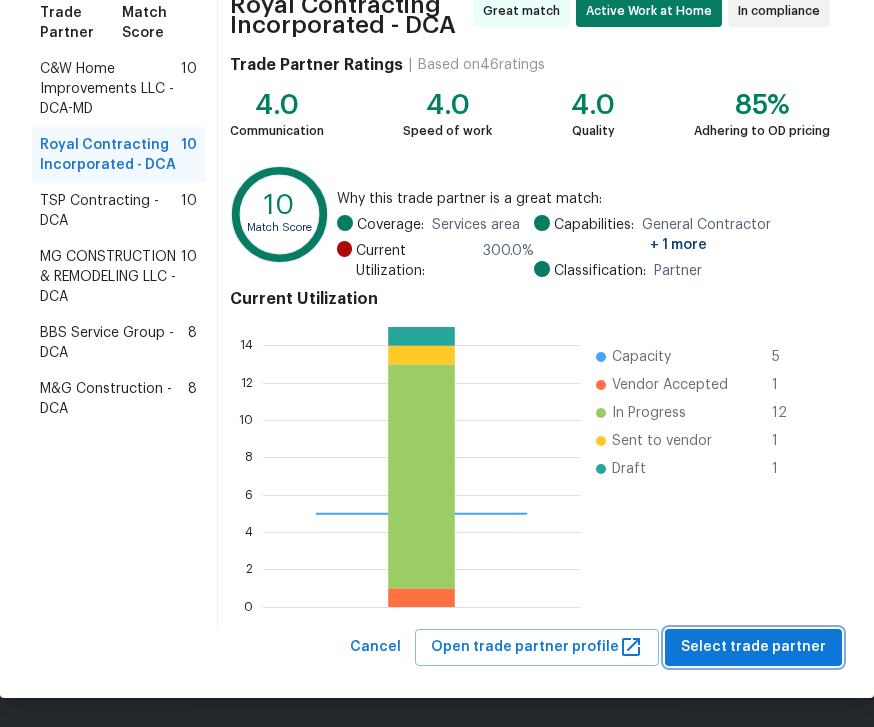 click on "Select trade partner" at bounding box center (753, 647) 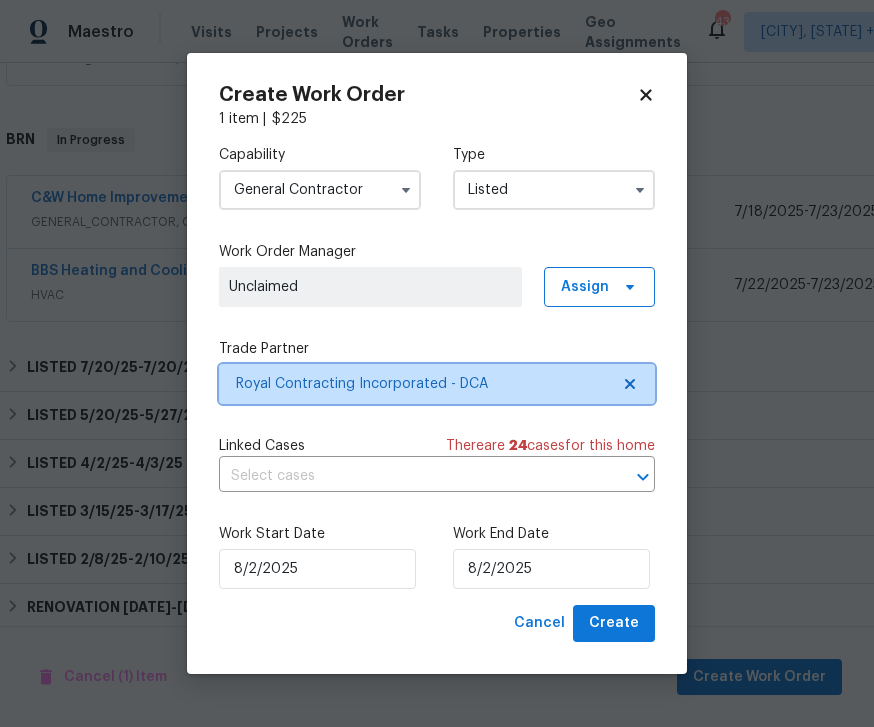 scroll, scrollTop: 0, scrollLeft: 0, axis: both 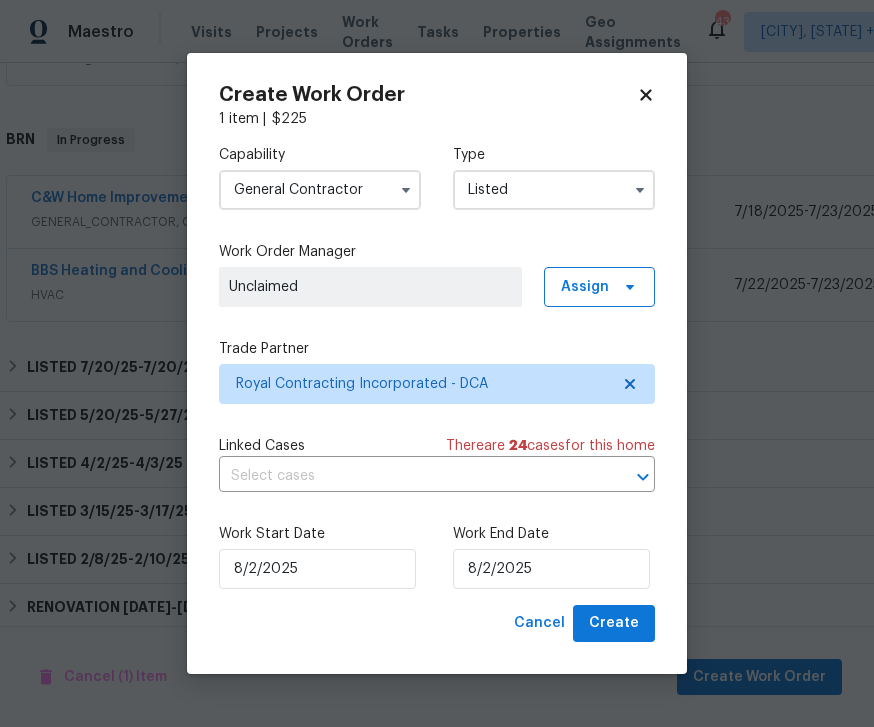click at bounding box center (409, 476) 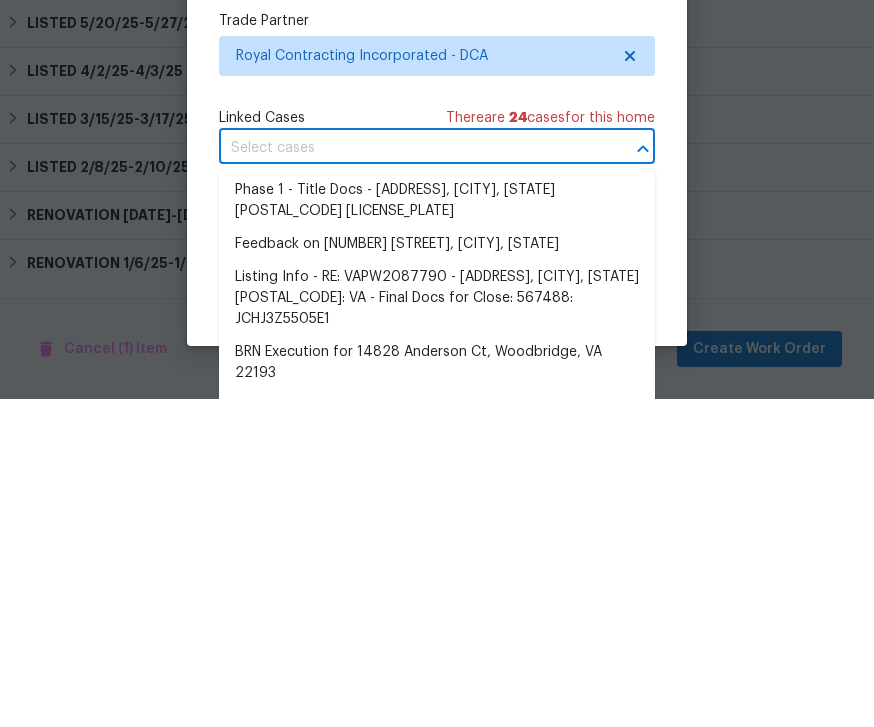 scroll, scrollTop: 3, scrollLeft: 0, axis: vertical 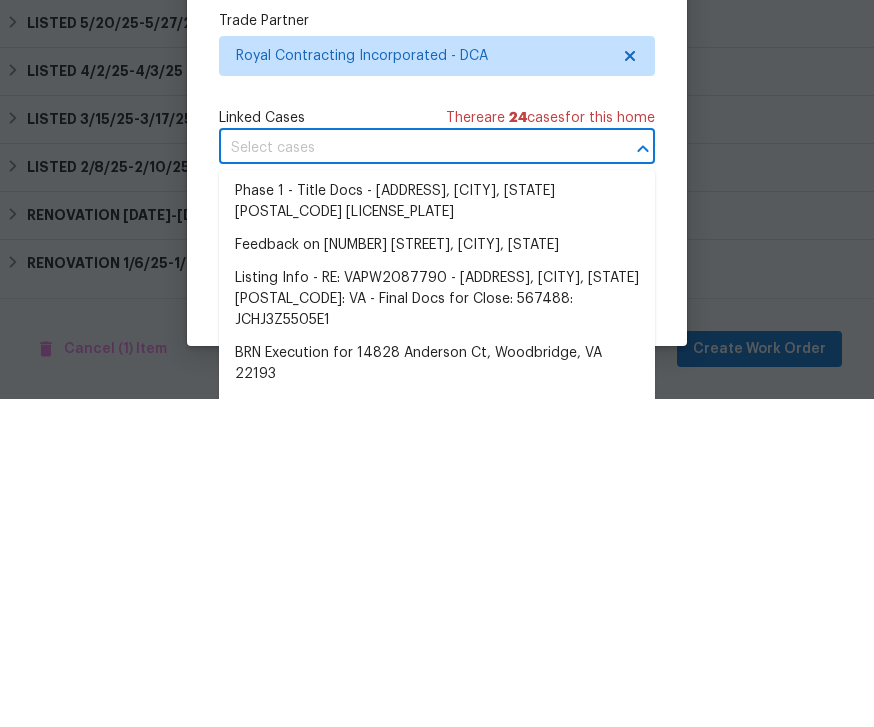 click on "Capability   General Contractor Type   Listed Work Order Manager   Unclaimed Assign Trade Partner   Royal Contracting Incorporated - DCA Linked Cases There  are   24  case s  for this home   ​ Work Start Date   8/2/2025 Work End Date   8/2/2025" at bounding box center (437, 367) 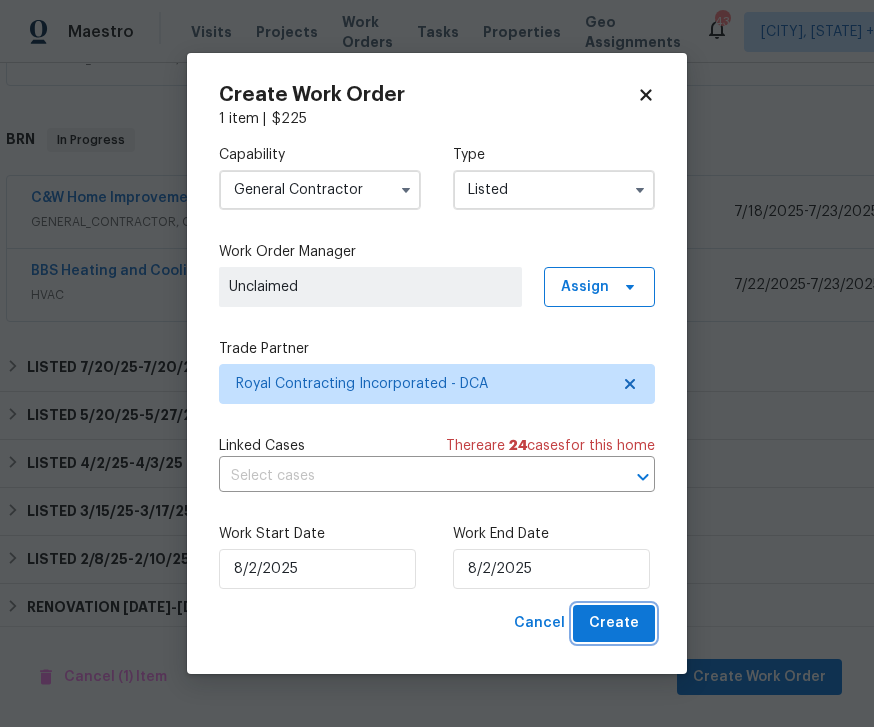click on "Create" at bounding box center [614, 623] 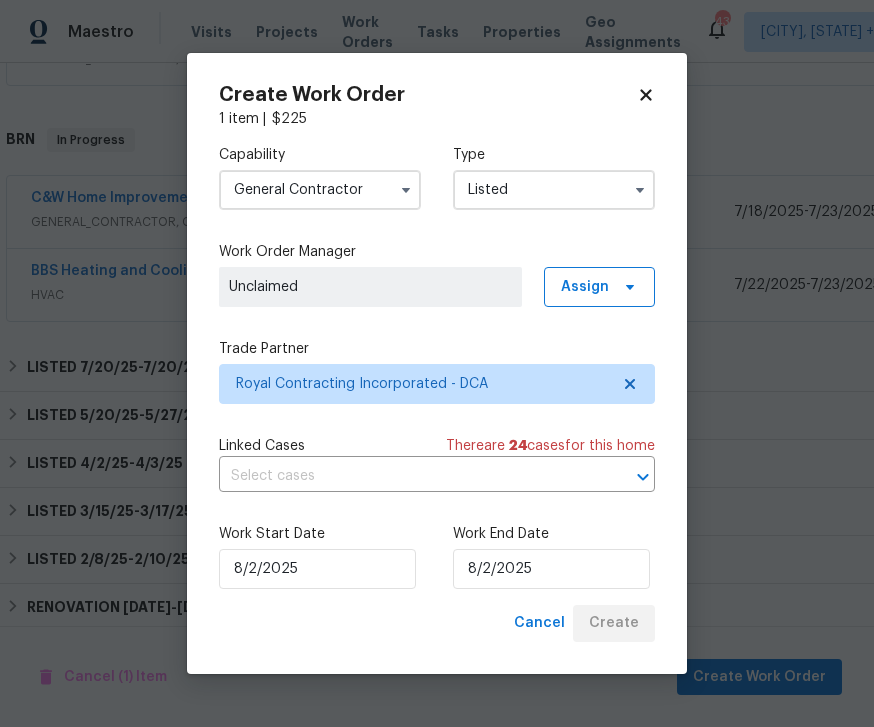 checkbox on "false" 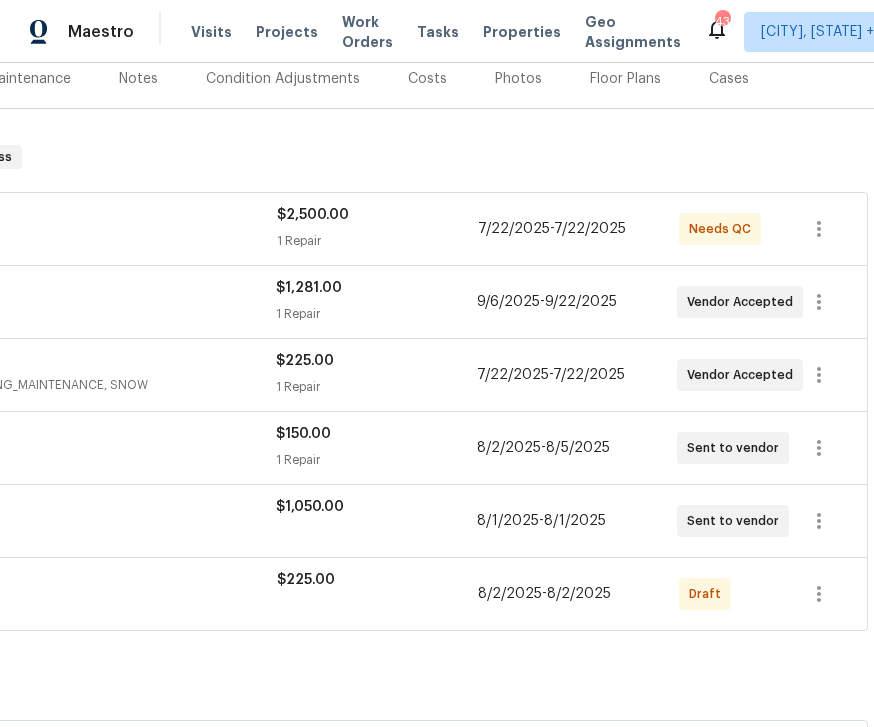 scroll, scrollTop: 255, scrollLeft: 256, axis: both 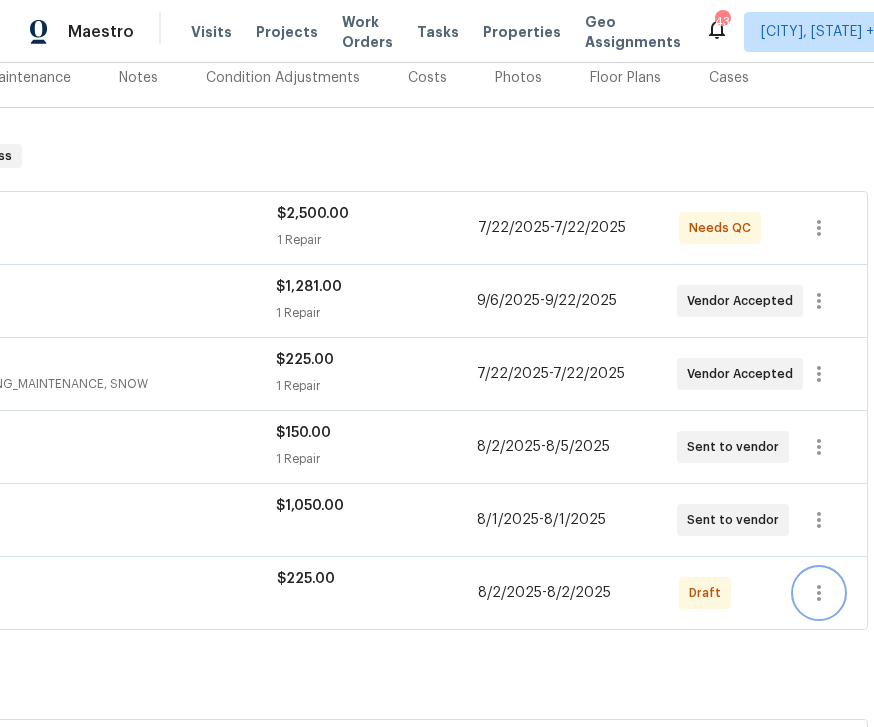 click at bounding box center [819, 593] 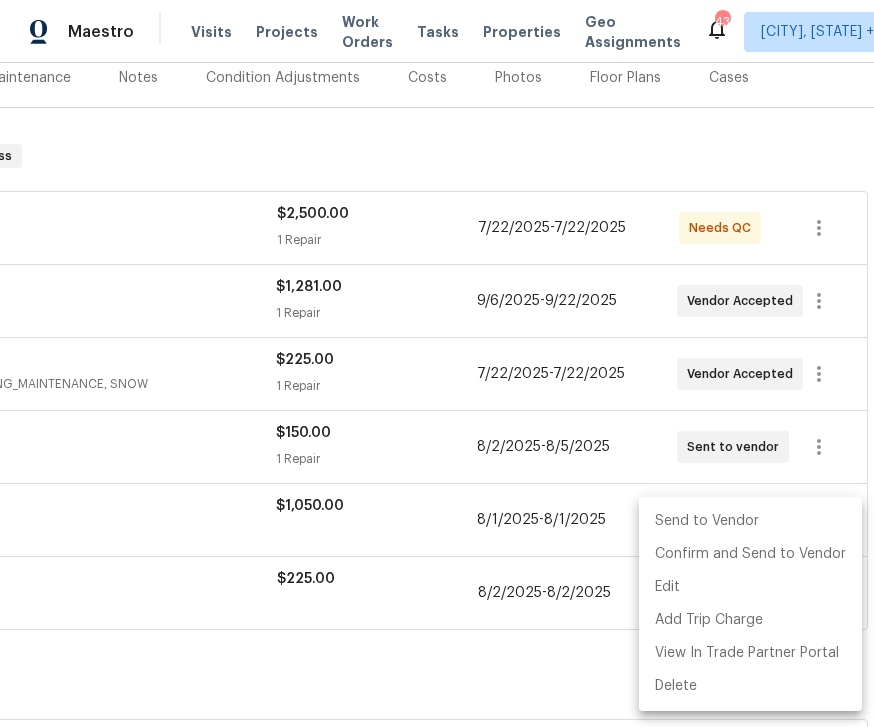 click on "Send to Vendor" at bounding box center (750, 521) 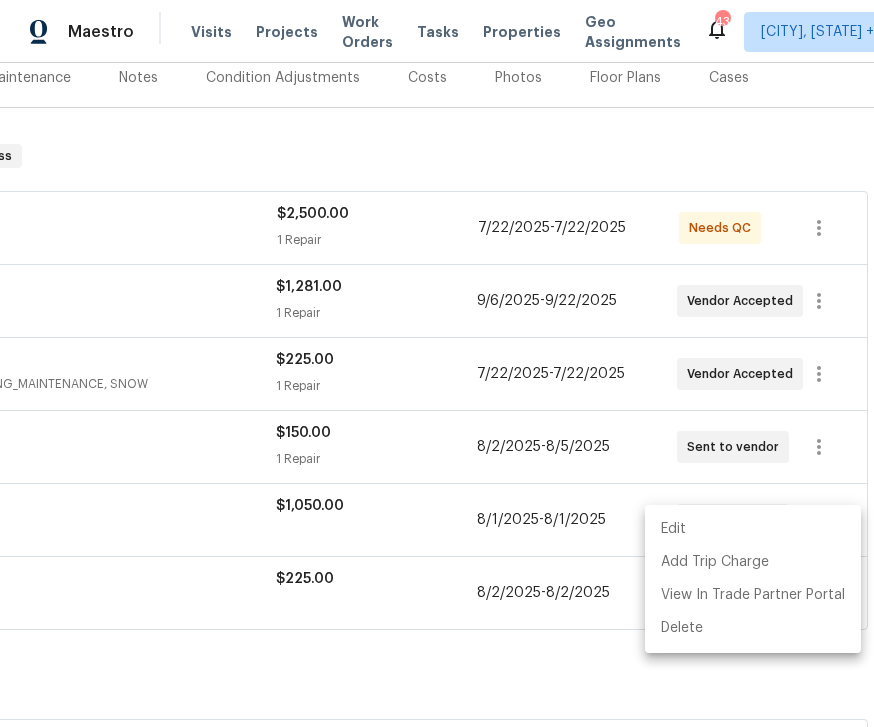 click at bounding box center (437, 363) 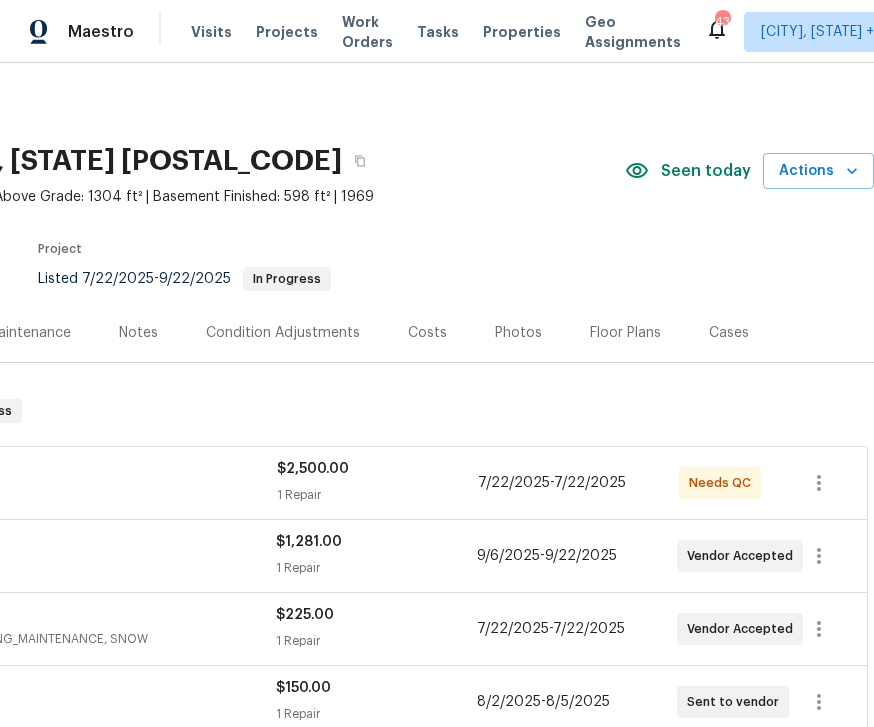 scroll, scrollTop: 0, scrollLeft: 256, axis: horizontal 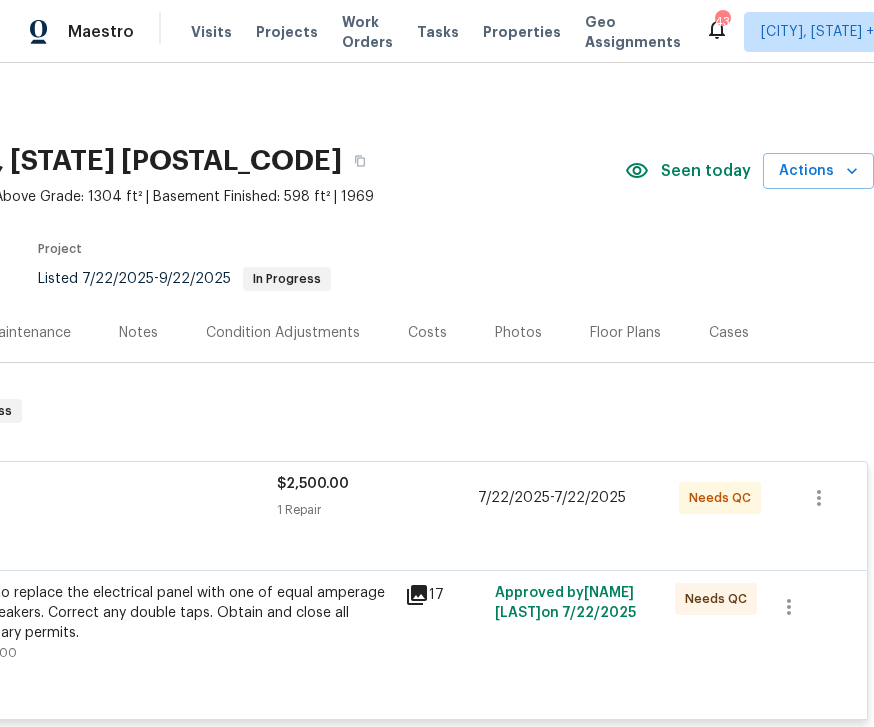 click on "Seller to replace the electrical panel with one of equal amperage and breakers. Correct any double taps. Obtain and close all necessary permits. $2,500.00" at bounding box center (174, 623) 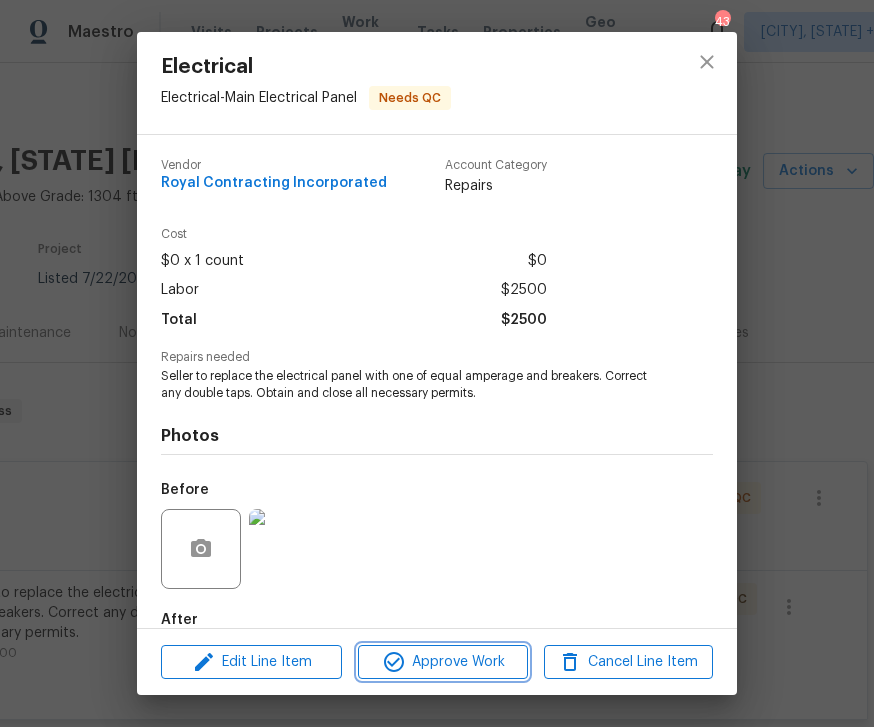 click on "Approve Work" at bounding box center [442, 662] 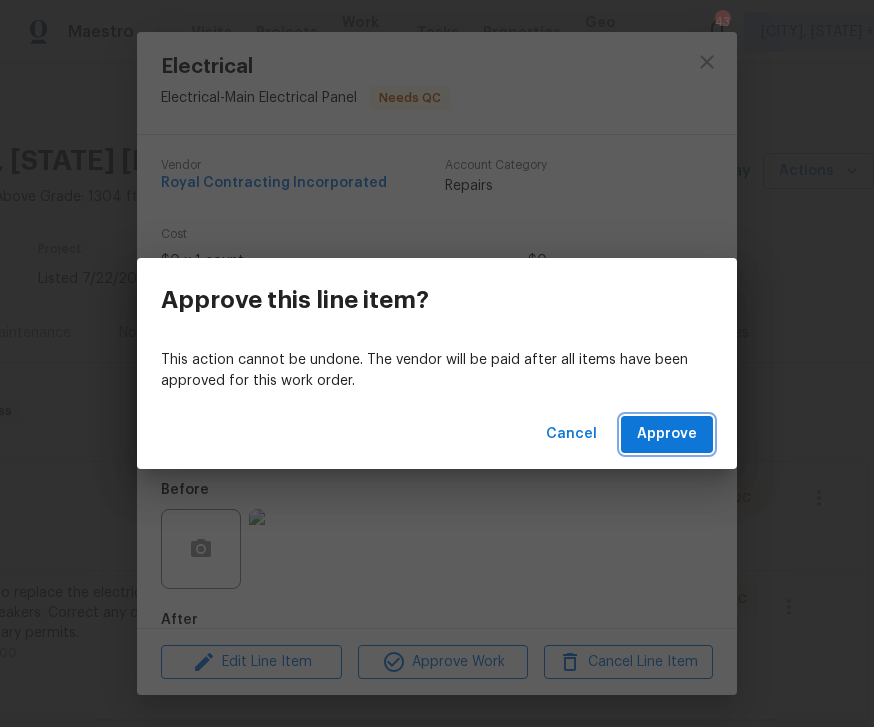 click on "Approve" at bounding box center [667, 434] 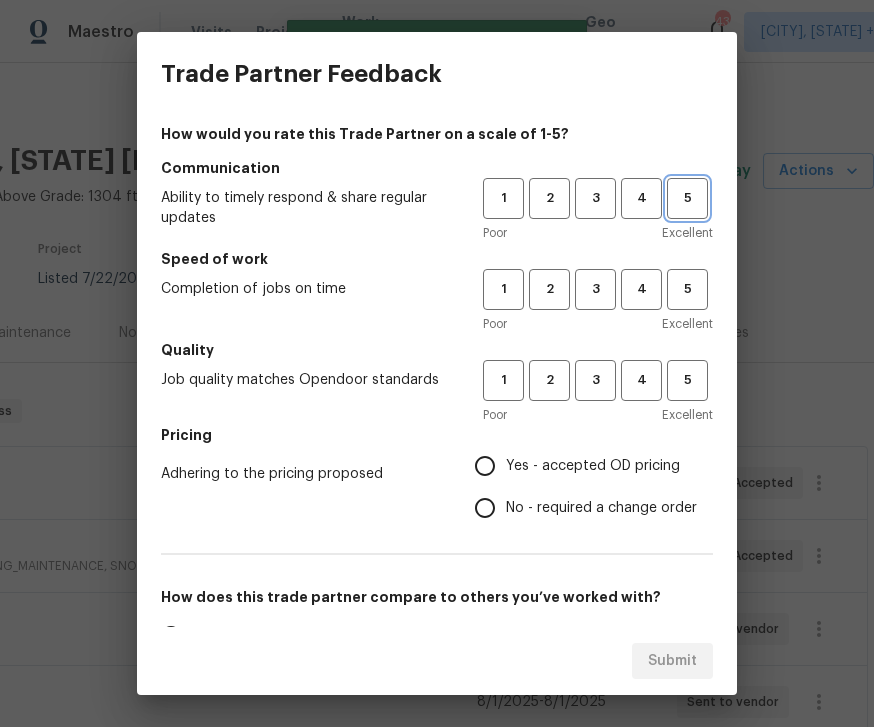 click on "5" at bounding box center (687, 198) 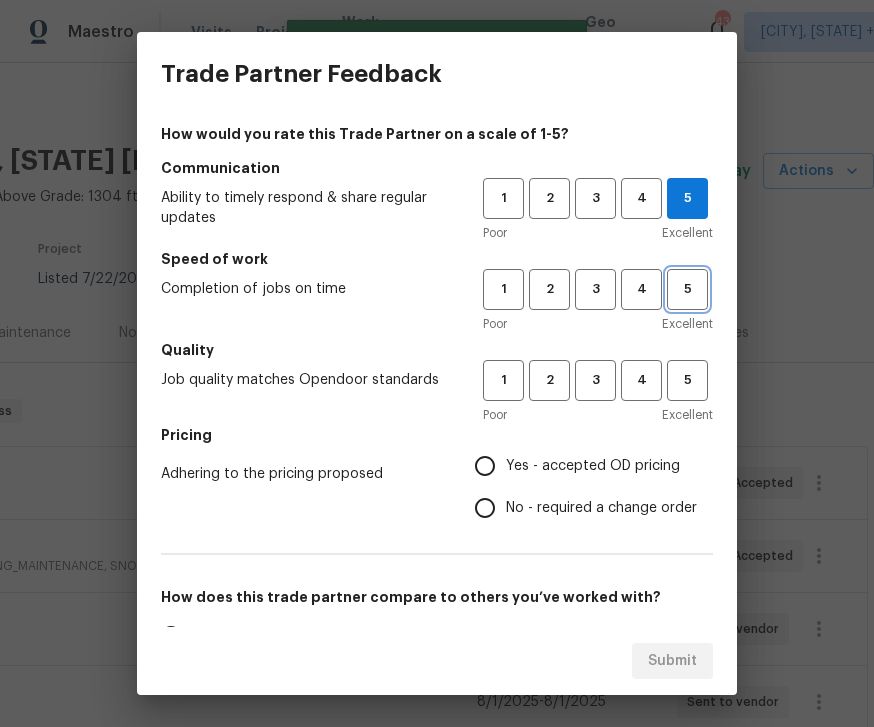 click on "5" at bounding box center [687, 289] 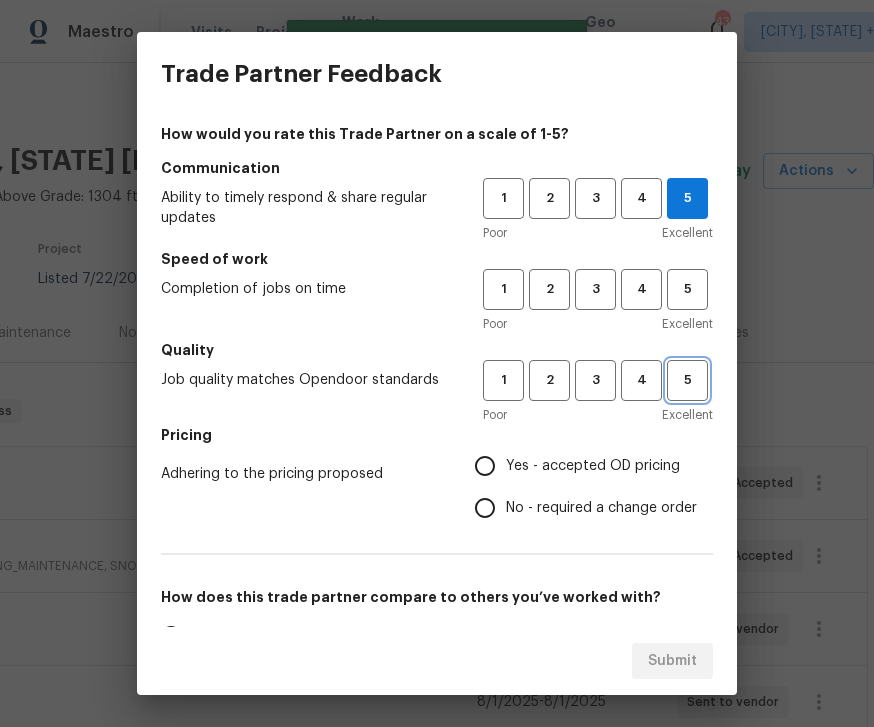 click on "5" at bounding box center [687, 380] 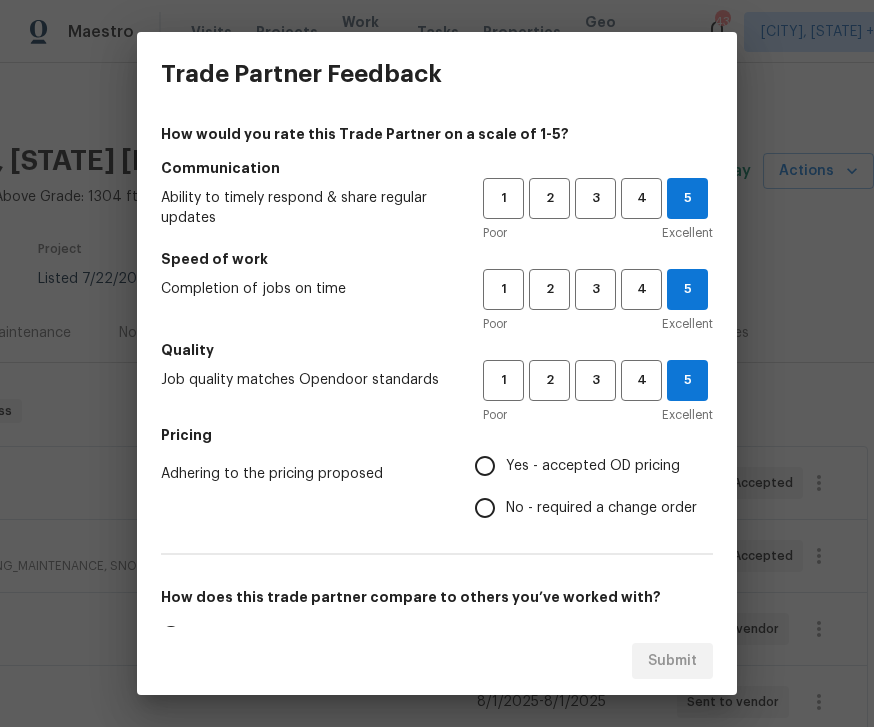 click on "Yes - accepted OD pricing" at bounding box center [485, 466] 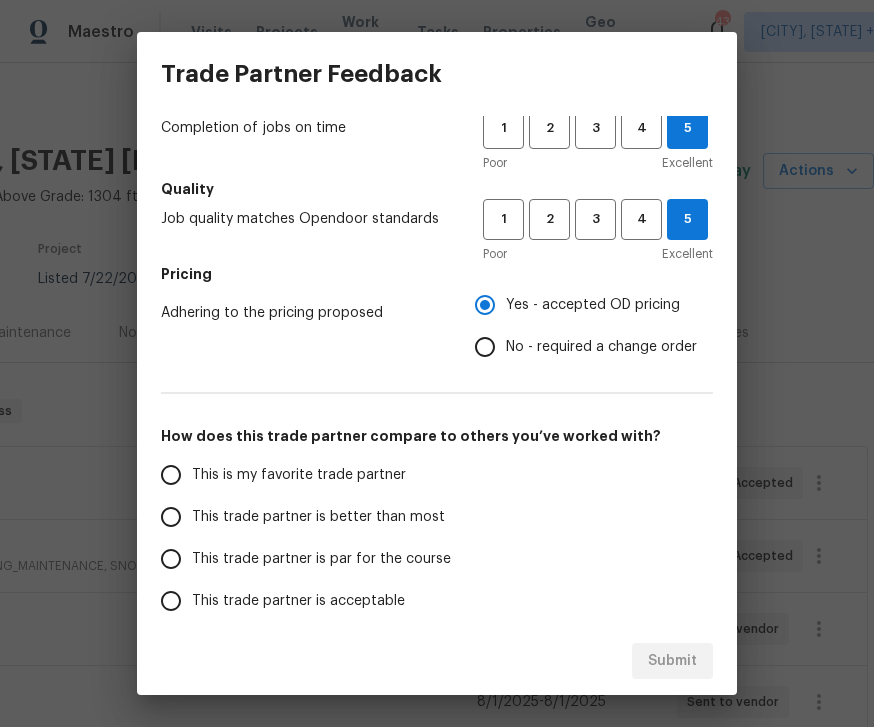 scroll, scrollTop: 170, scrollLeft: 0, axis: vertical 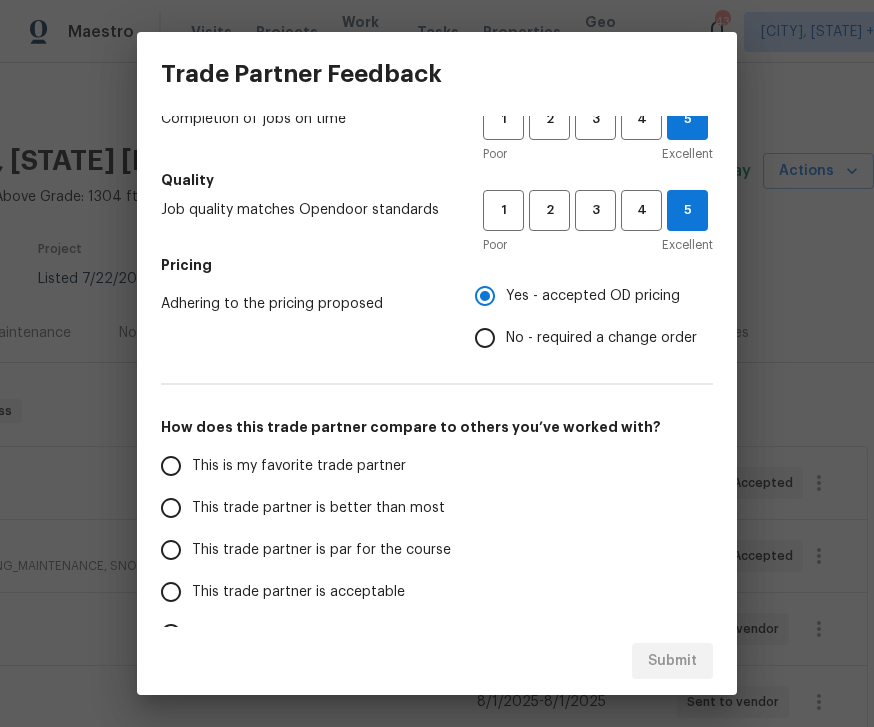 click on "This trade partner is better than most" at bounding box center (171, 508) 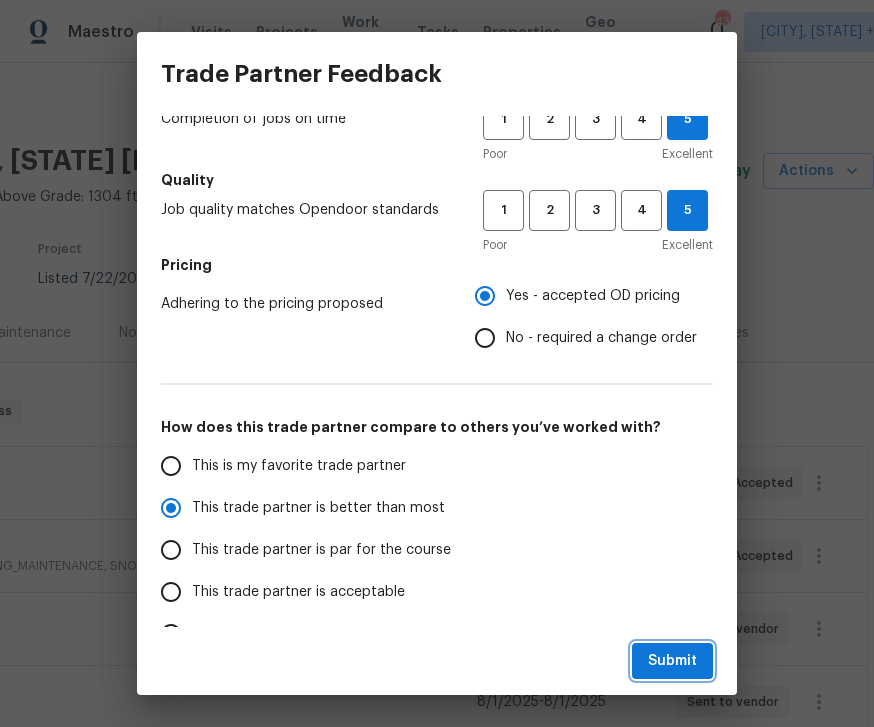 click on "Submit" at bounding box center (672, 661) 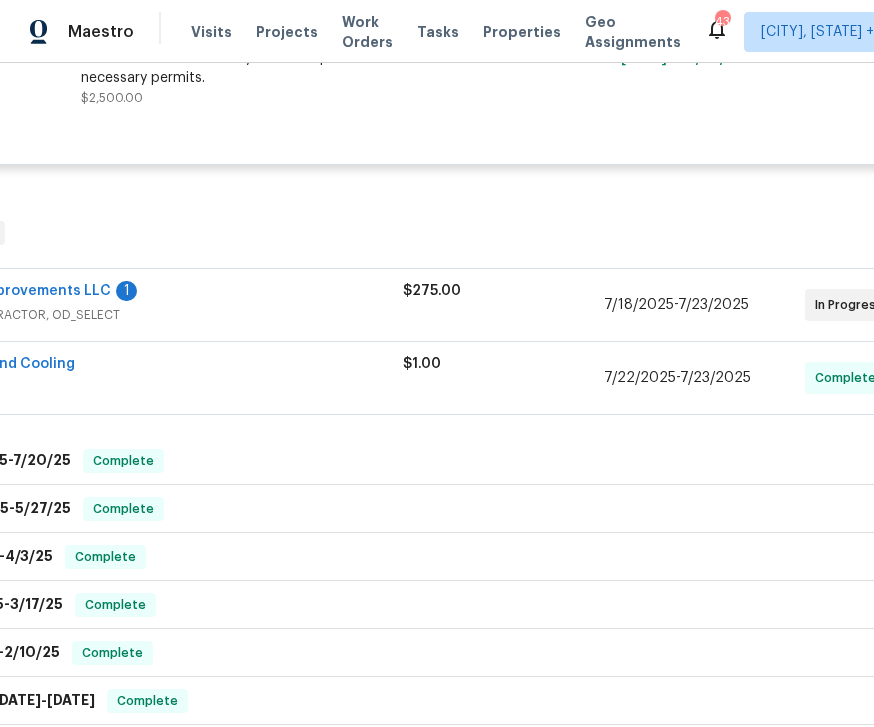 scroll, scrollTop: 927, scrollLeft: 9, axis: both 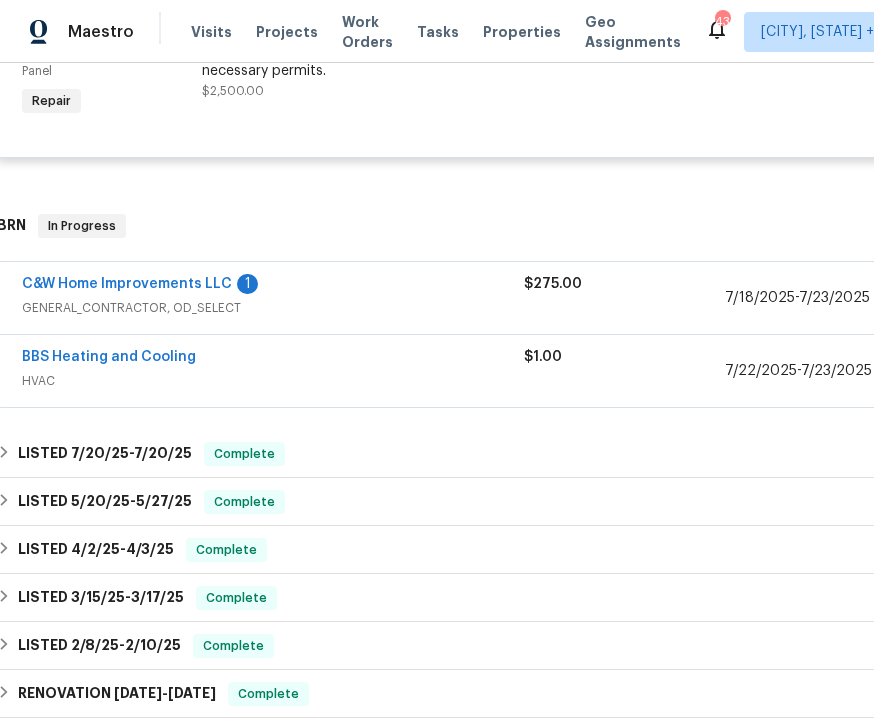 click on "C&W Home Improvements LLC" at bounding box center [127, 284] 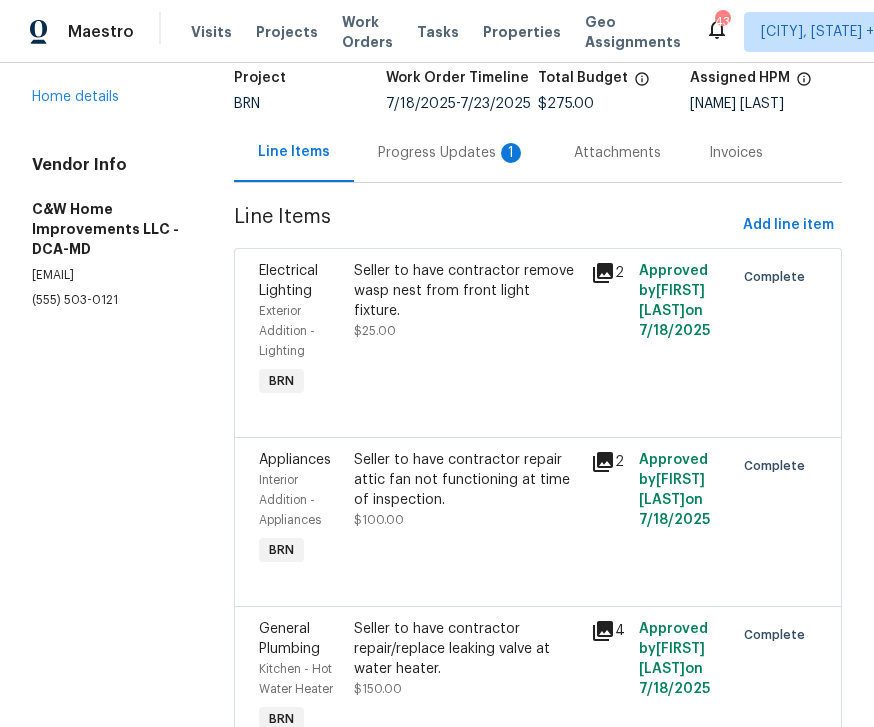 scroll, scrollTop: 110, scrollLeft: 0, axis: vertical 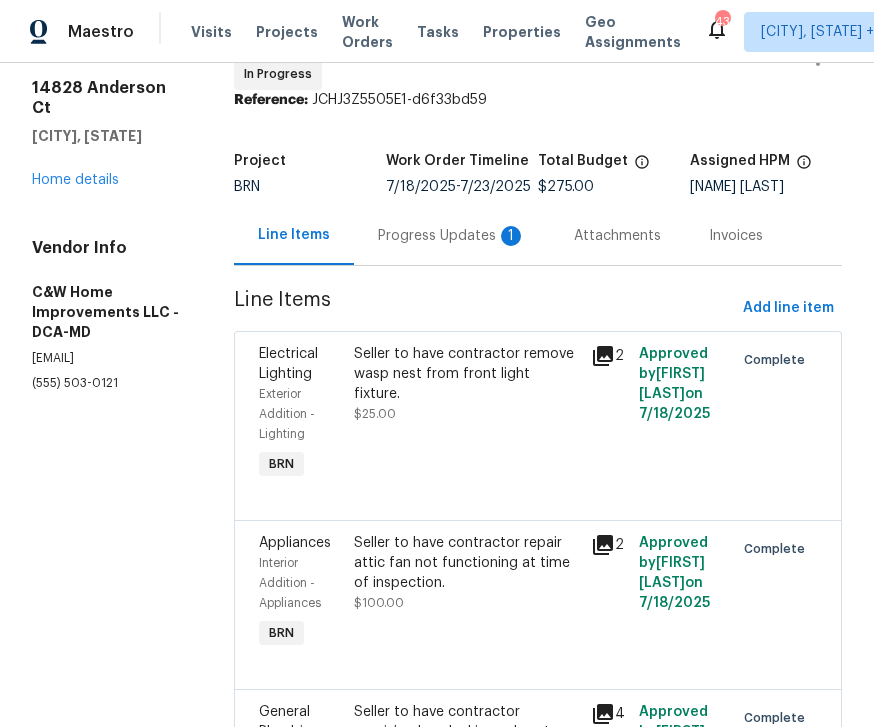 click on "Progress Updates 1" at bounding box center [452, 235] 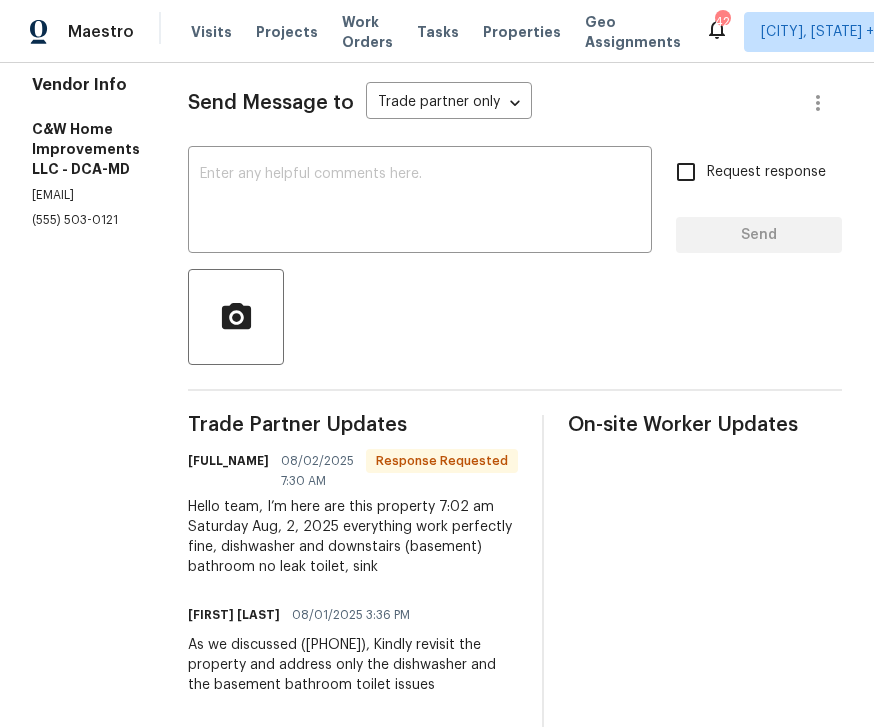 scroll, scrollTop: 260, scrollLeft: 0, axis: vertical 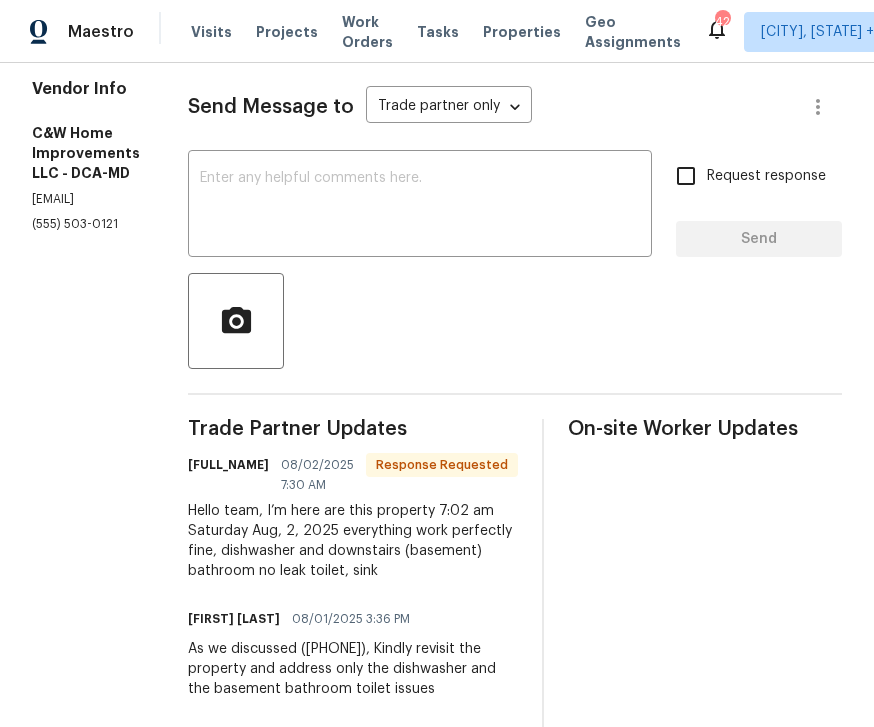 click at bounding box center [420, 206] 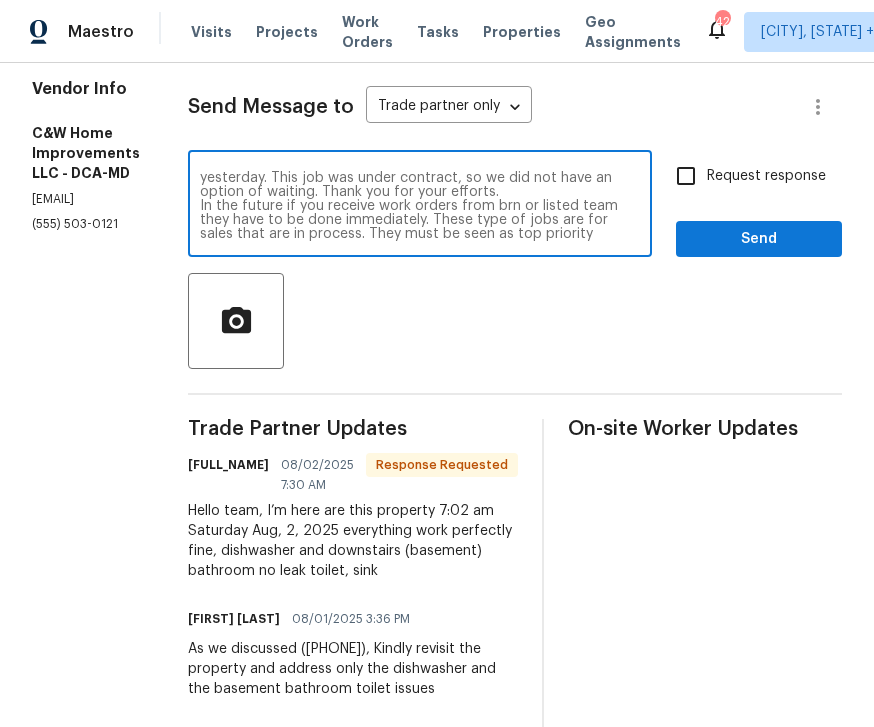 scroll, scrollTop: 28, scrollLeft: 0, axis: vertical 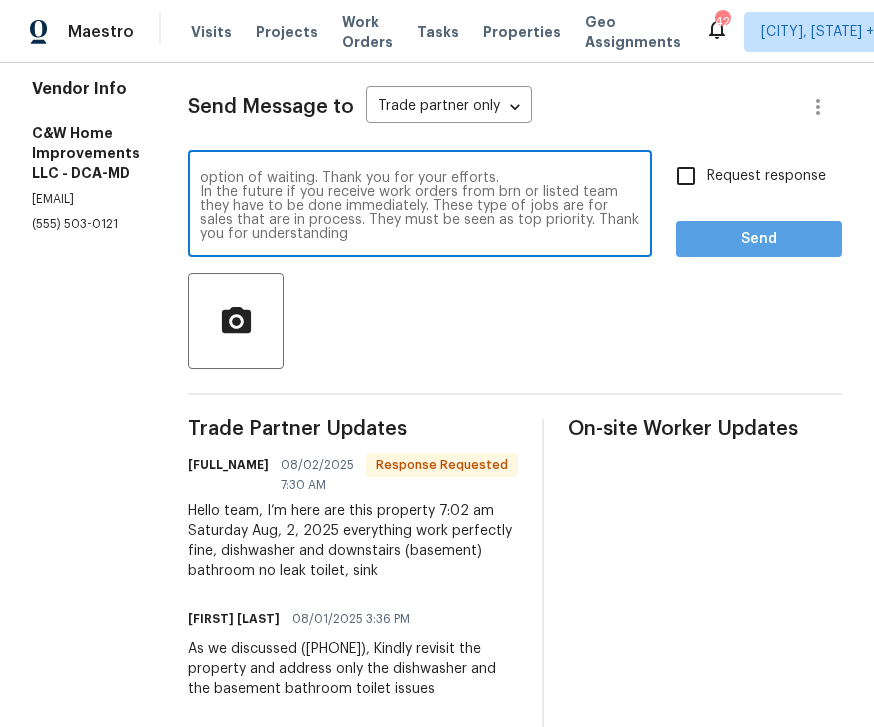 type on "We had to have another contractor come fix all the items yesterday. This job was under contract, so we did not have an option of waiting. Thank you for your efforts.
In the future if you receive work orders from brn or listed team they have to be done immediately. These type of jobs are for sales that are in process. They must be seen as top priority. Thank you for understanding" 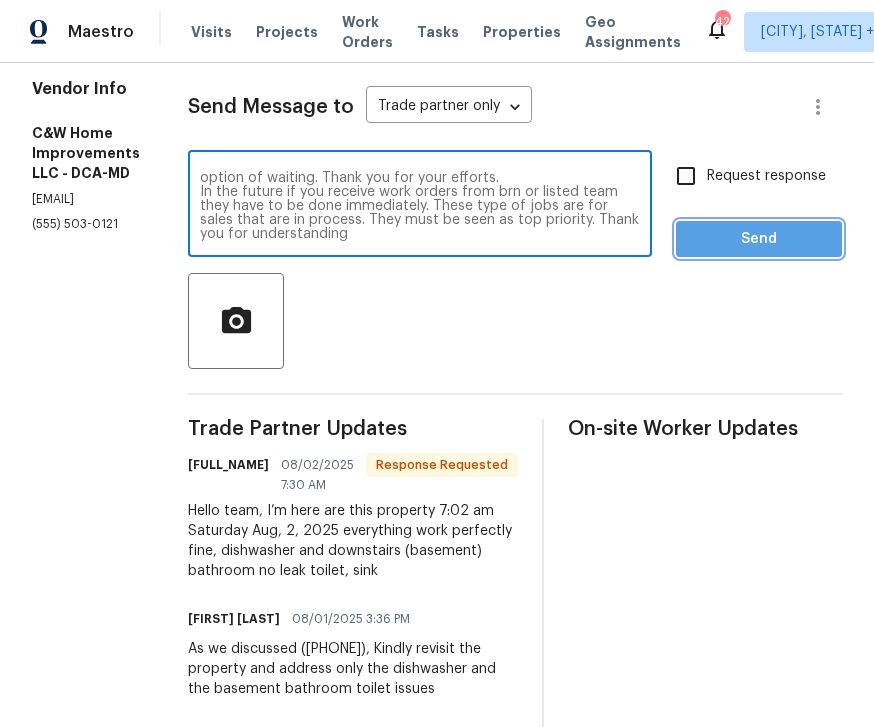 click on "Send" at bounding box center [759, 239] 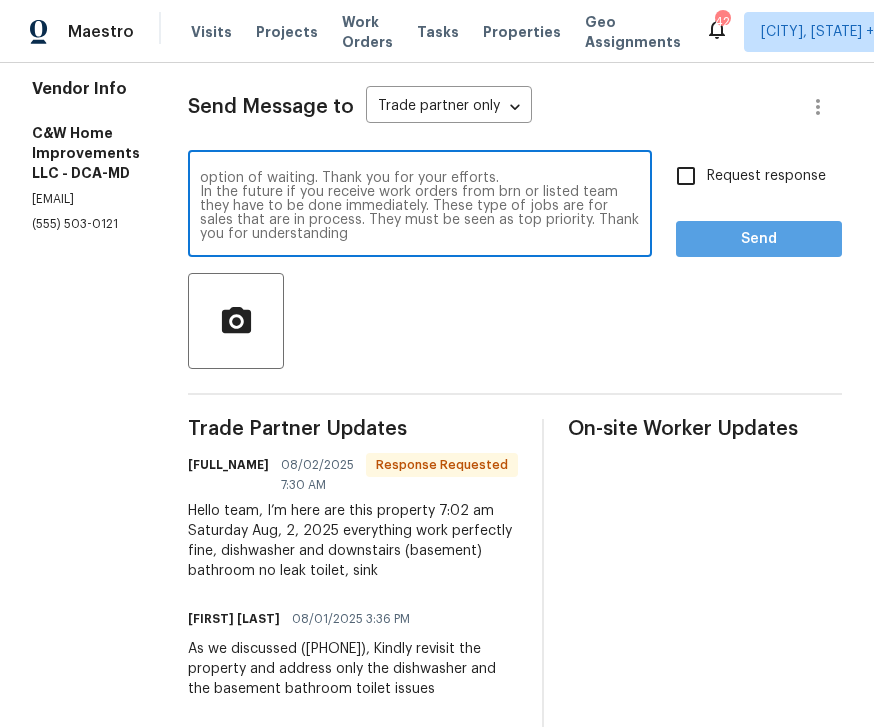 scroll, scrollTop: 8, scrollLeft: 0, axis: vertical 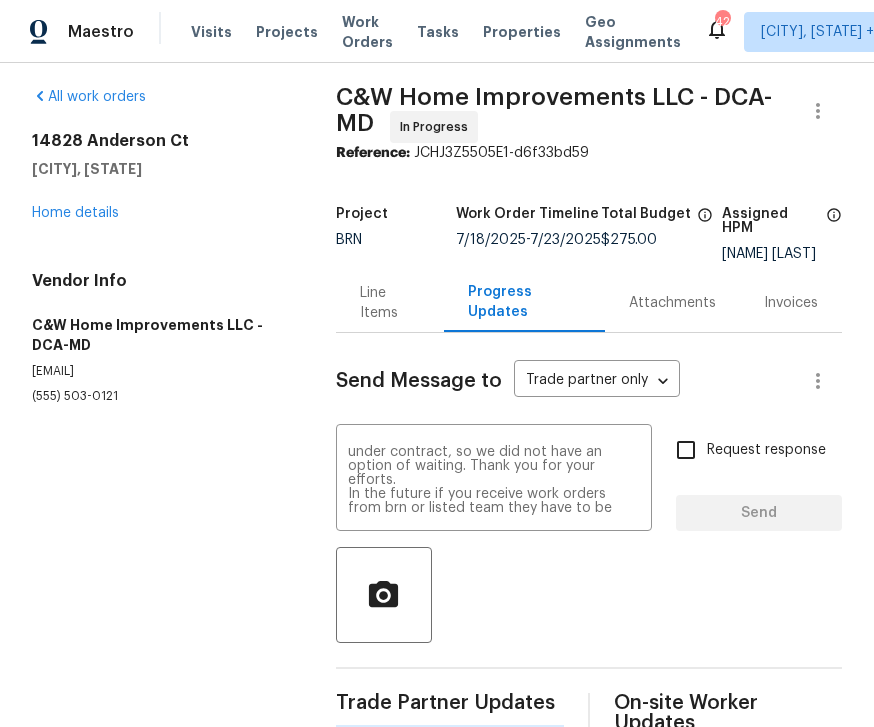 type 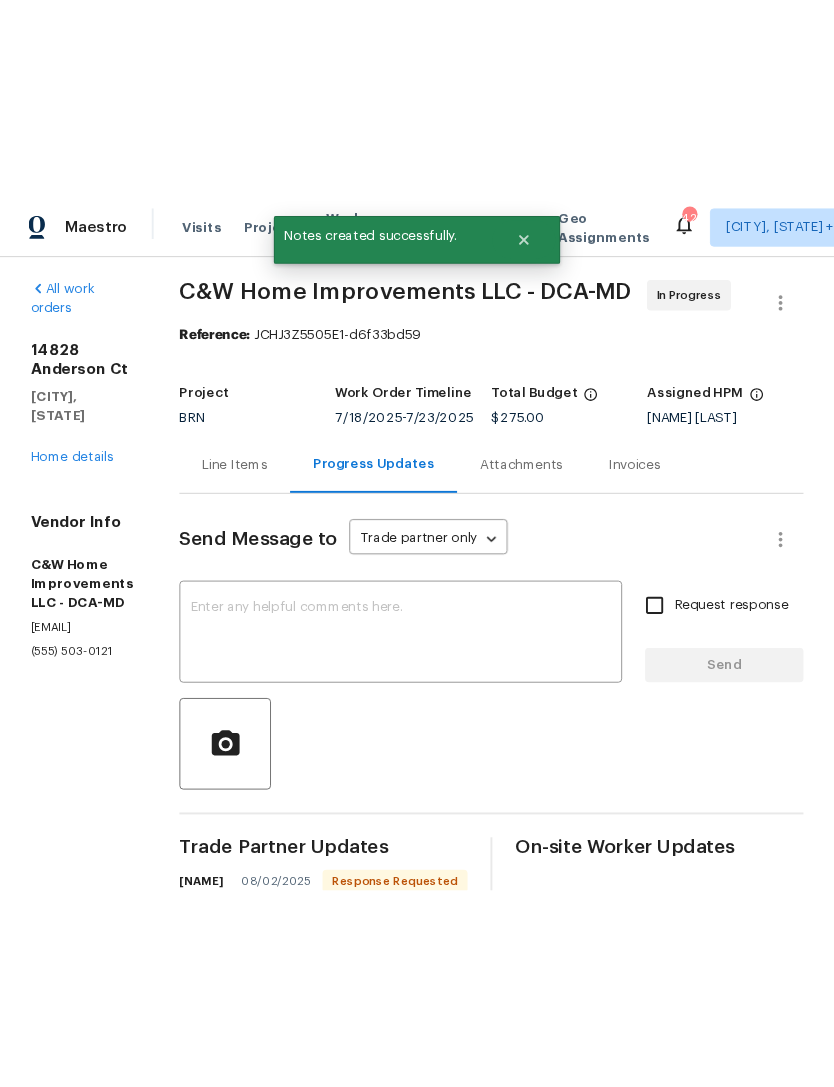 scroll, scrollTop: 0, scrollLeft: 0, axis: both 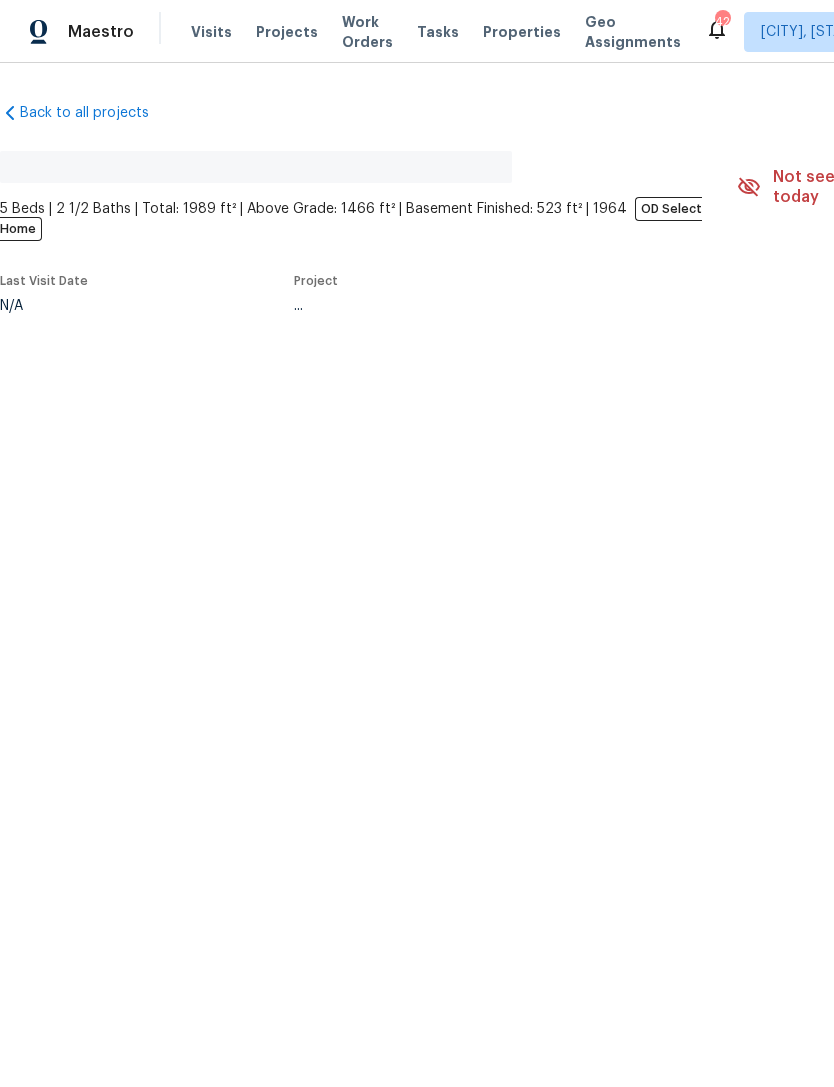 click on "Visits" at bounding box center [211, 32] 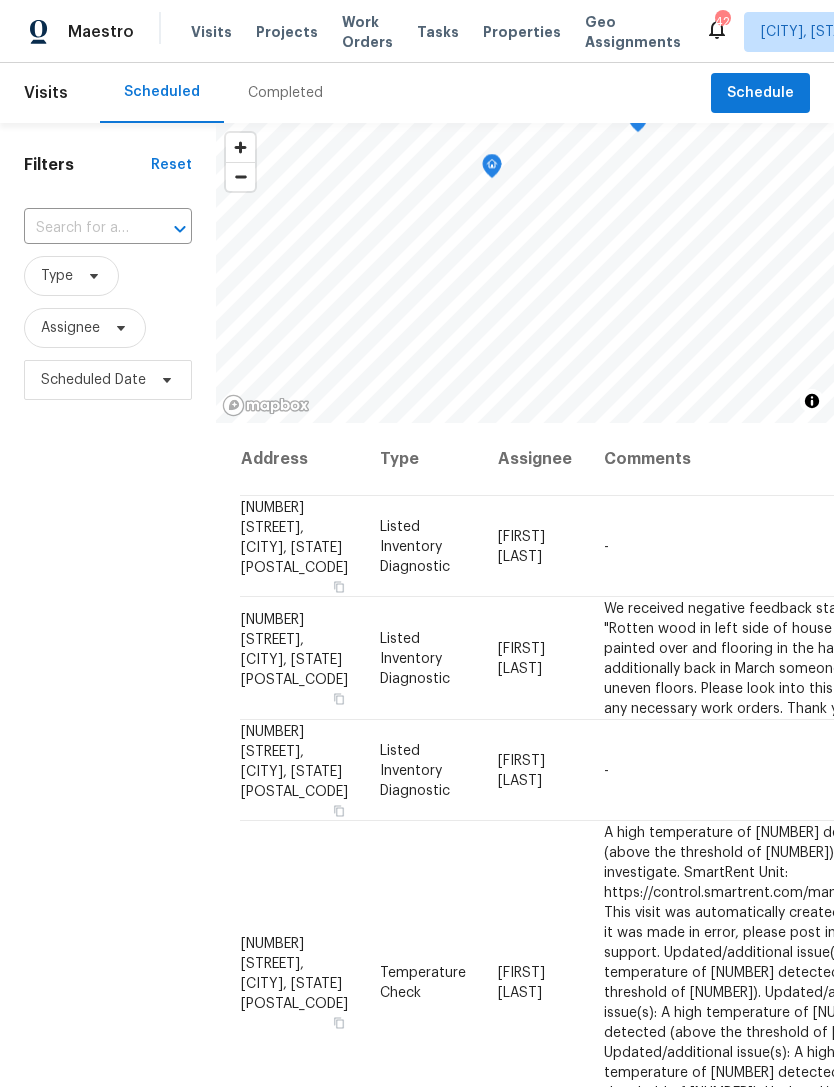 click at bounding box center [80, 228] 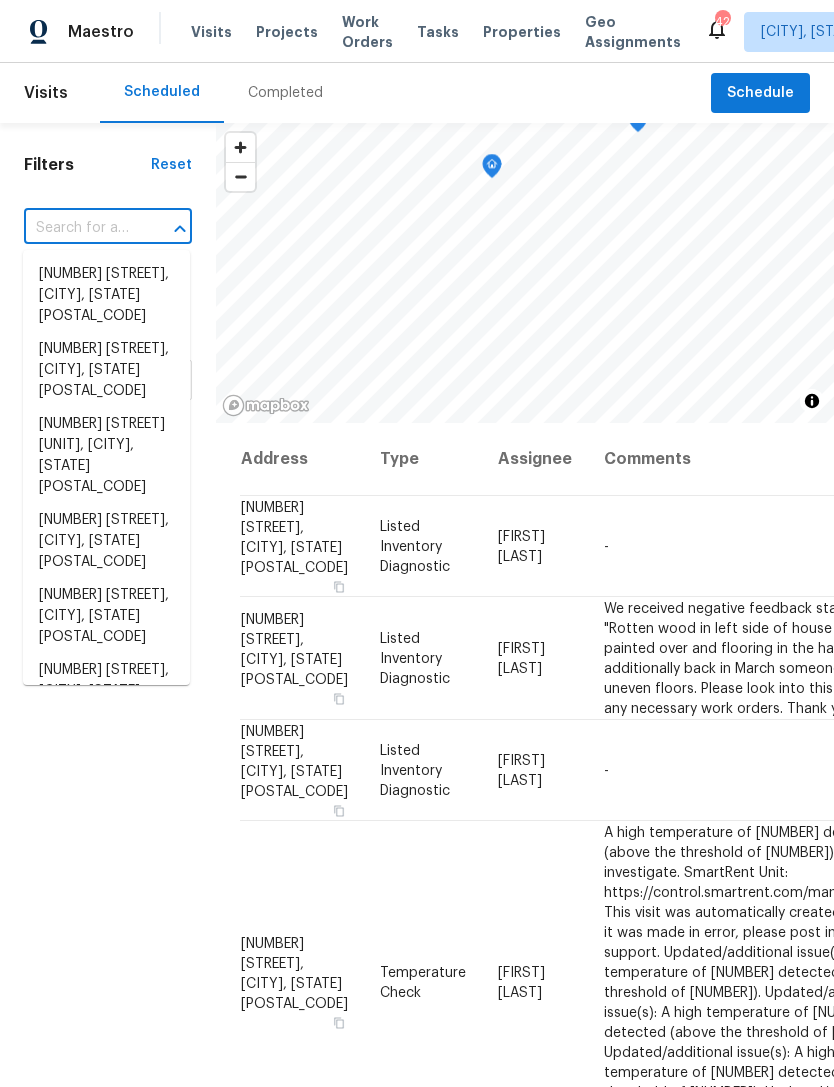 click at bounding box center [80, 228] 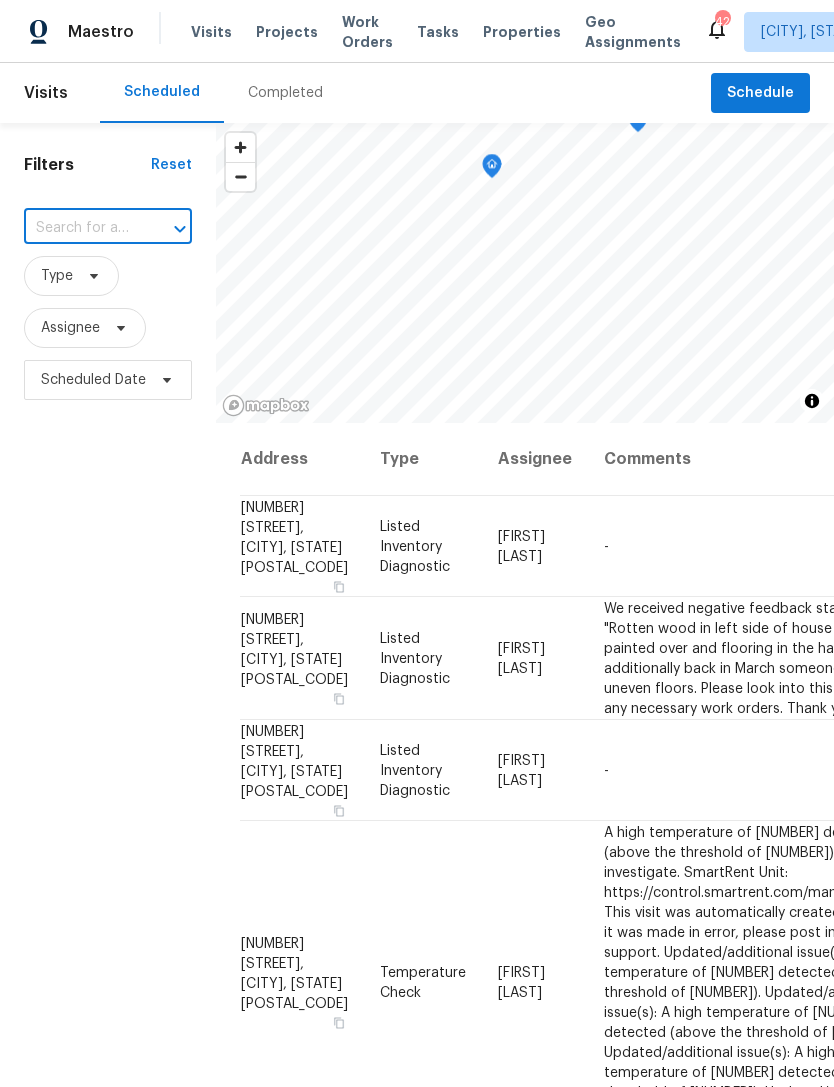 paste on "[NUMBER] [STREET], [CITY], [STATE] [POSTAL_CODE]" 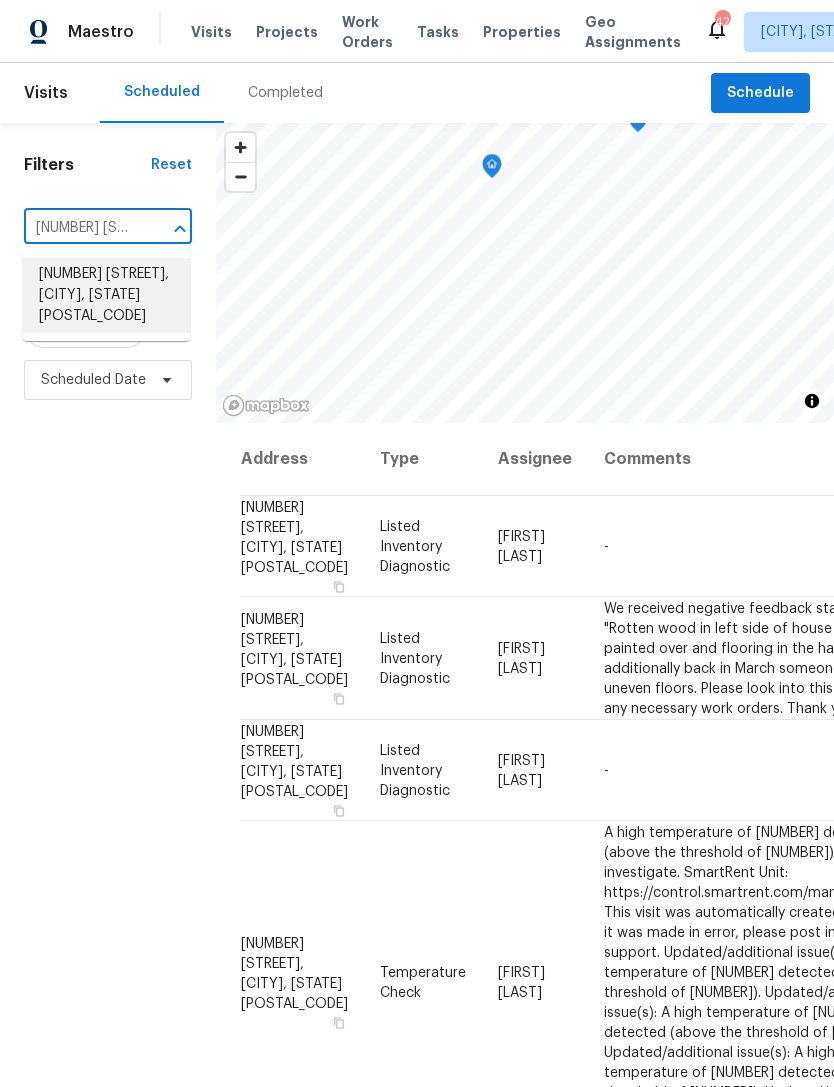 click on "[NUMBER] [STREET], [CITY], [STATE] [POSTAL_CODE]" at bounding box center (106, 295) 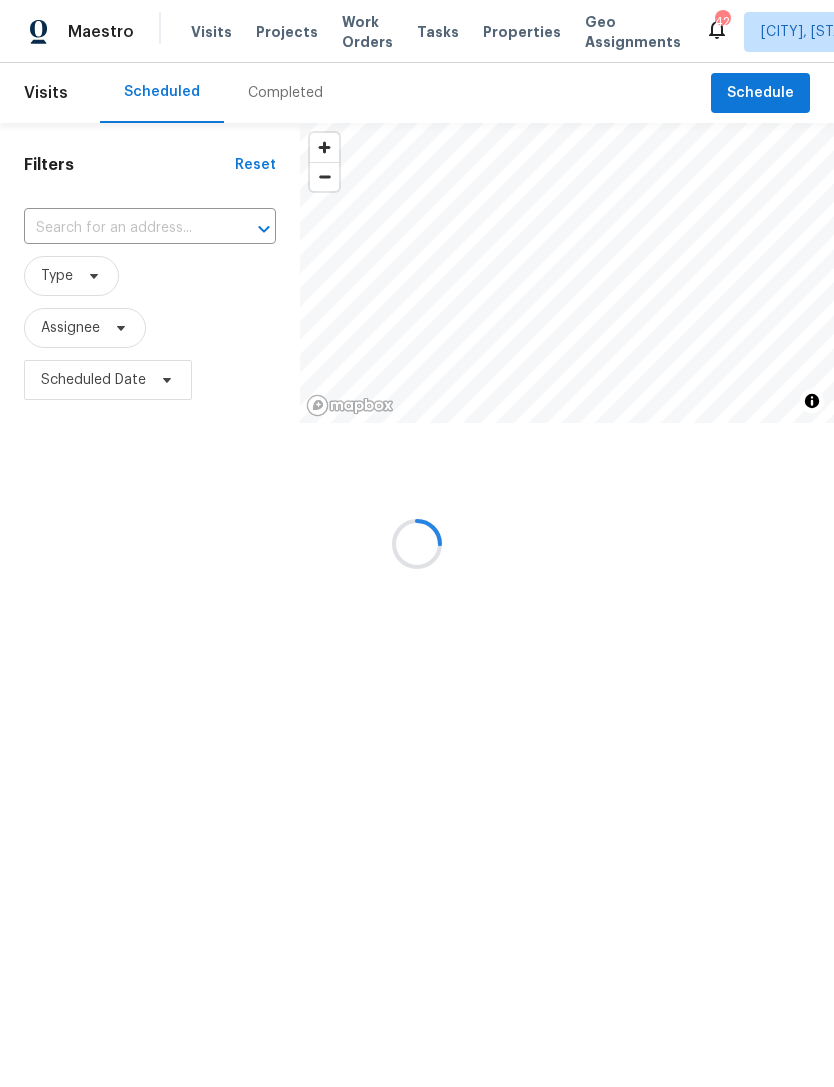 type on "[NUMBER] [STREET], [CITY], [STATE] [POSTAL_CODE]" 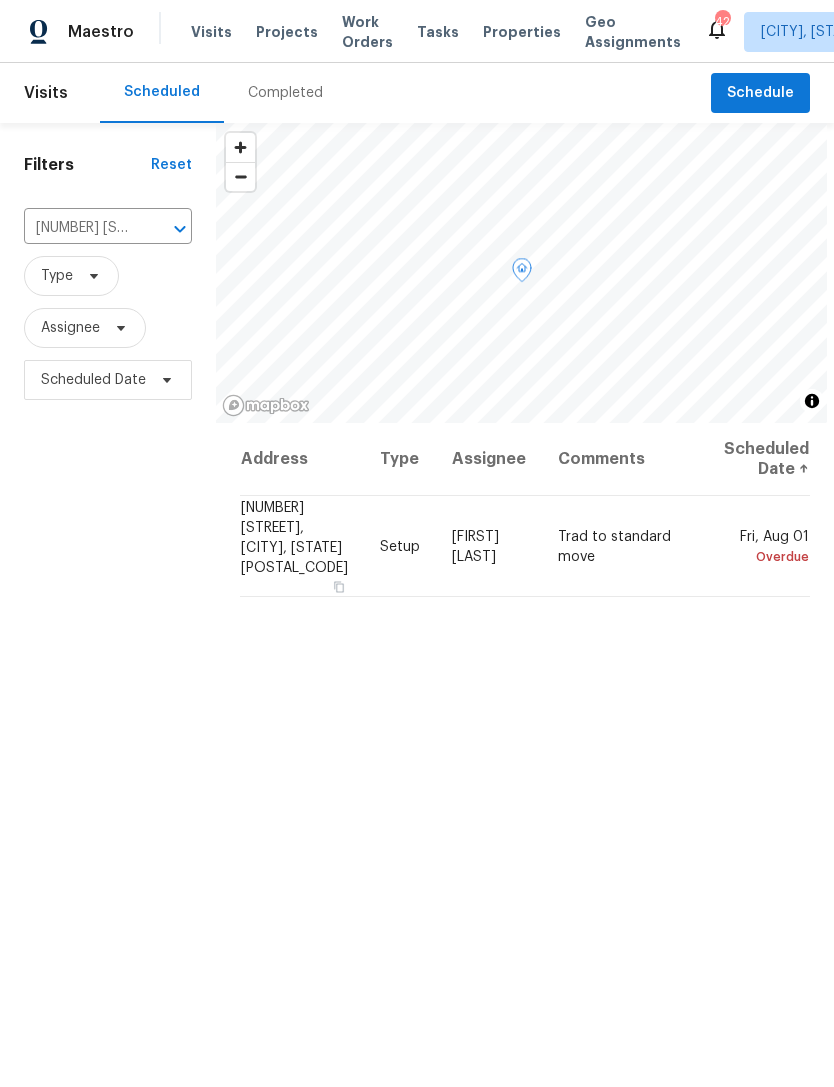 click 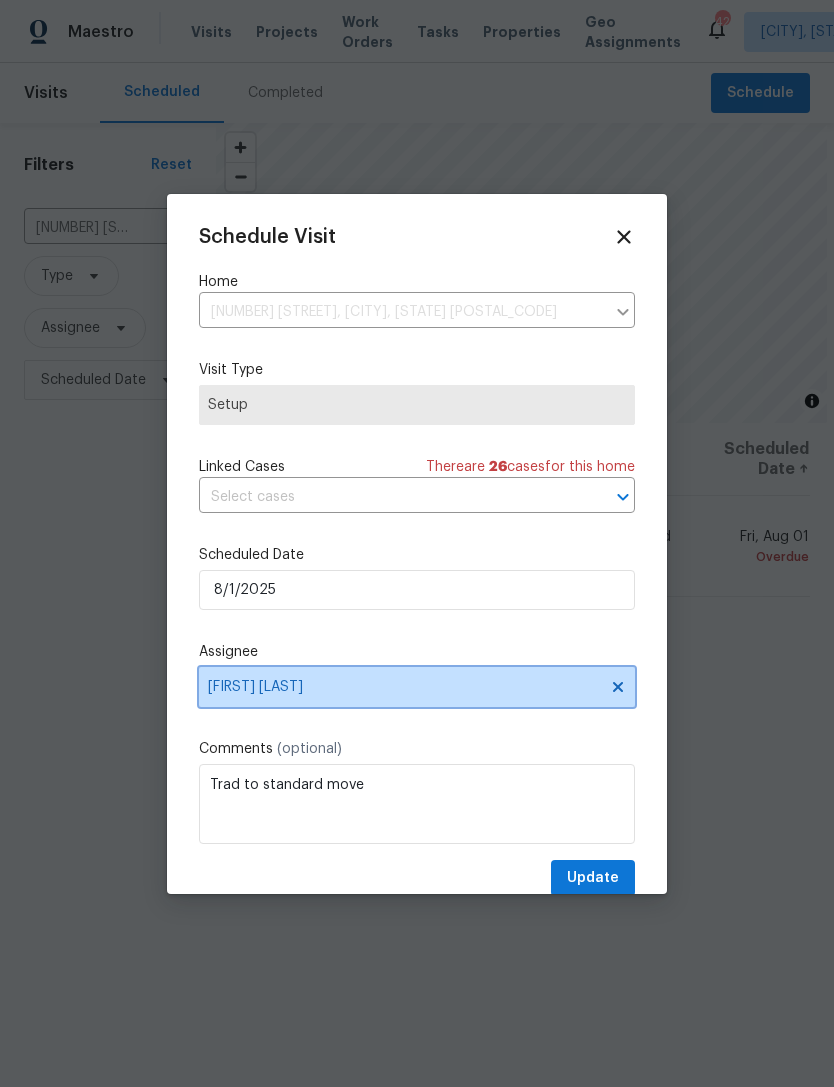 click on "[FIRST] [LAST]" at bounding box center [404, 687] 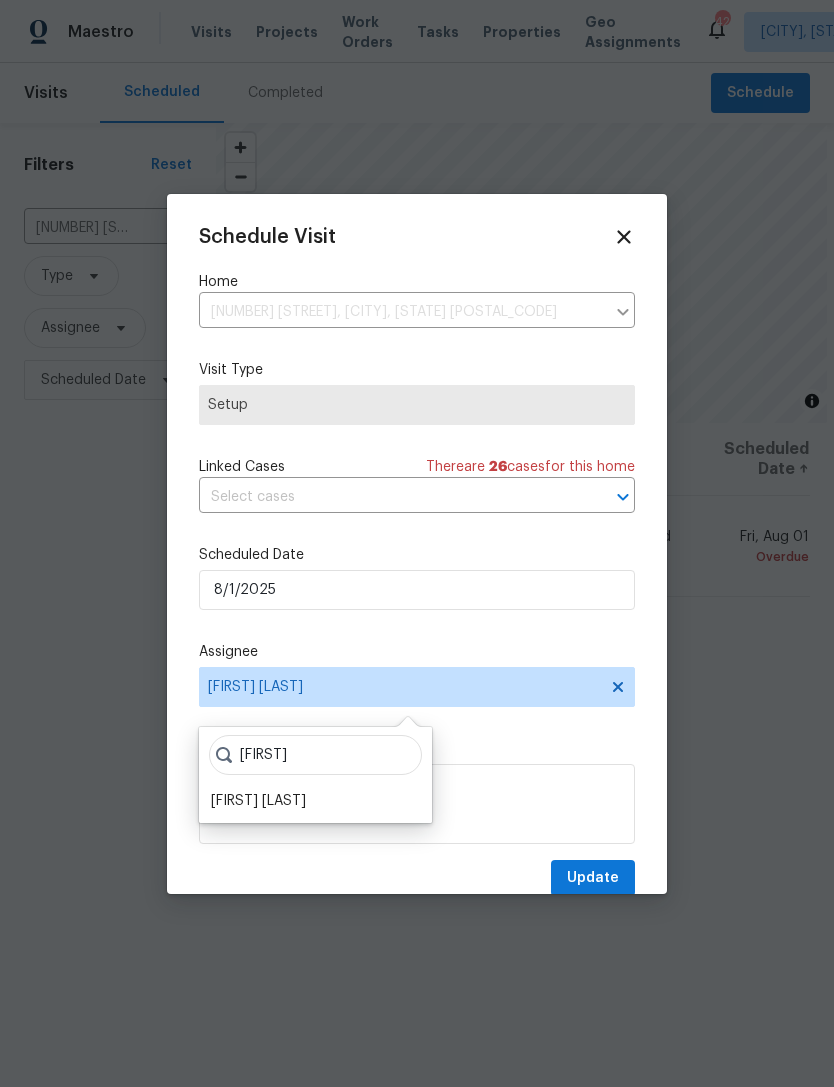 scroll, scrollTop: 42, scrollLeft: 0, axis: vertical 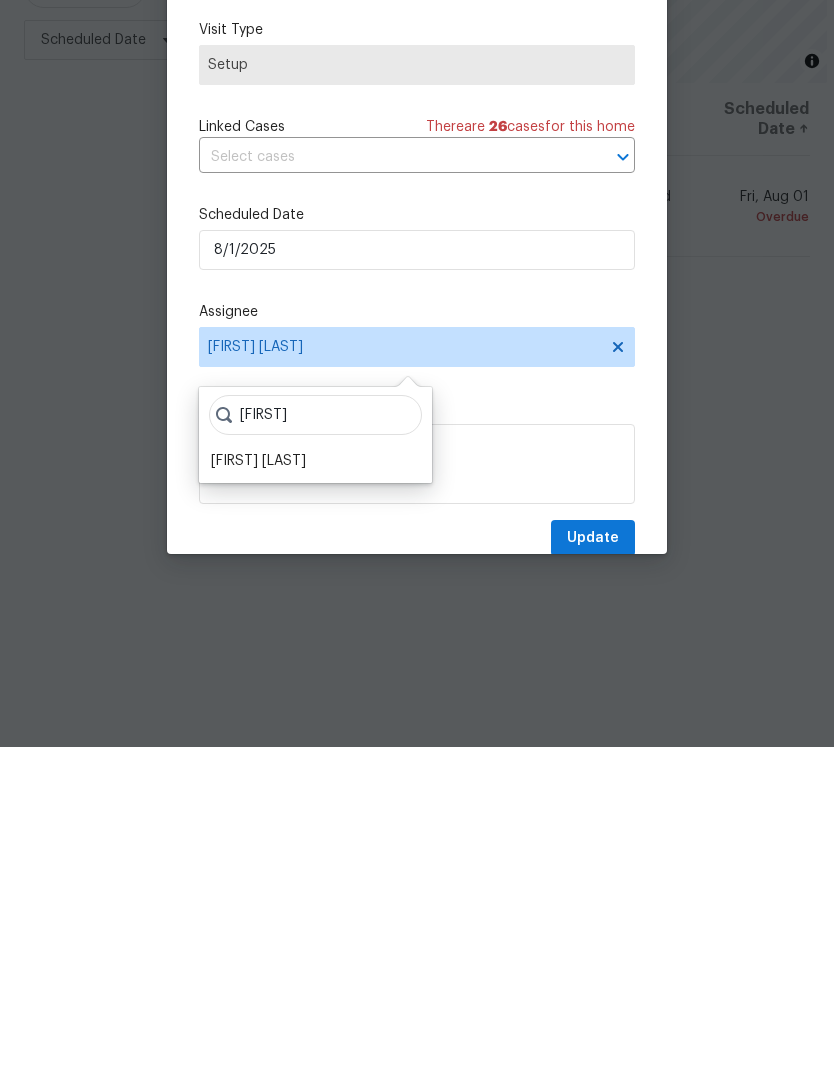 type on "[FIRST]" 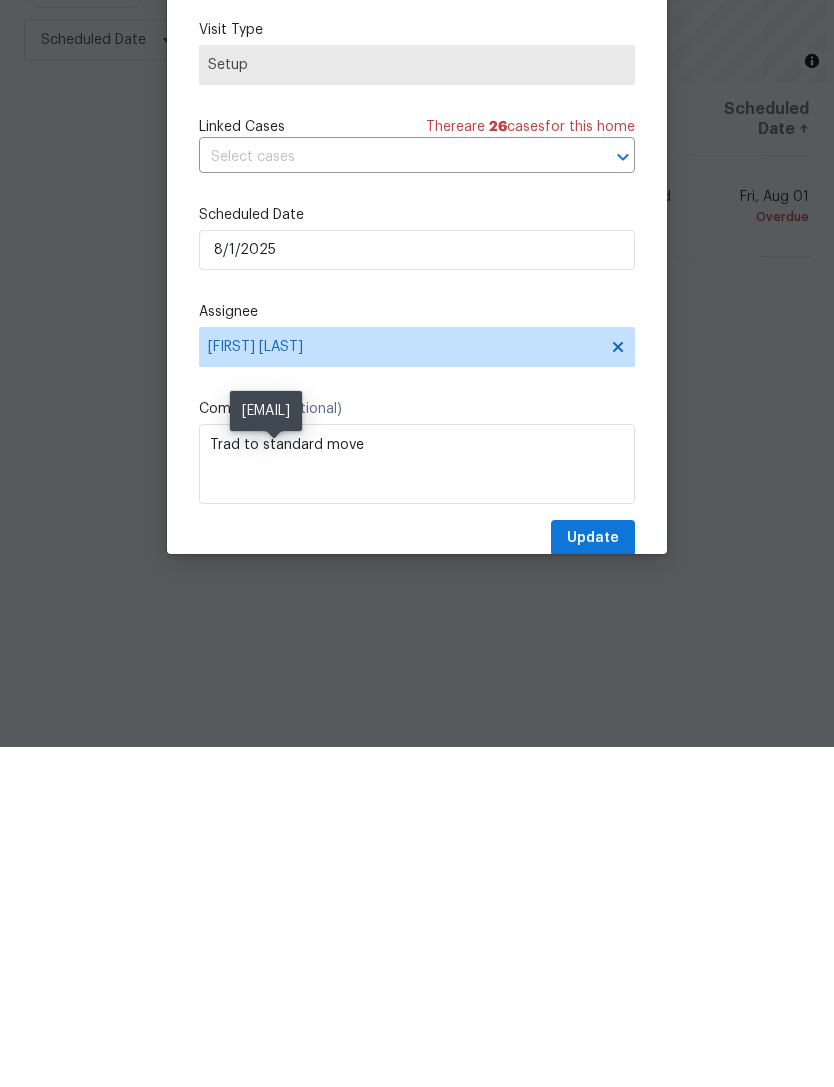 scroll, scrollTop: 64, scrollLeft: 0, axis: vertical 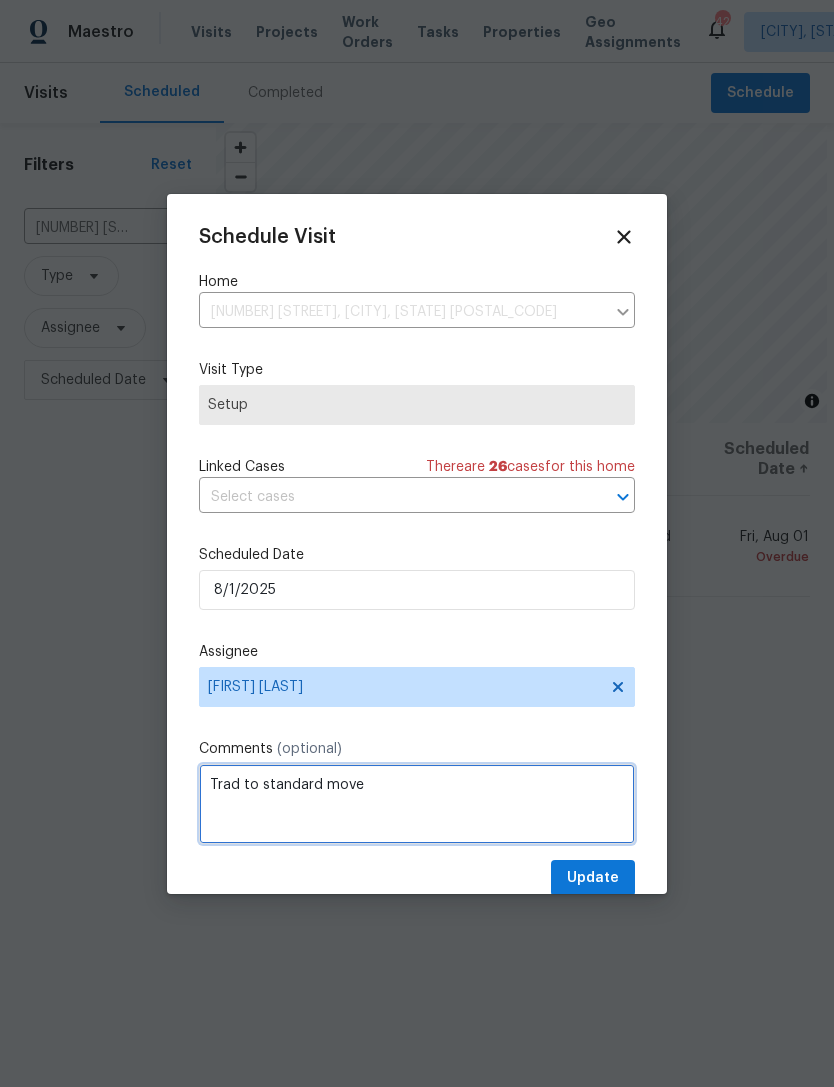 click on "Trad to standard move" at bounding box center (417, 804) 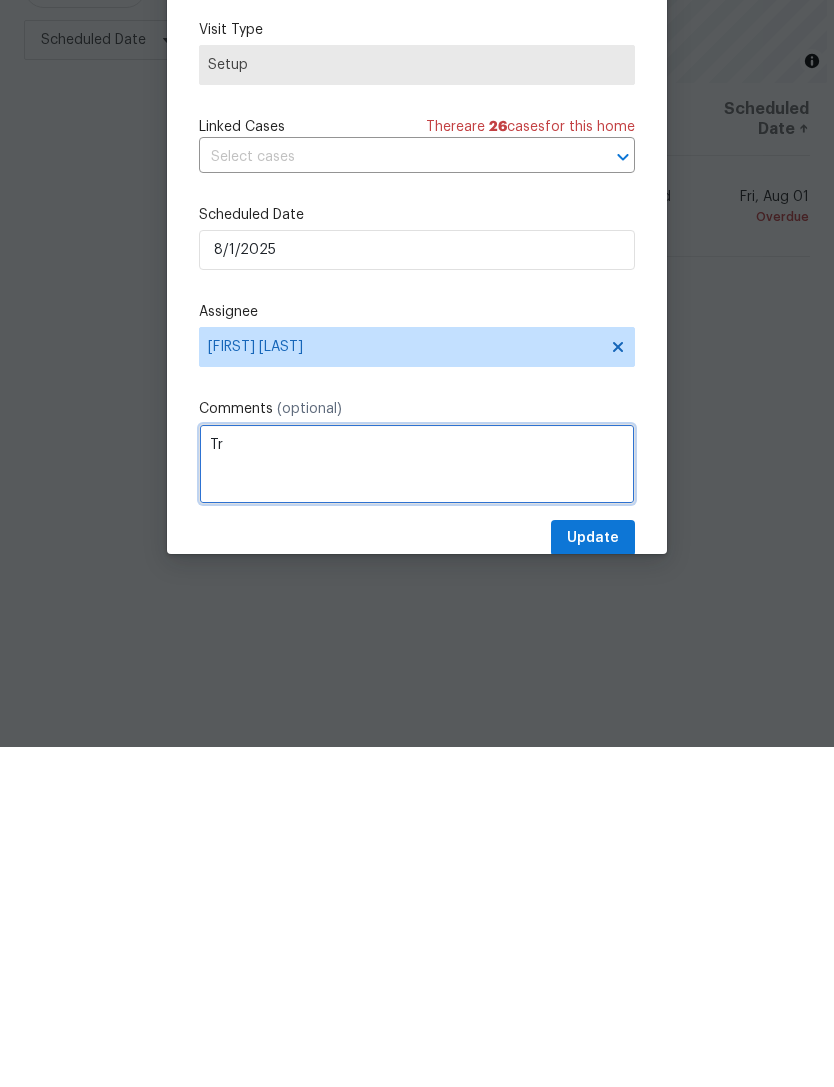type on "T" 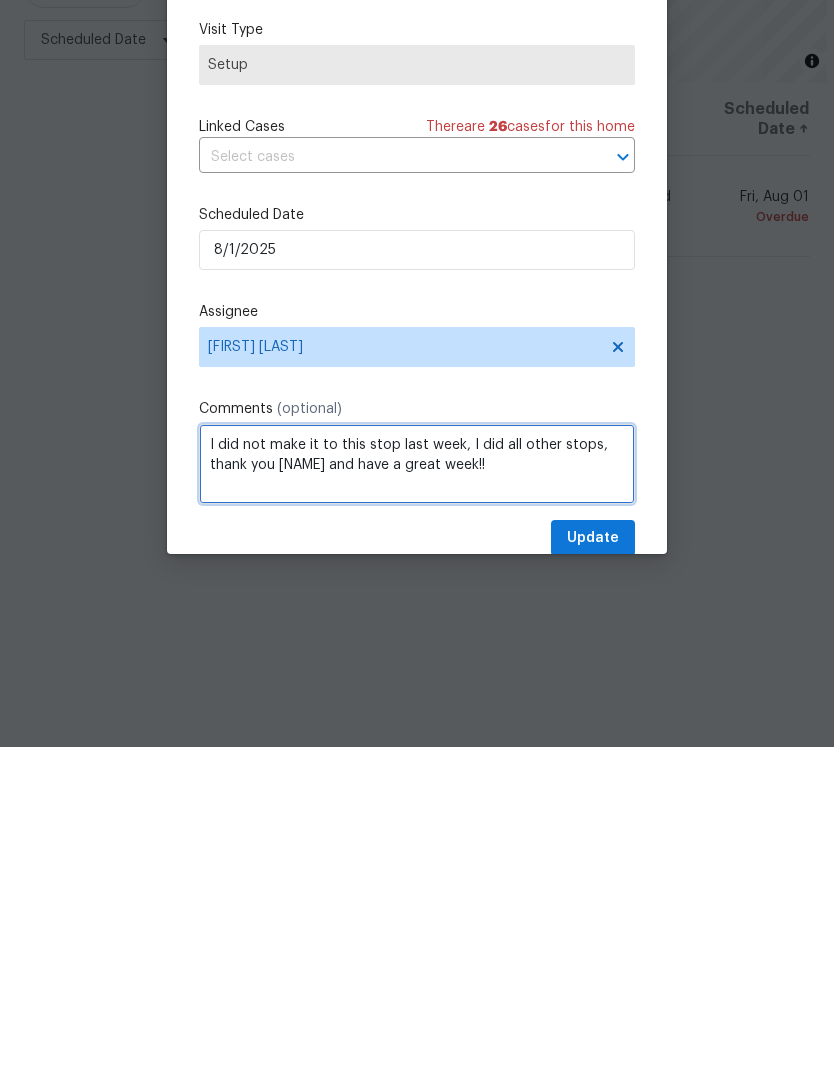 type on "I did not make it to this stop last week, I did all other stops, thank you [NAME] and have a great week!!" 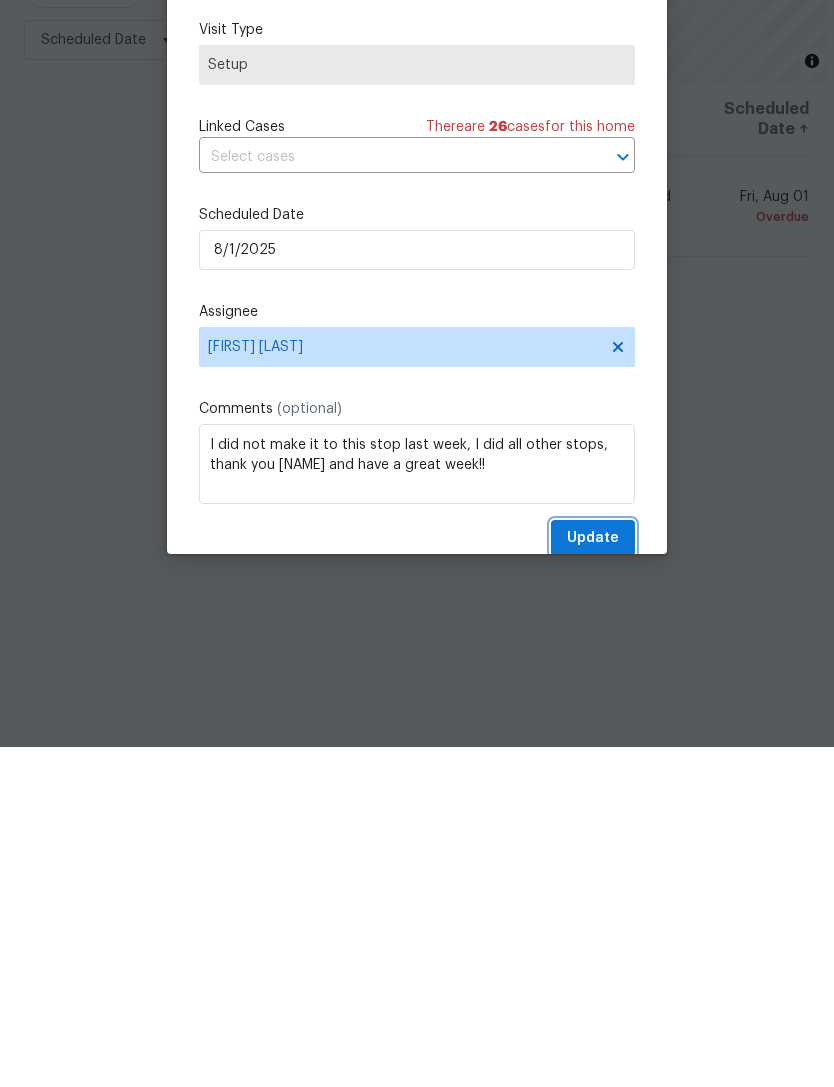 click on "Update" at bounding box center [593, 878] 